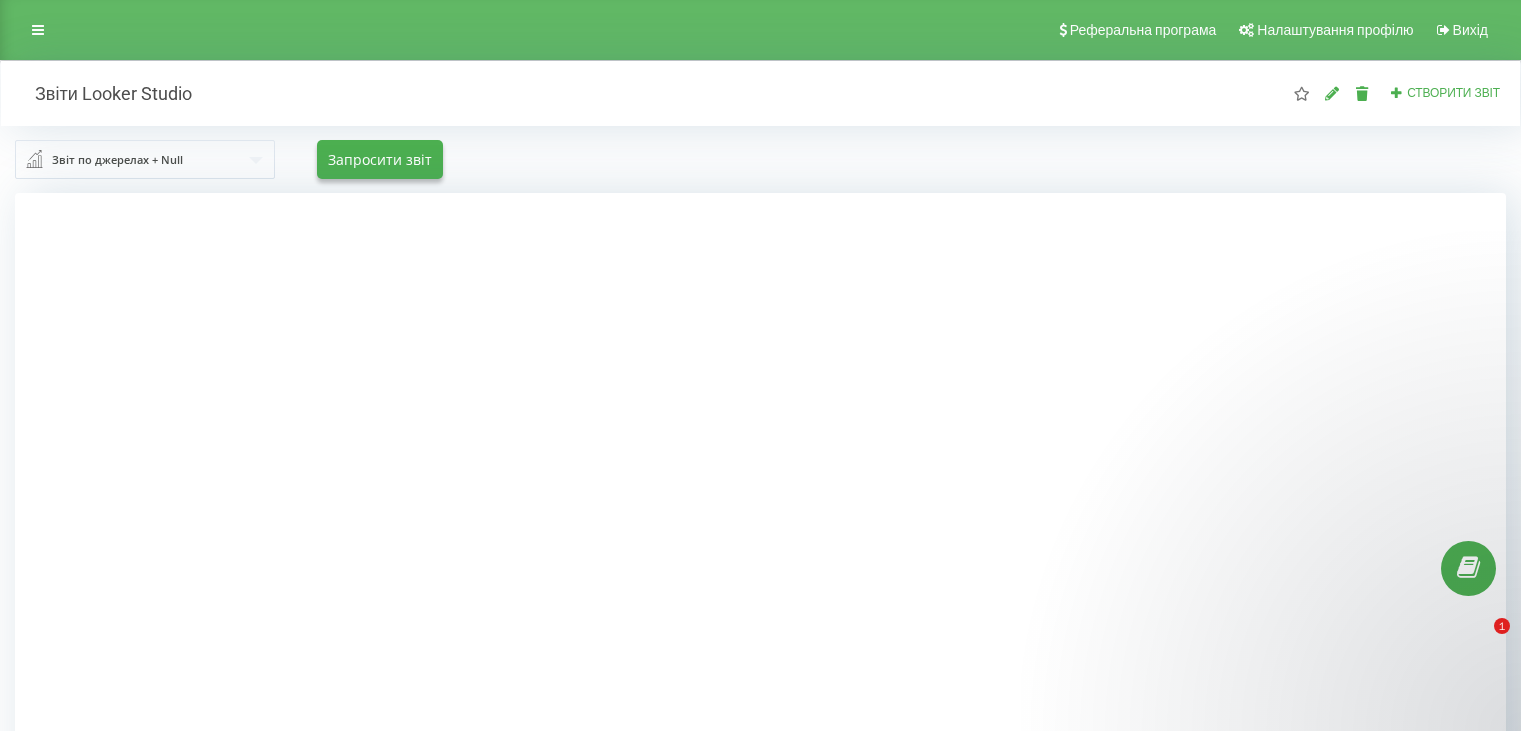 scroll, scrollTop: 100, scrollLeft: 0, axis: vertical 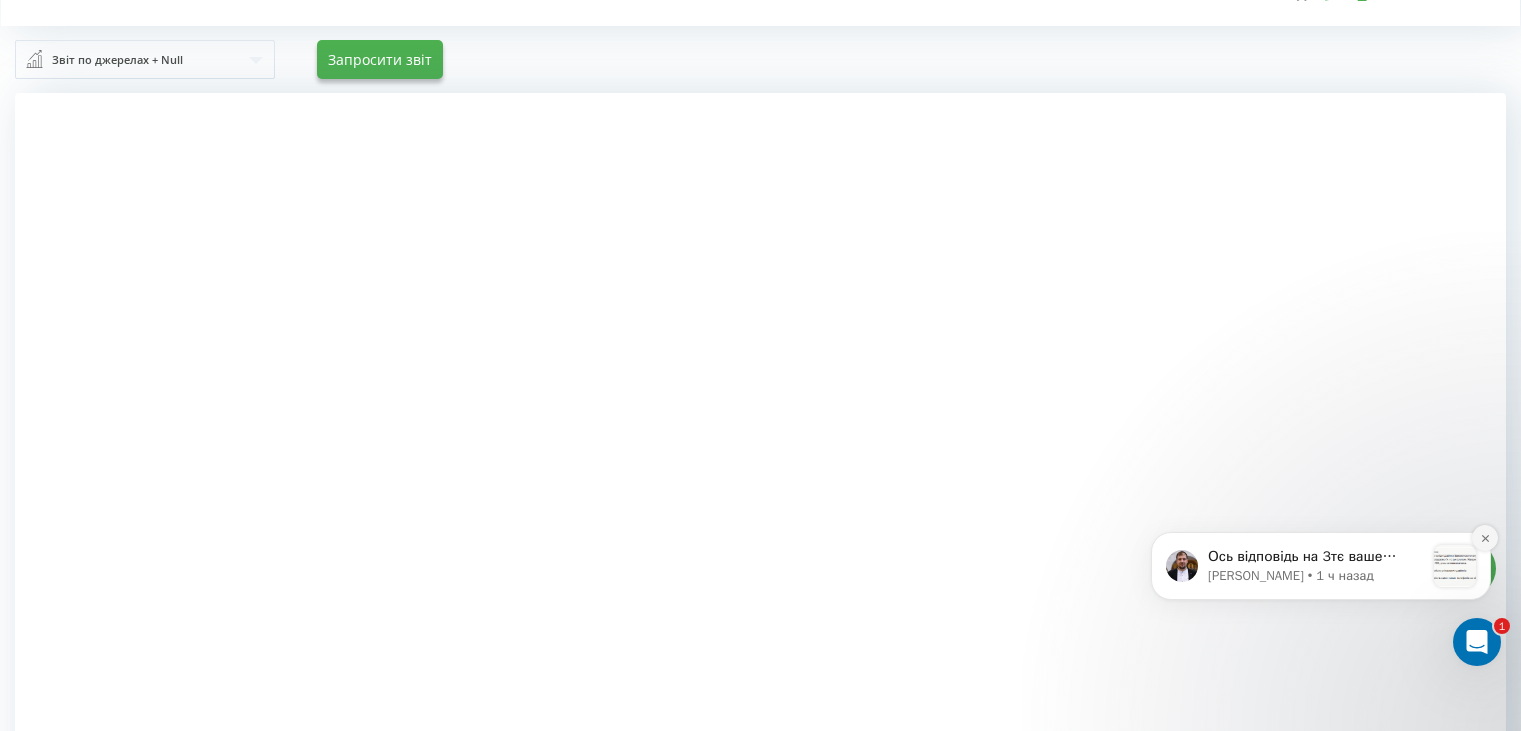 click 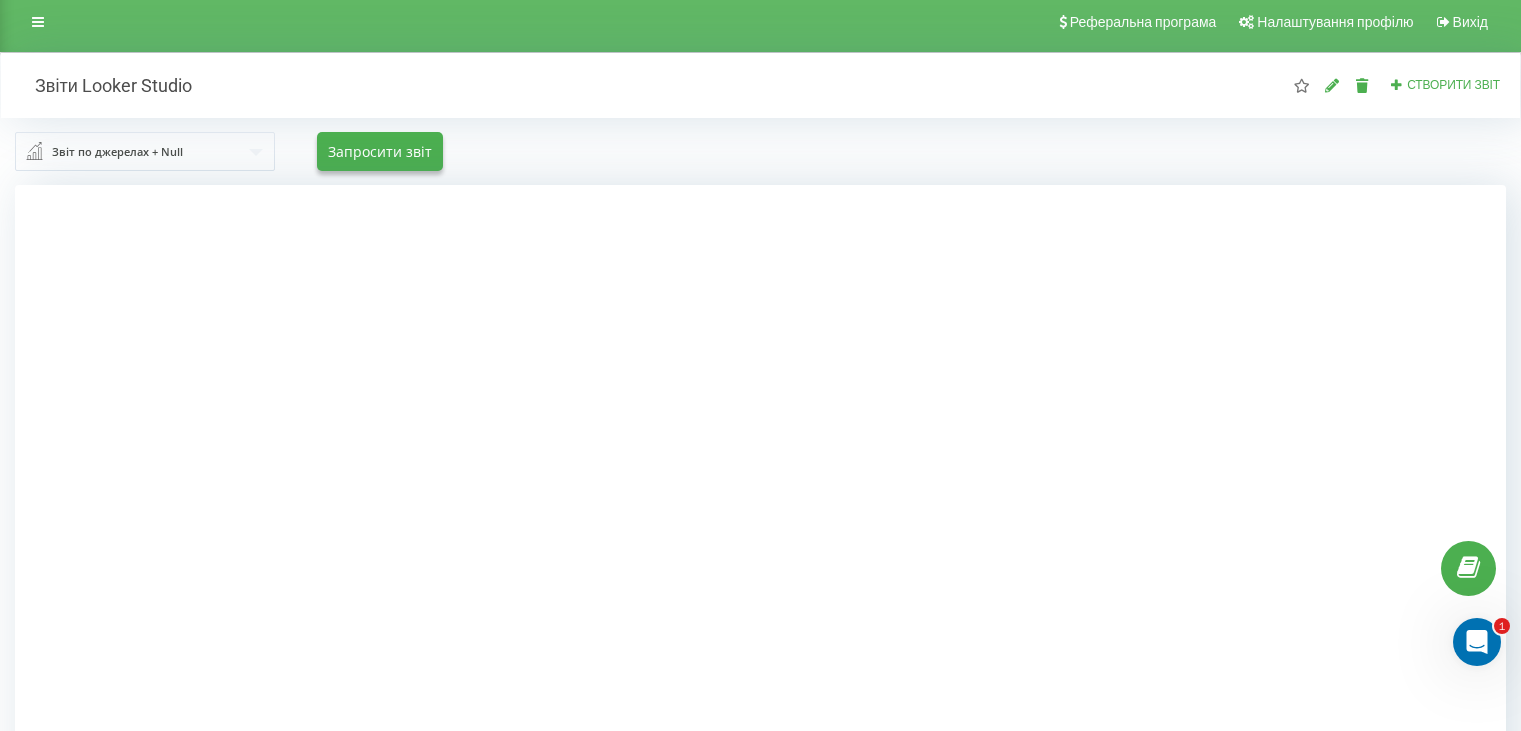 scroll, scrollTop: 0, scrollLeft: 0, axis: both 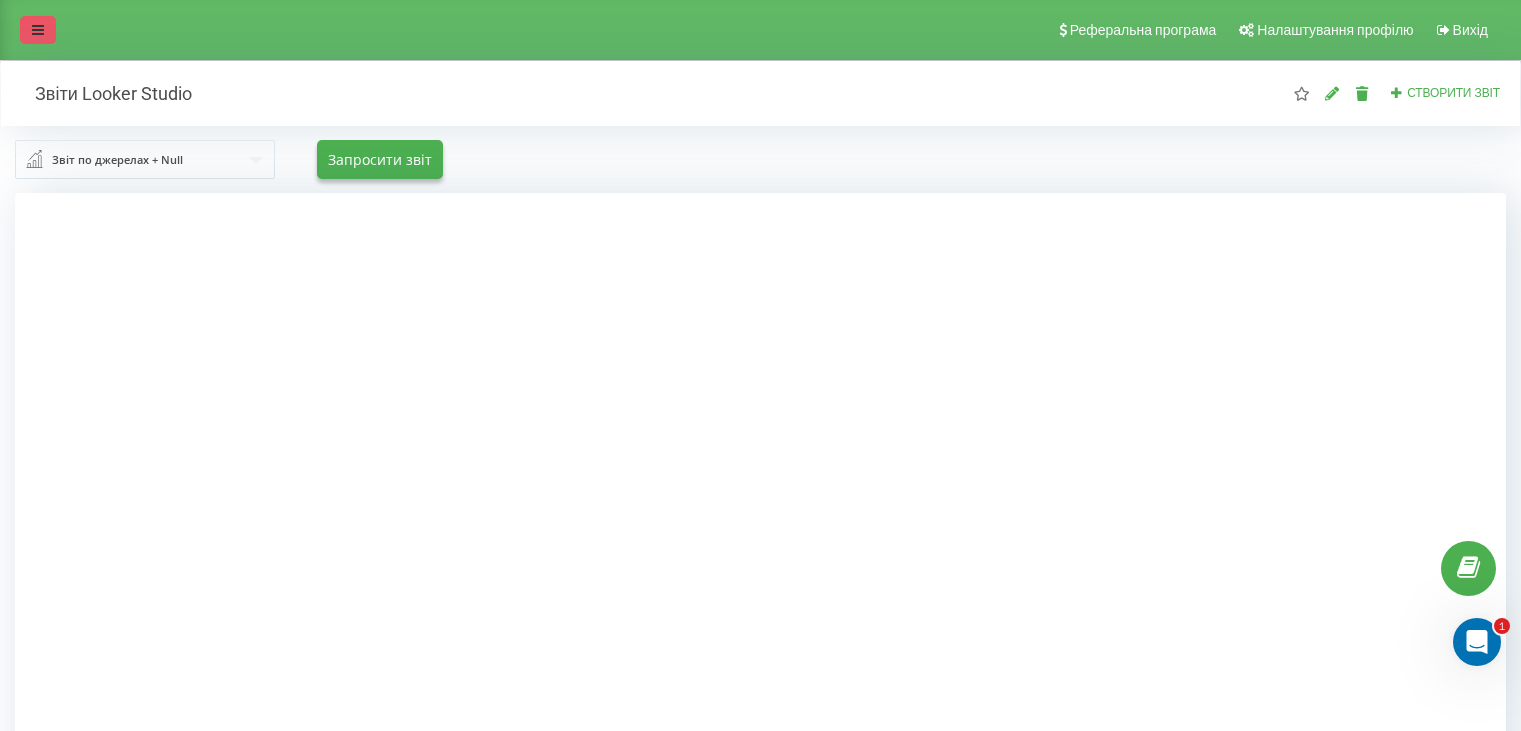 click at bounding box center [38, 30] 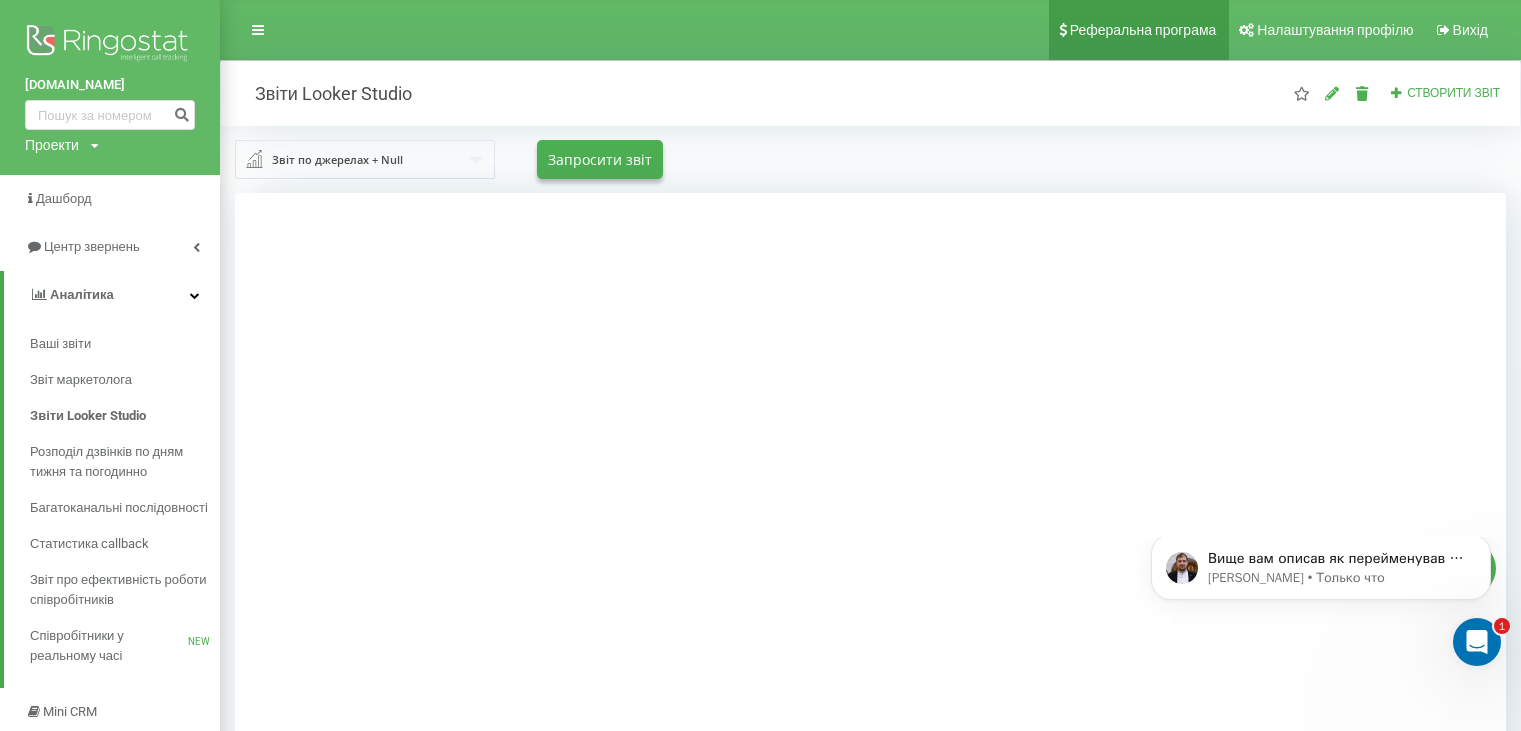 scroll, scrollTop: 0, scrollLeft: 0, axis: both 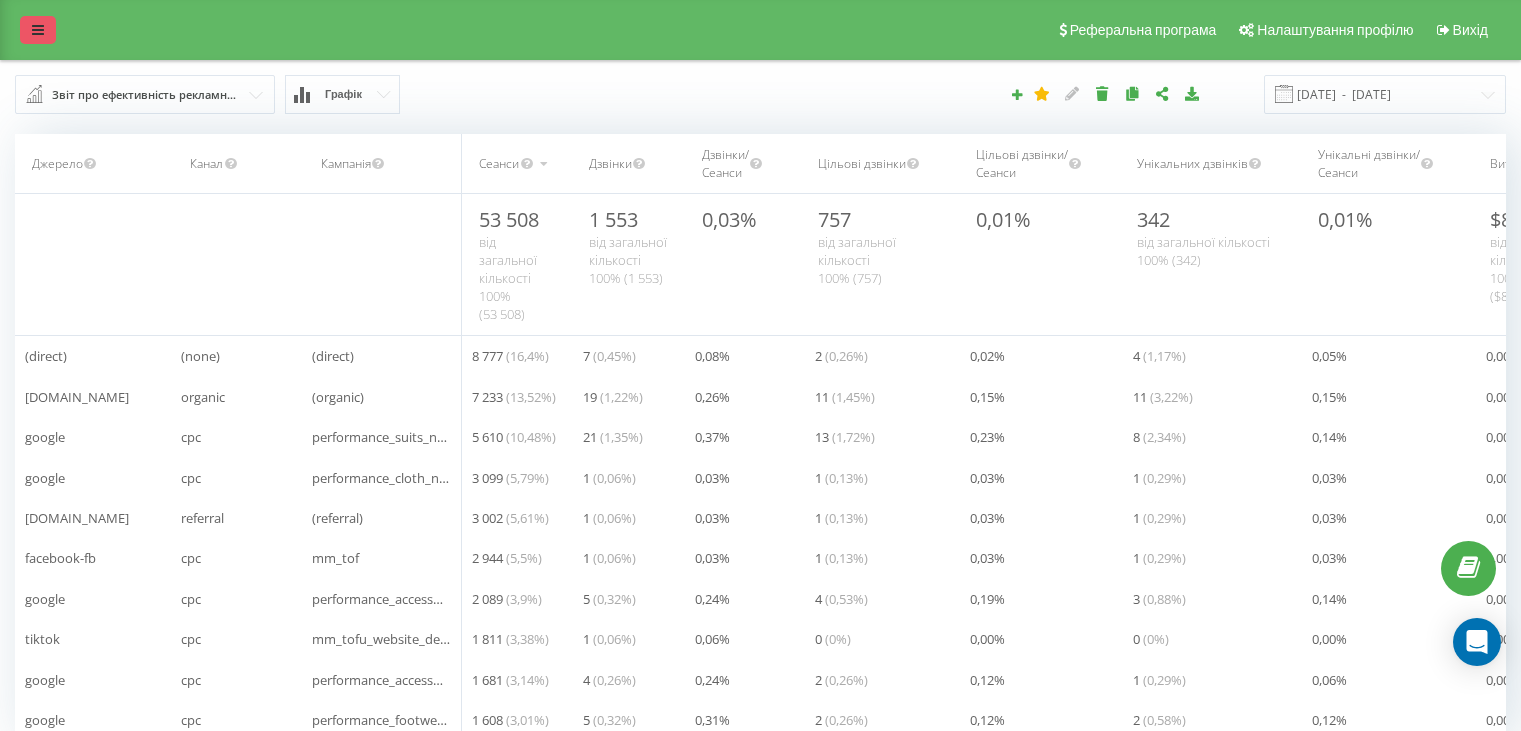 click at bounding box center (38, 30) 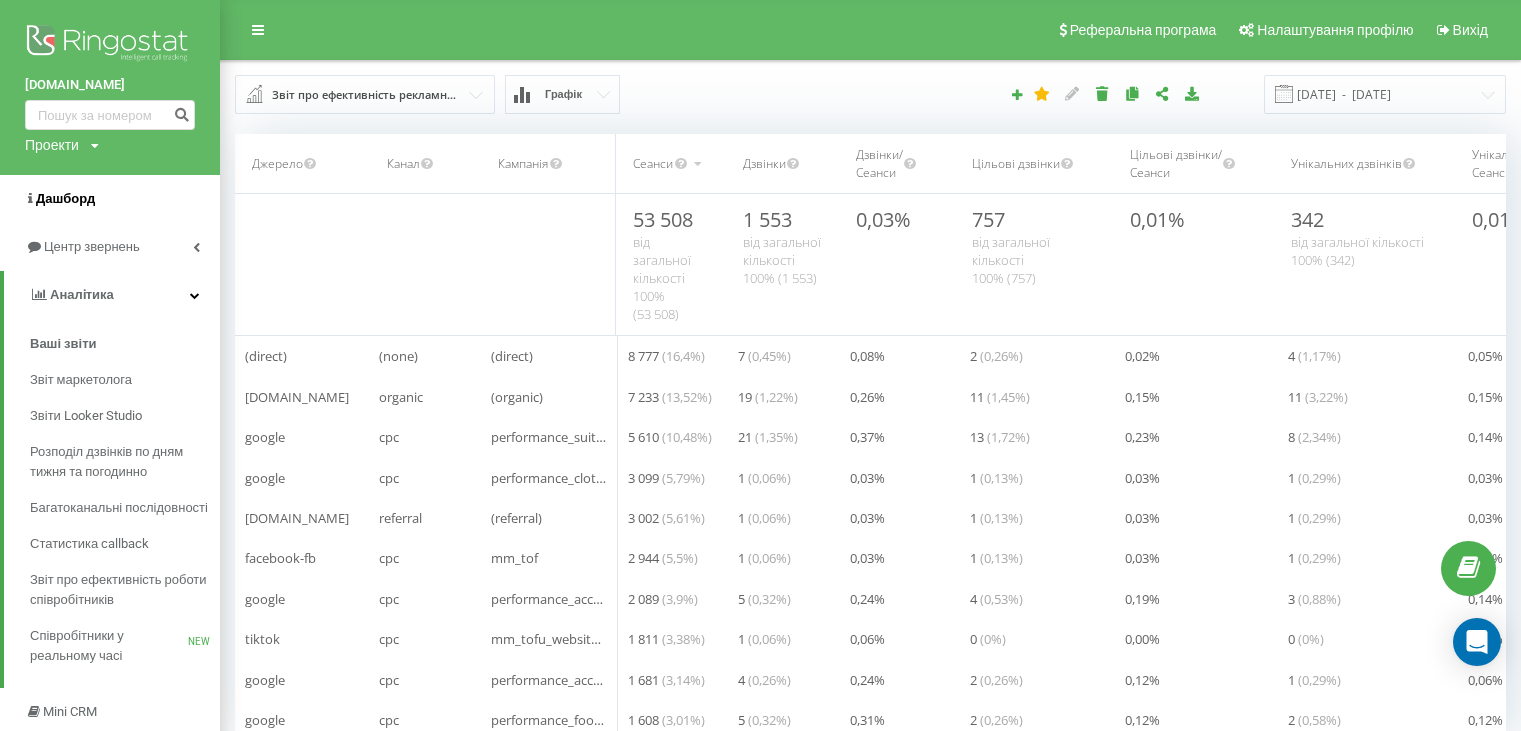 click on "Дашборд" at bounding box center [65, 198] 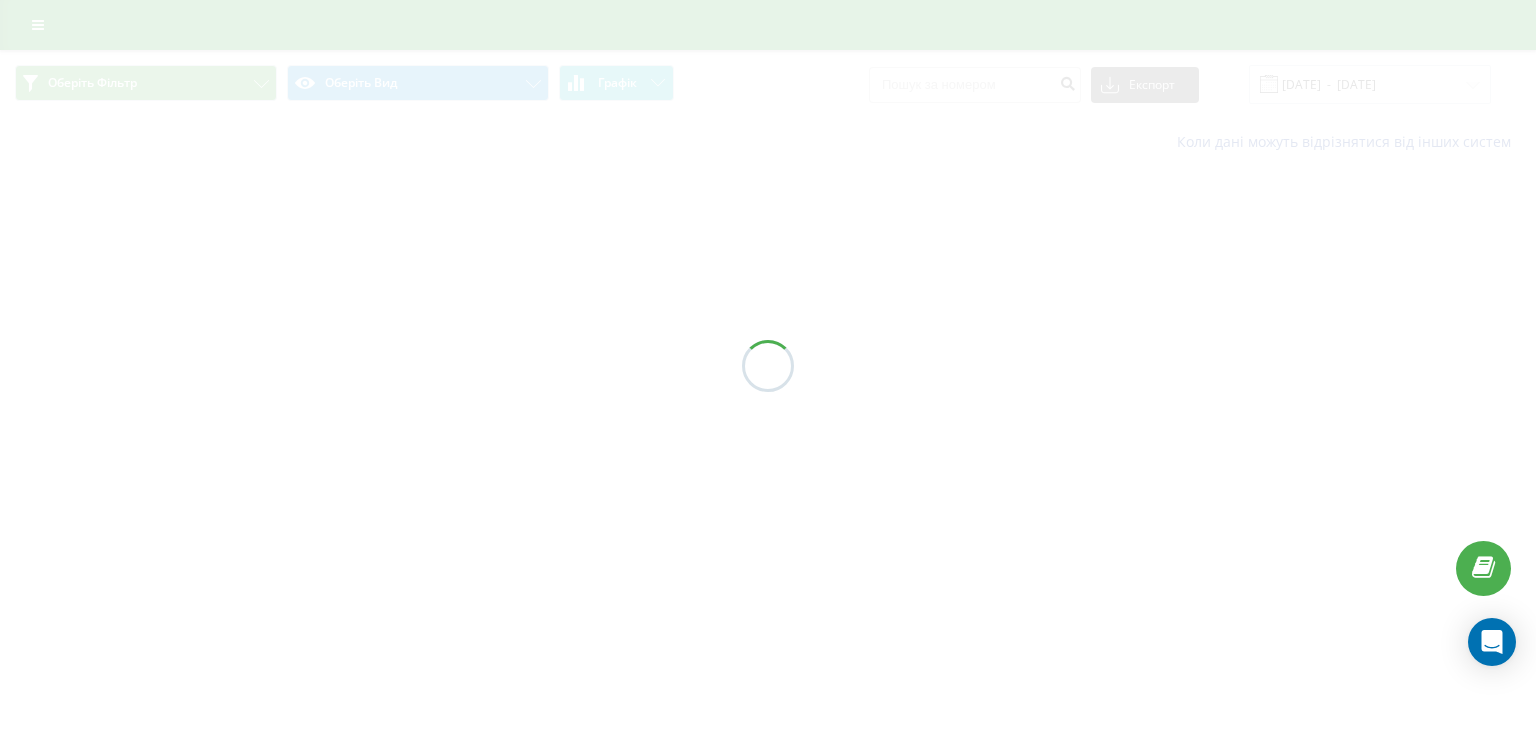 scroll, scrollTop: 0, scrollLeft: 0, axis: both 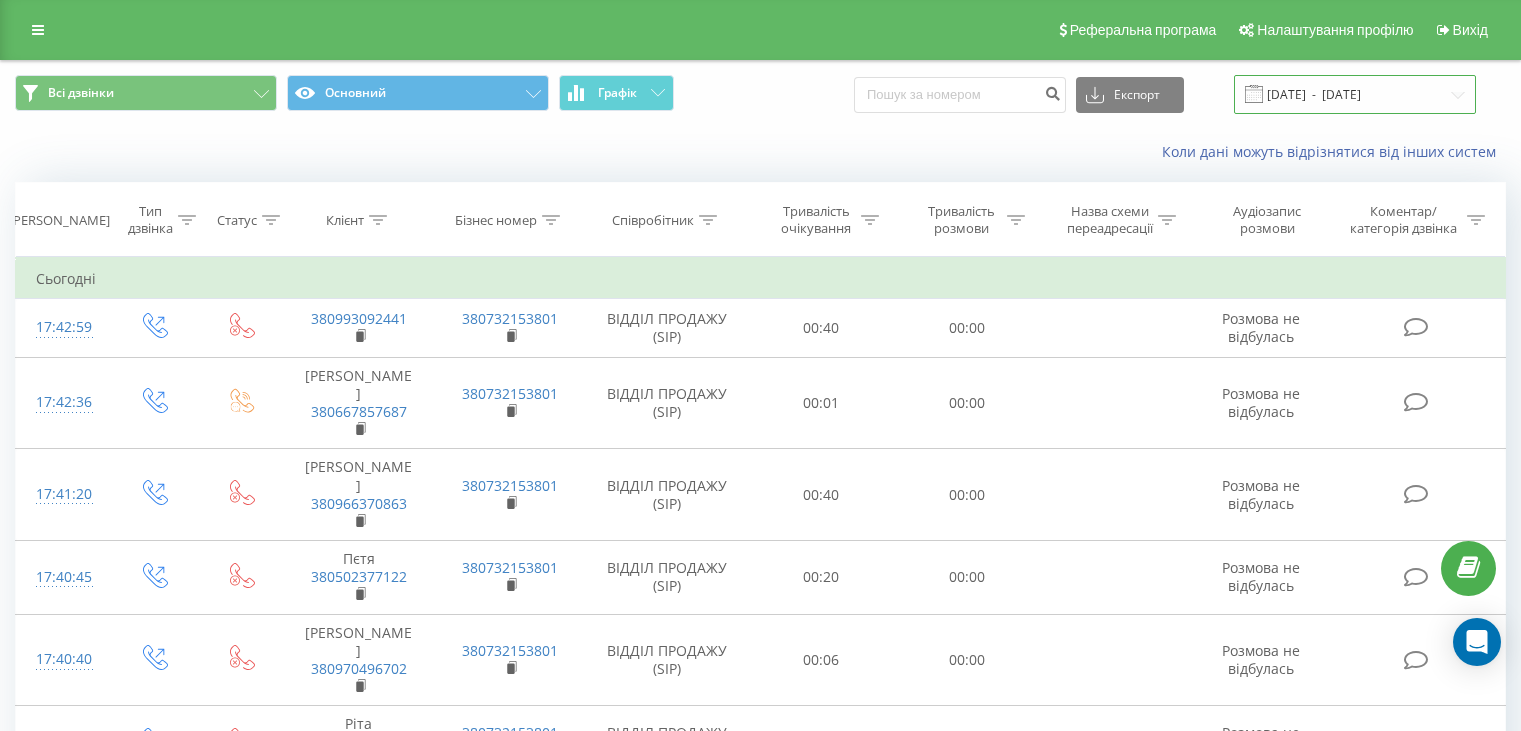 click on "11.06.2025  -  11.07.2025" at bounding box center (1355, 94) 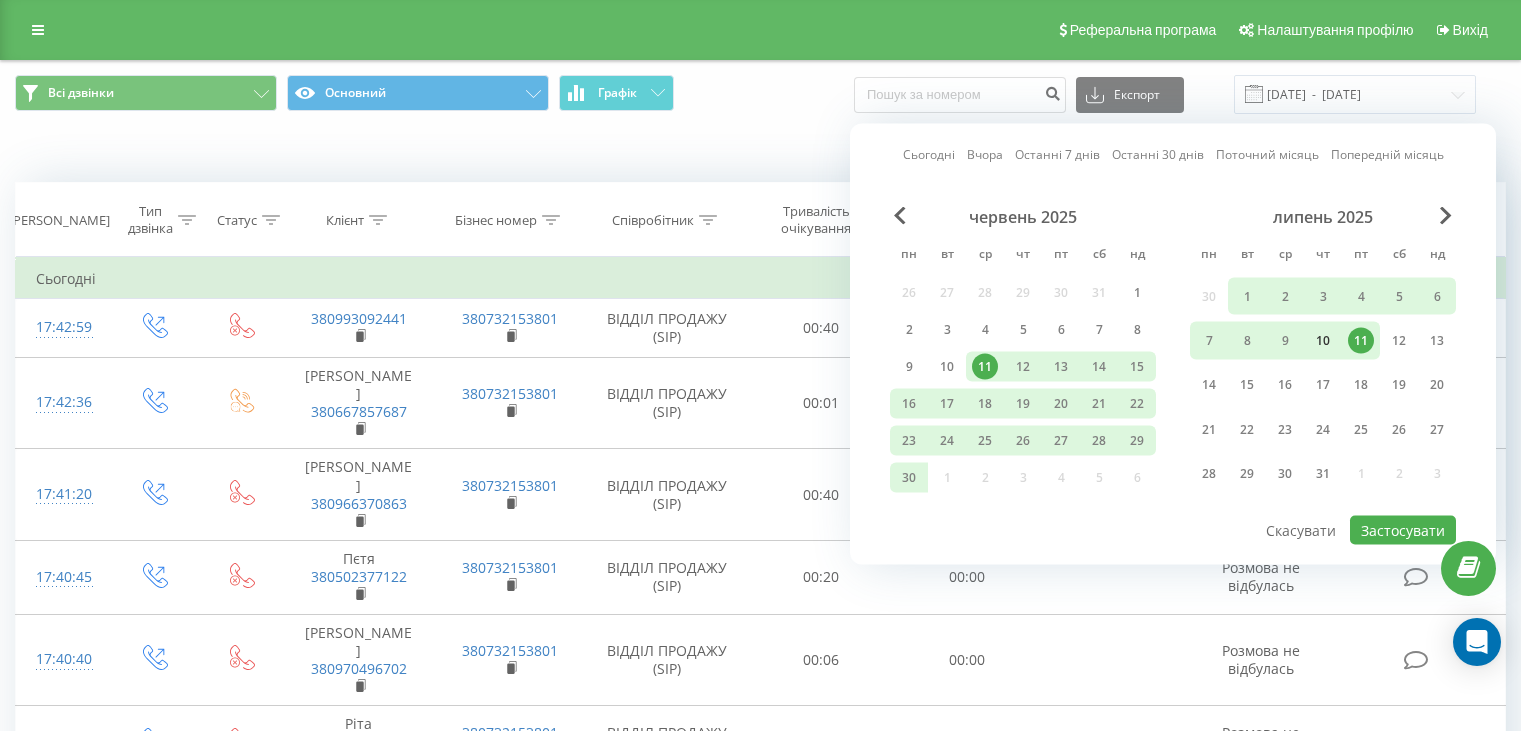 click on "10" at bounding box center [1323, 341] 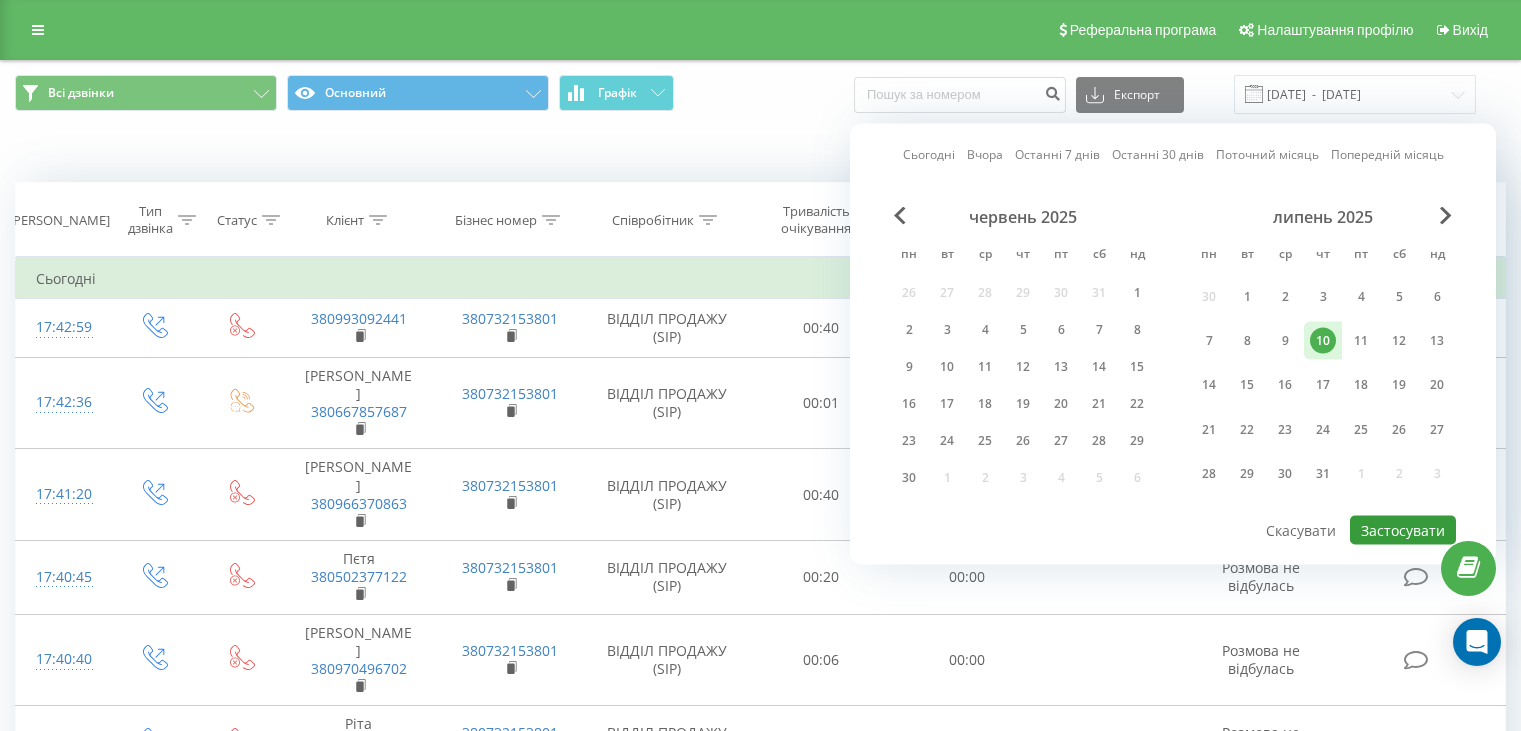 click on "Застосувати" at bounding box center [1403, 530] 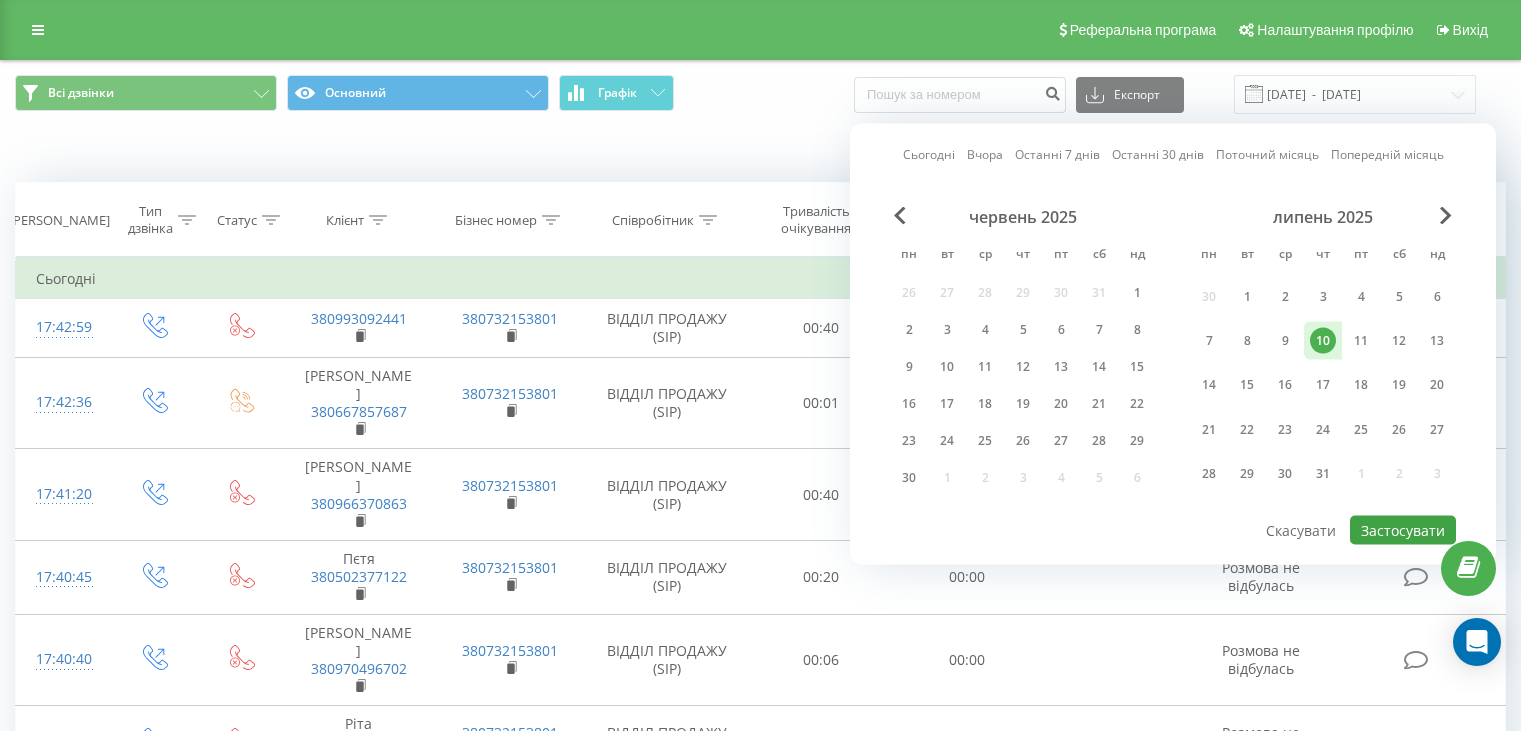 type on "10.07.2025  -  10.07.2025" 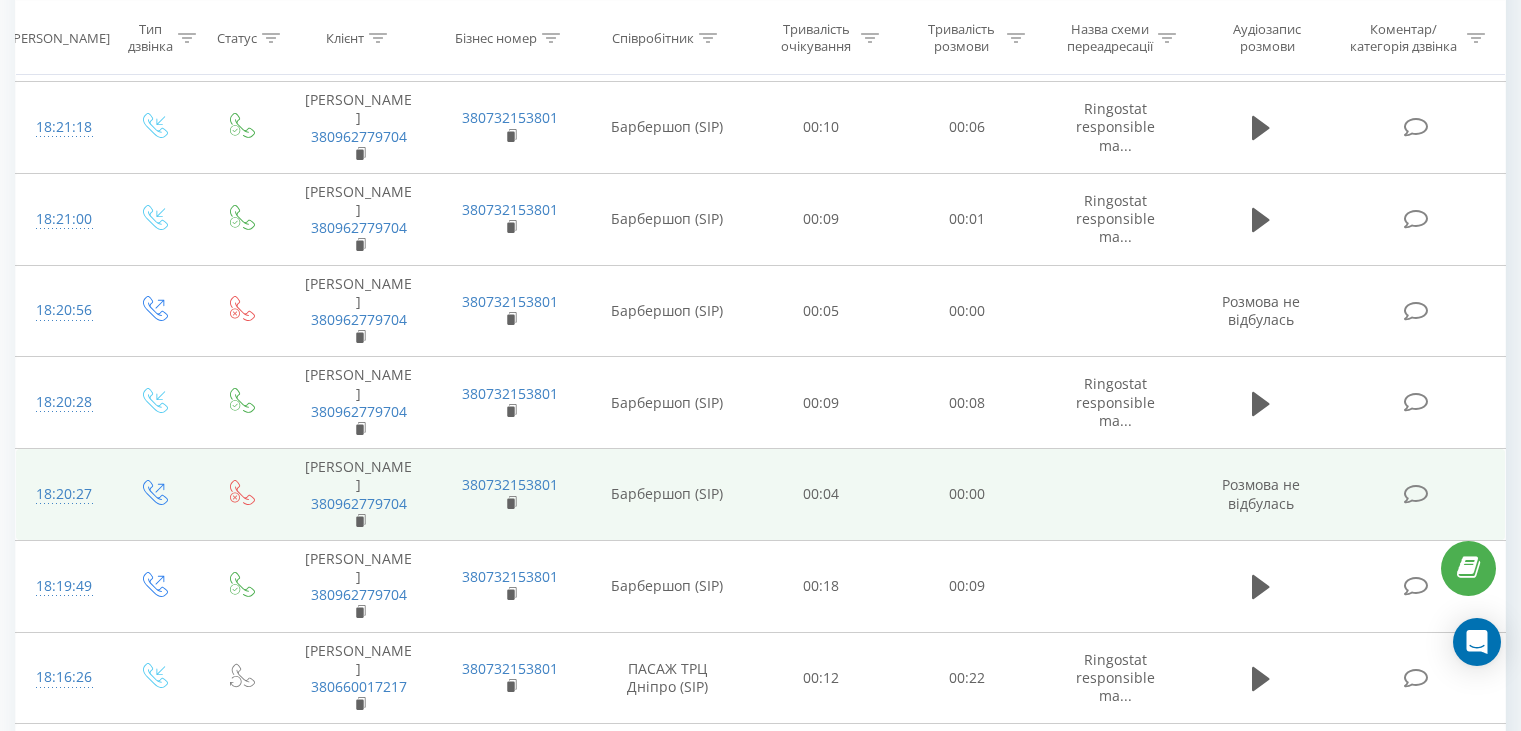 scroll, scrollTop: 0, scrollLeft: 0, axis: both 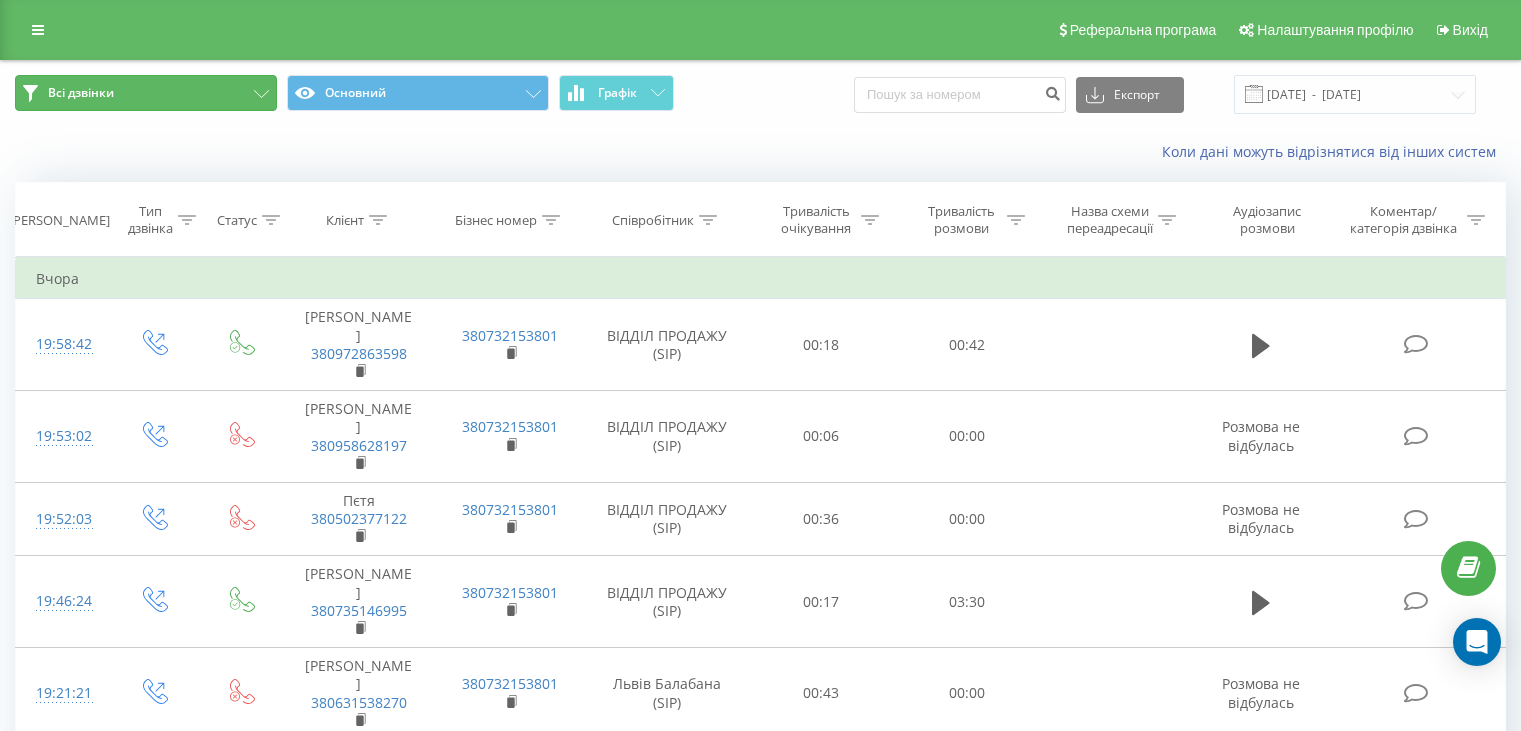 click on "Всі дзвінки" at bounding box center (146, 93) 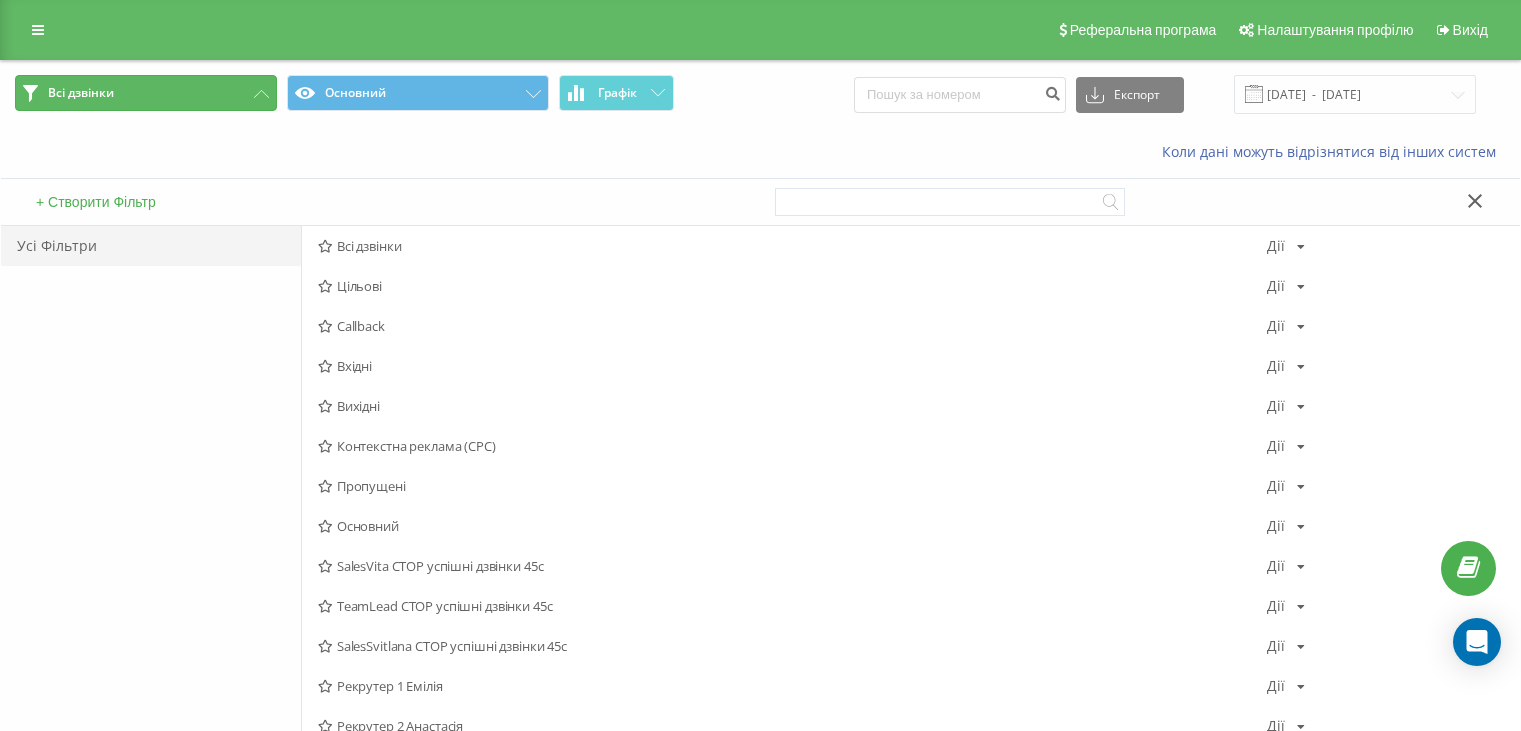 click on "Всі дзвінки" at bounding box center [146, 93] 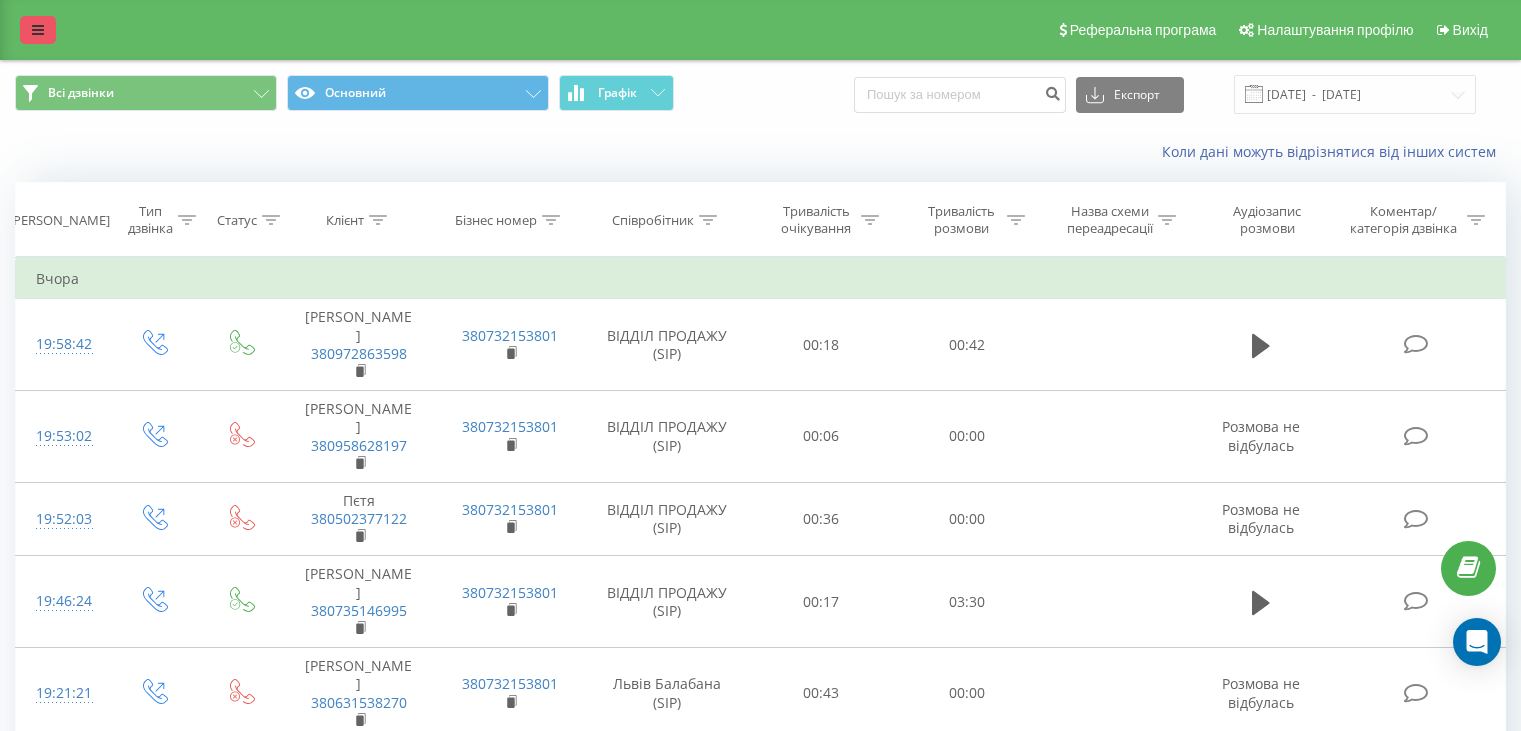click at bounding box center [38, 30] 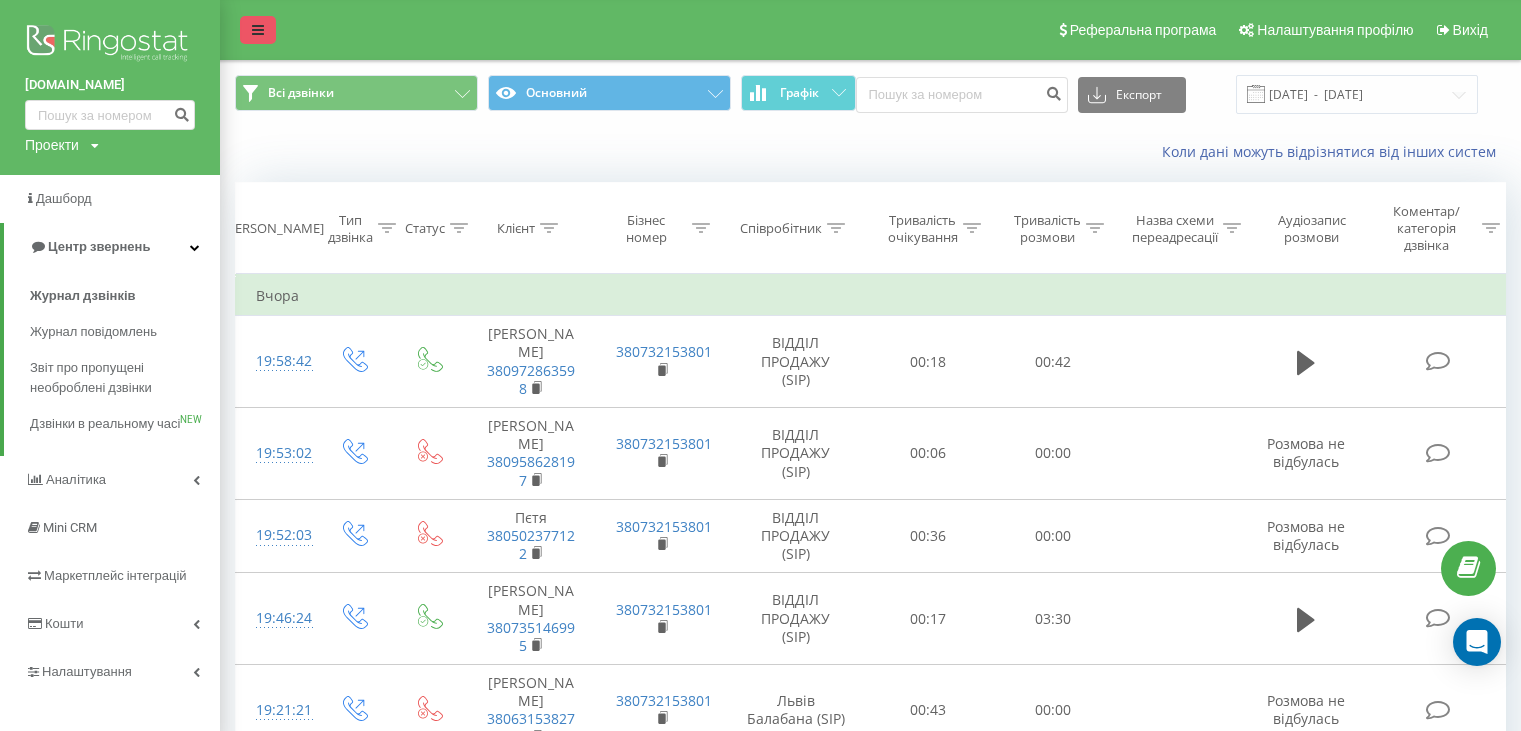 click at bounding box center [258, 30] 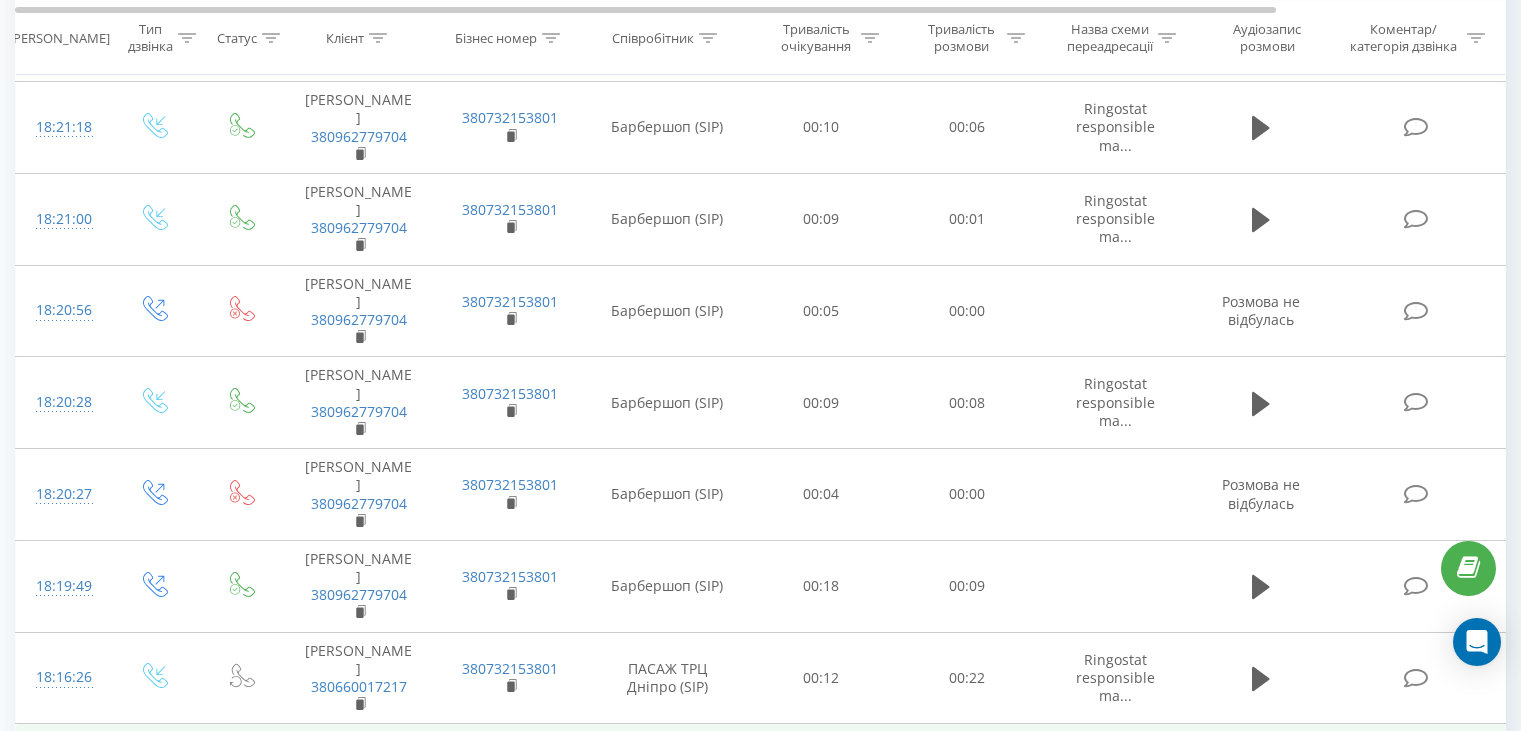 scroll, scrollTop: 0, scrollLeft: 0, axis: both 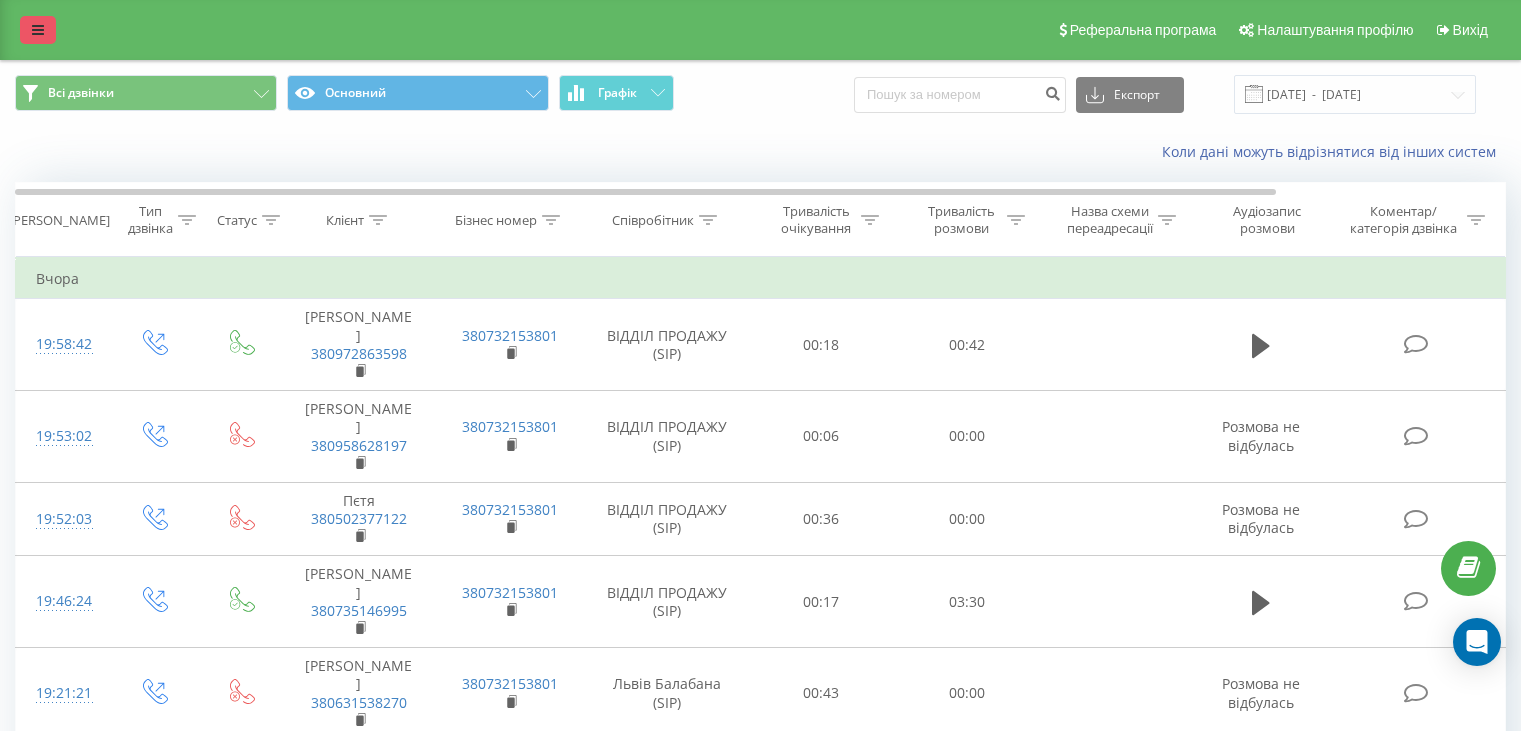 click at bounding box center [38, 30] 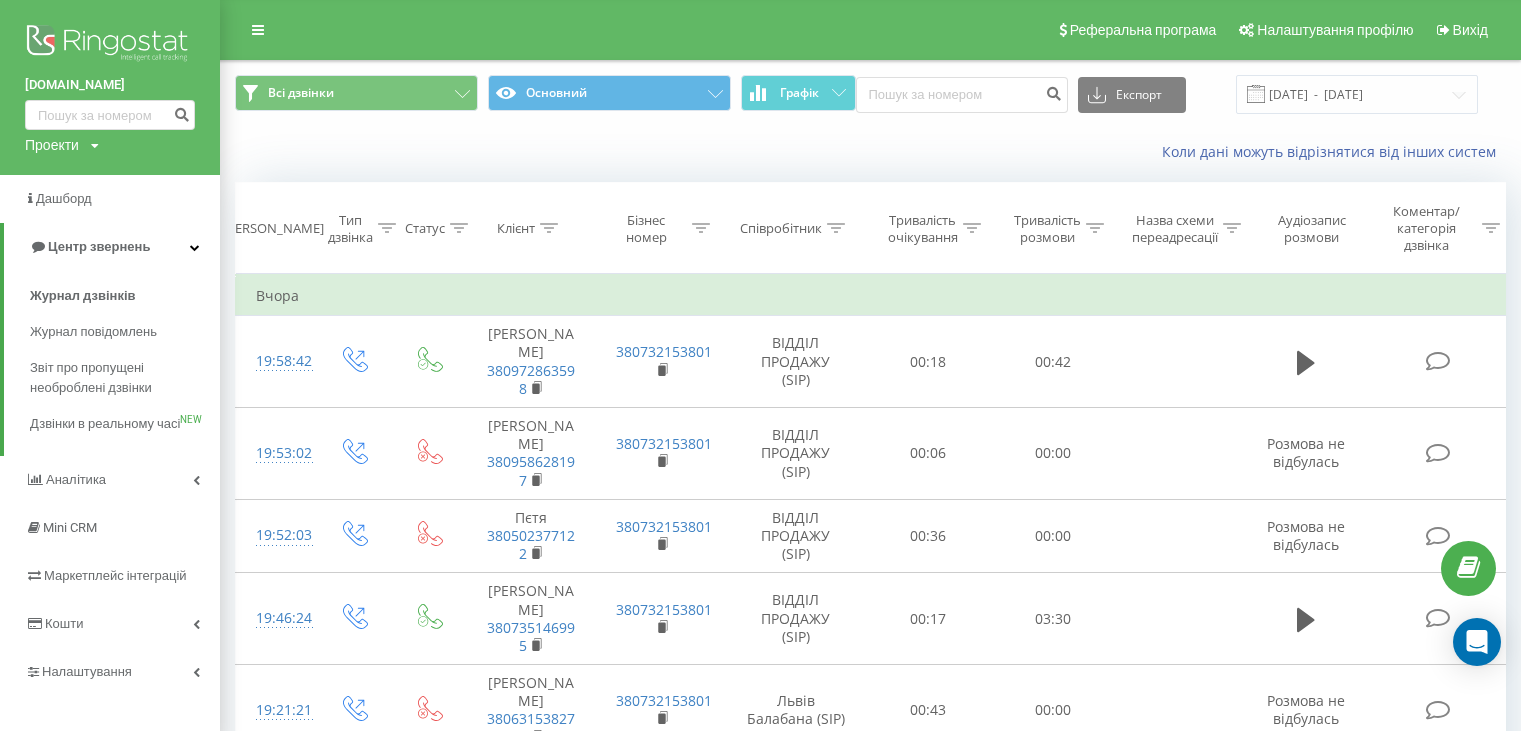 click on "[DOMAIN_NAME]" at bounding box center [110, 85] 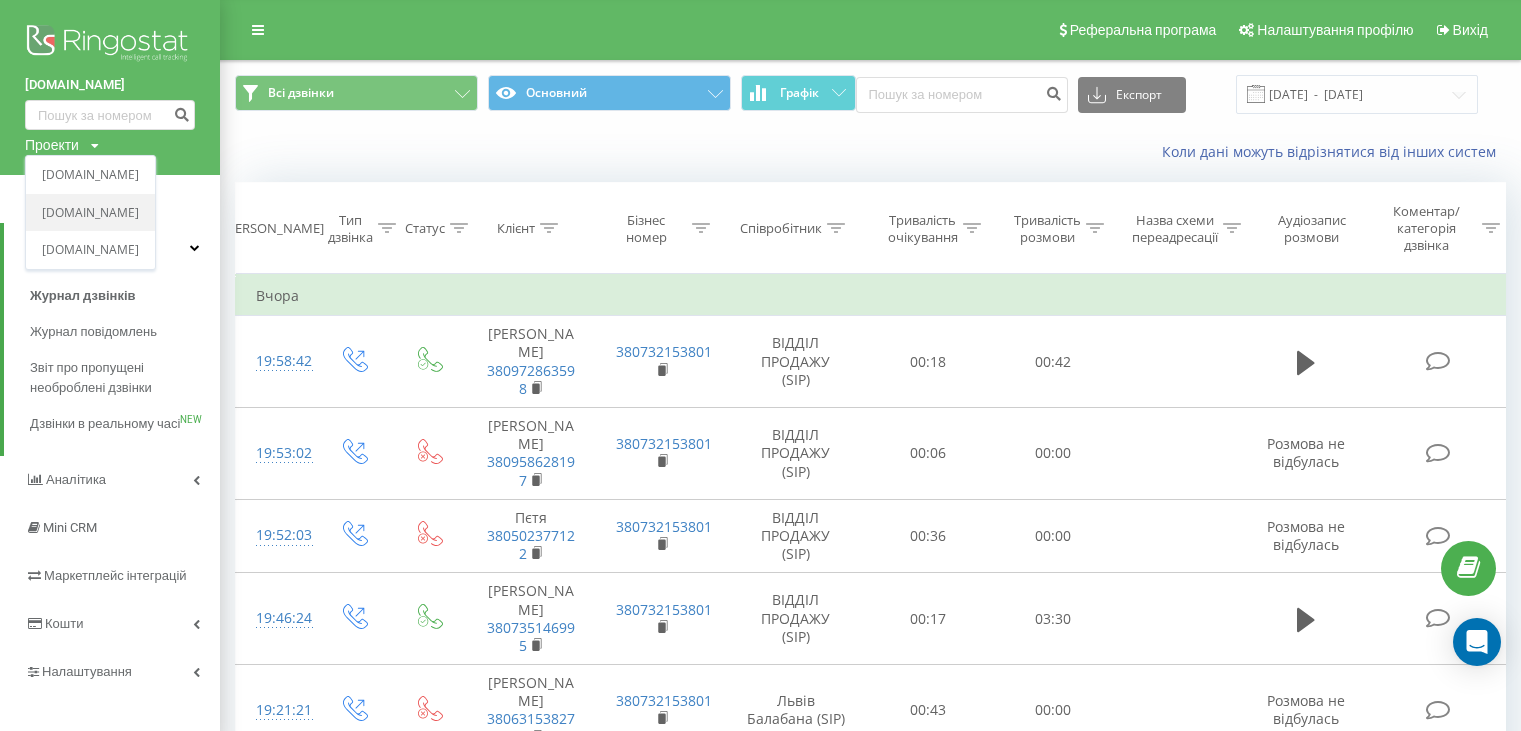 click on "[DOMAIN_NAME]" at bounding box center (90, 213) 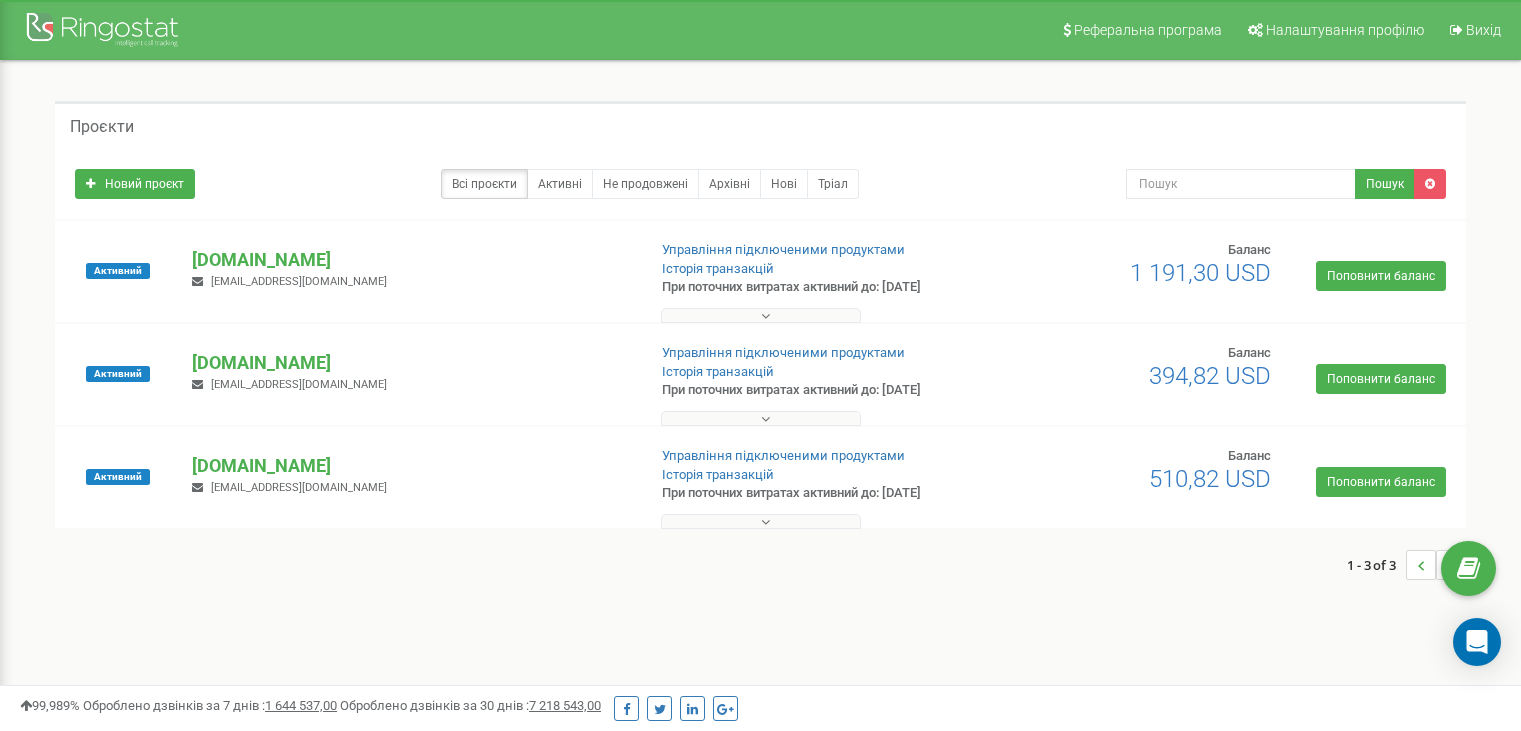 scroll, scrollTop: 0, scrollLeft: 0, axis: both 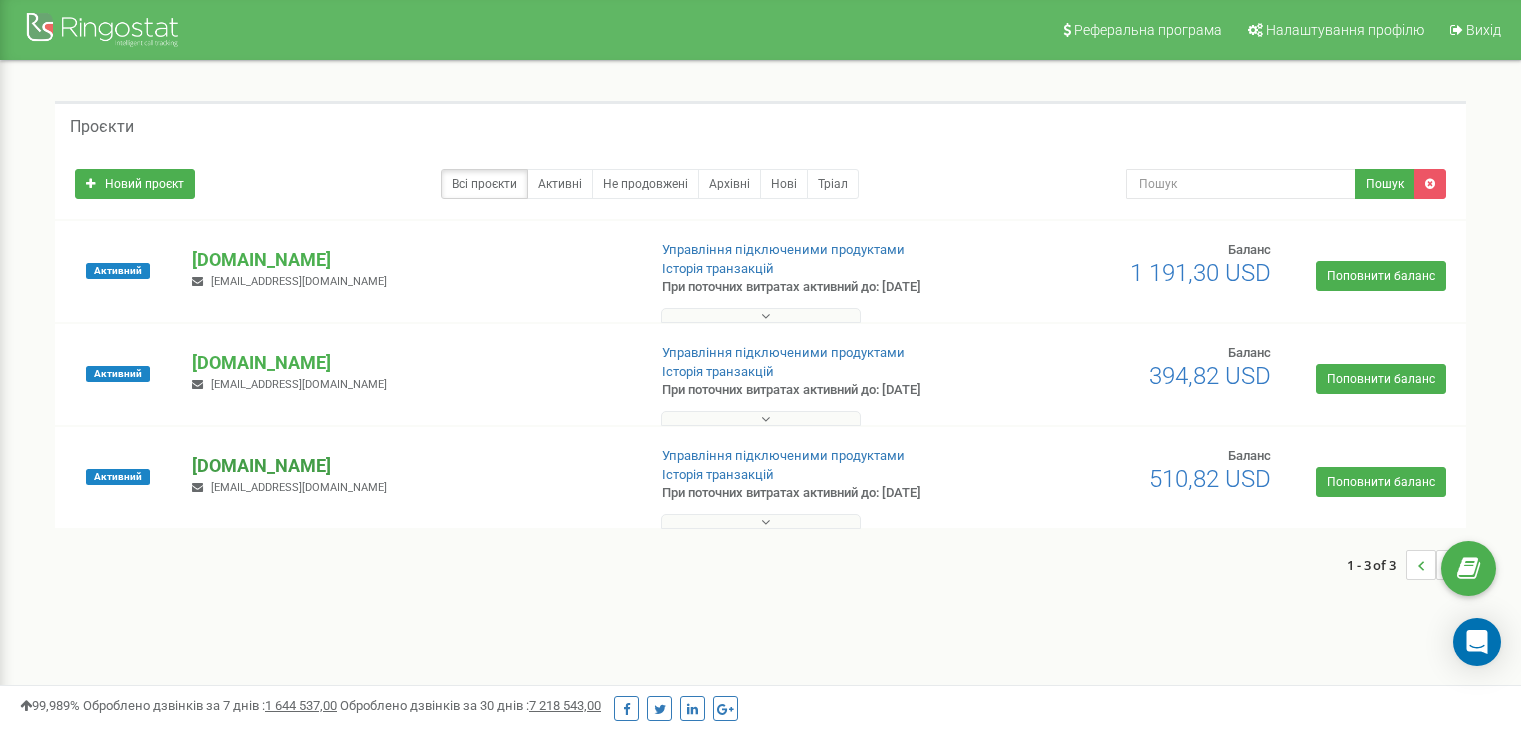 click on "[DOMAIN_NAME]" at bounding box center [410, 466] 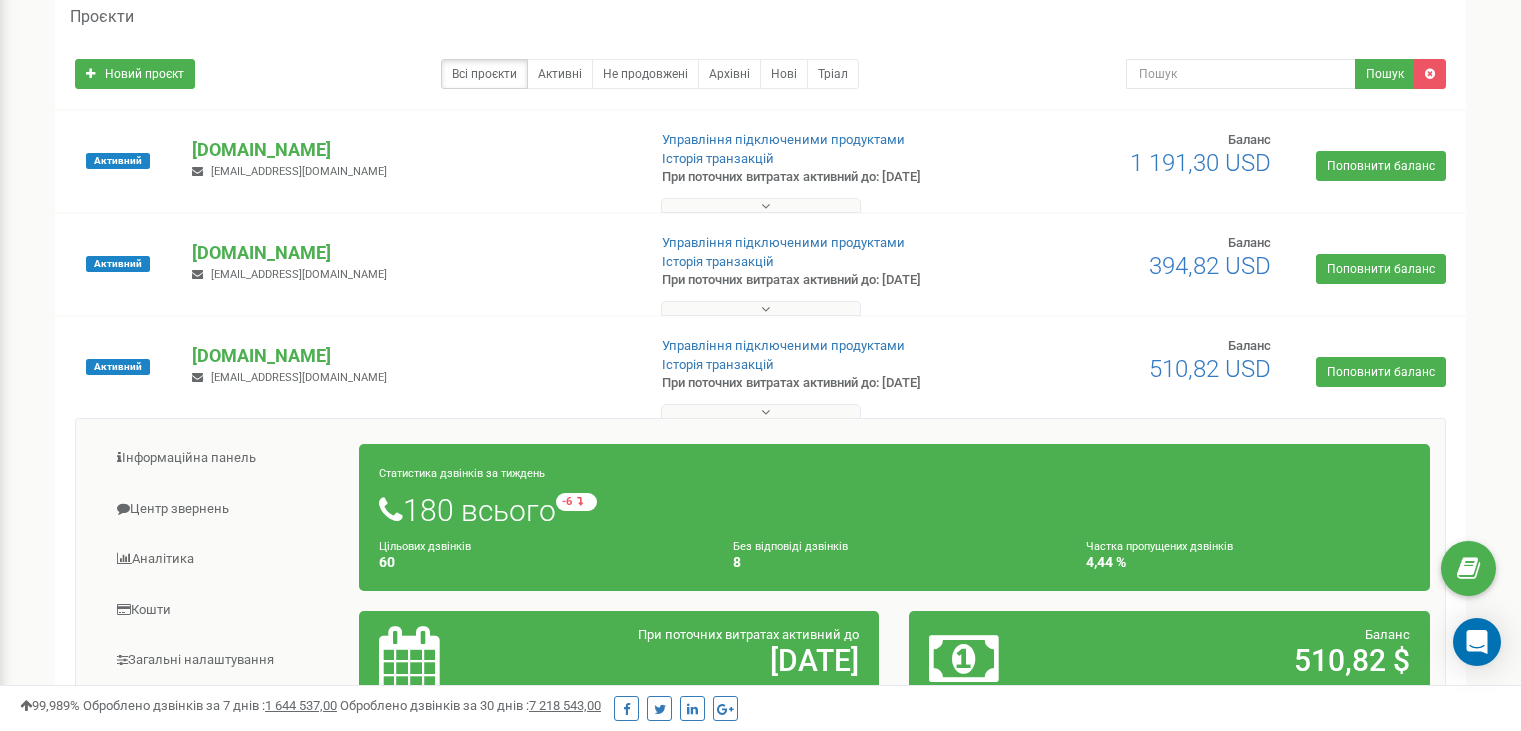 scroll, scrollTop: 386, scrollLeft: 0, axis: vertical 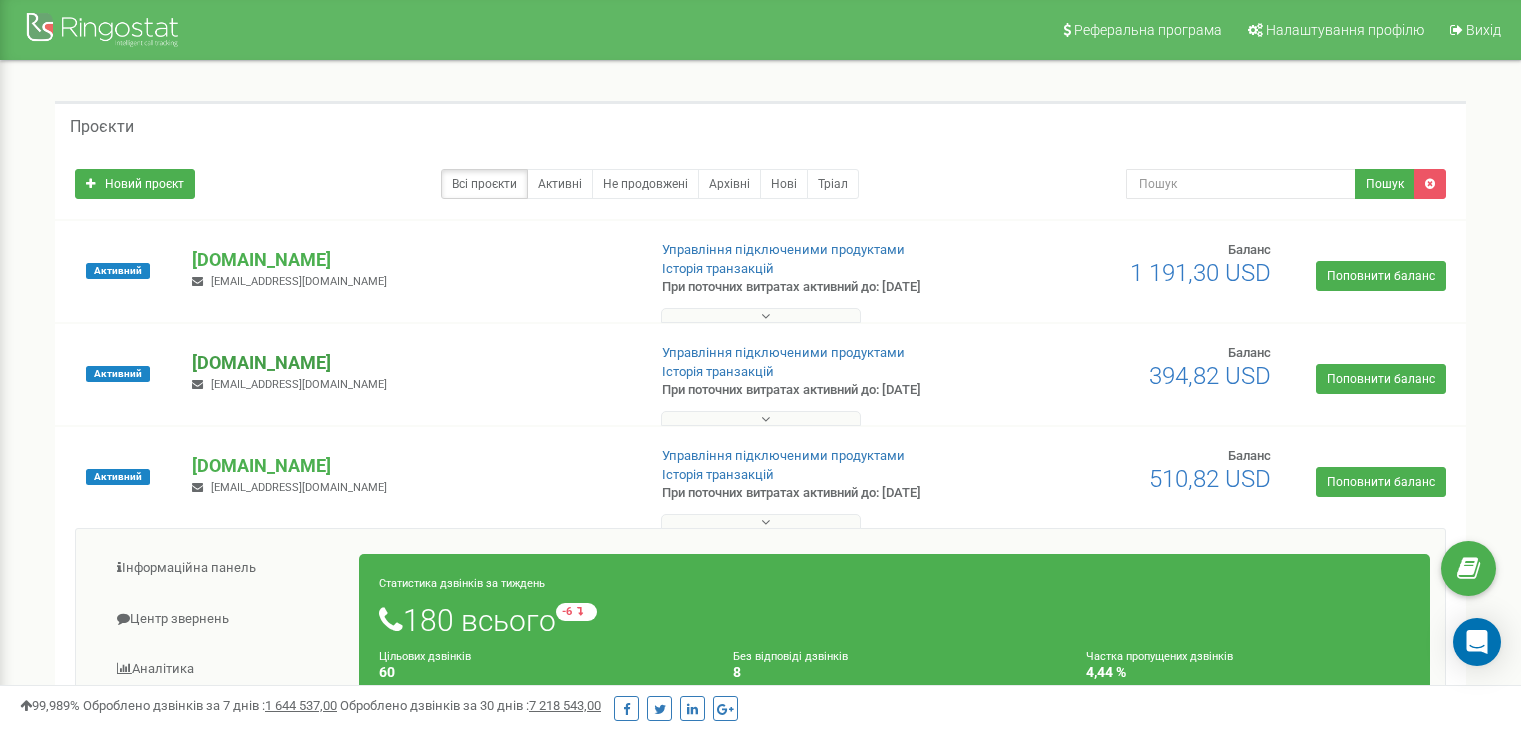 click on "[DOMAIN_NAME]" at bounding box center (410, 363) 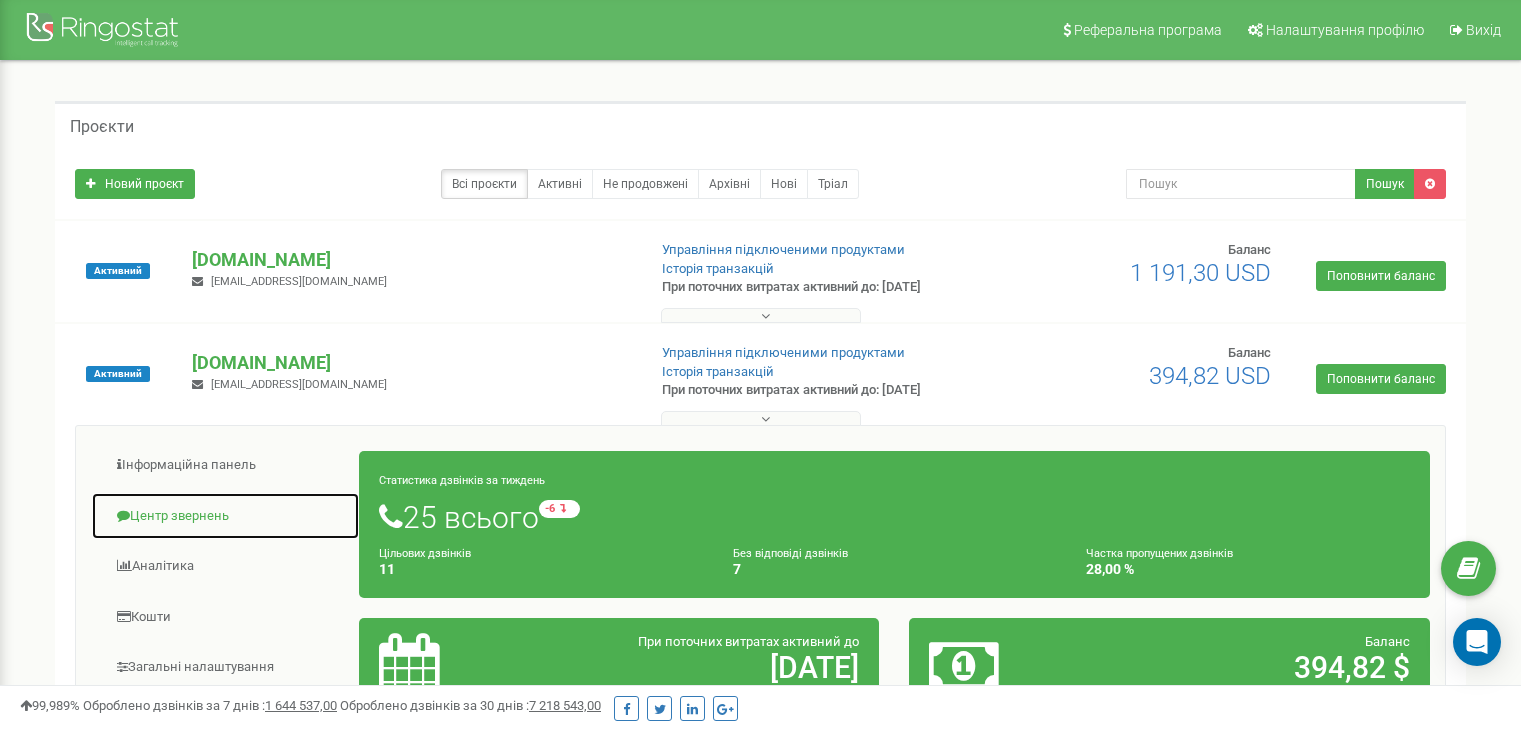 click on "Центр звернень" at bounding box center [225, 516] 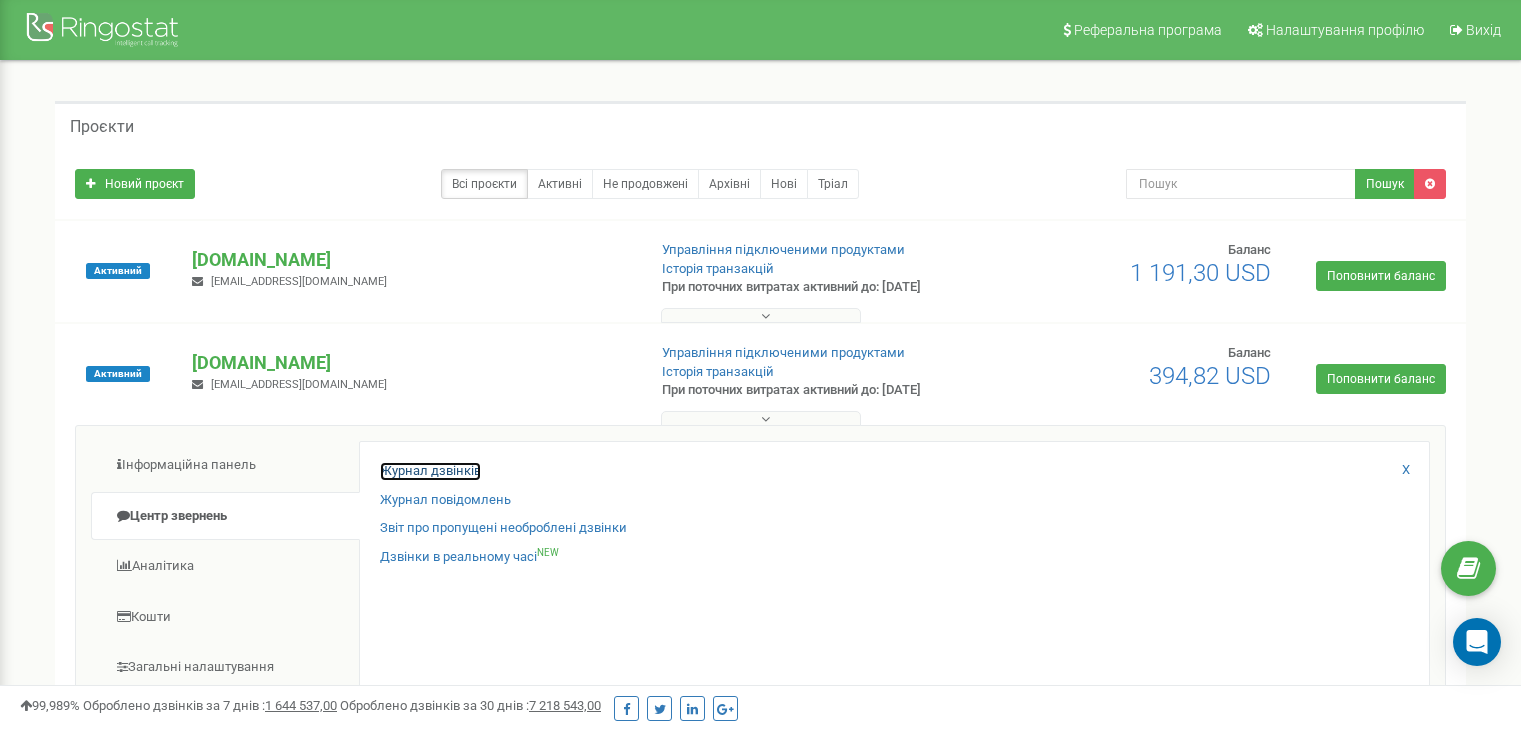 click on "Журнал дзвінків" at bounding box center (430, 471) 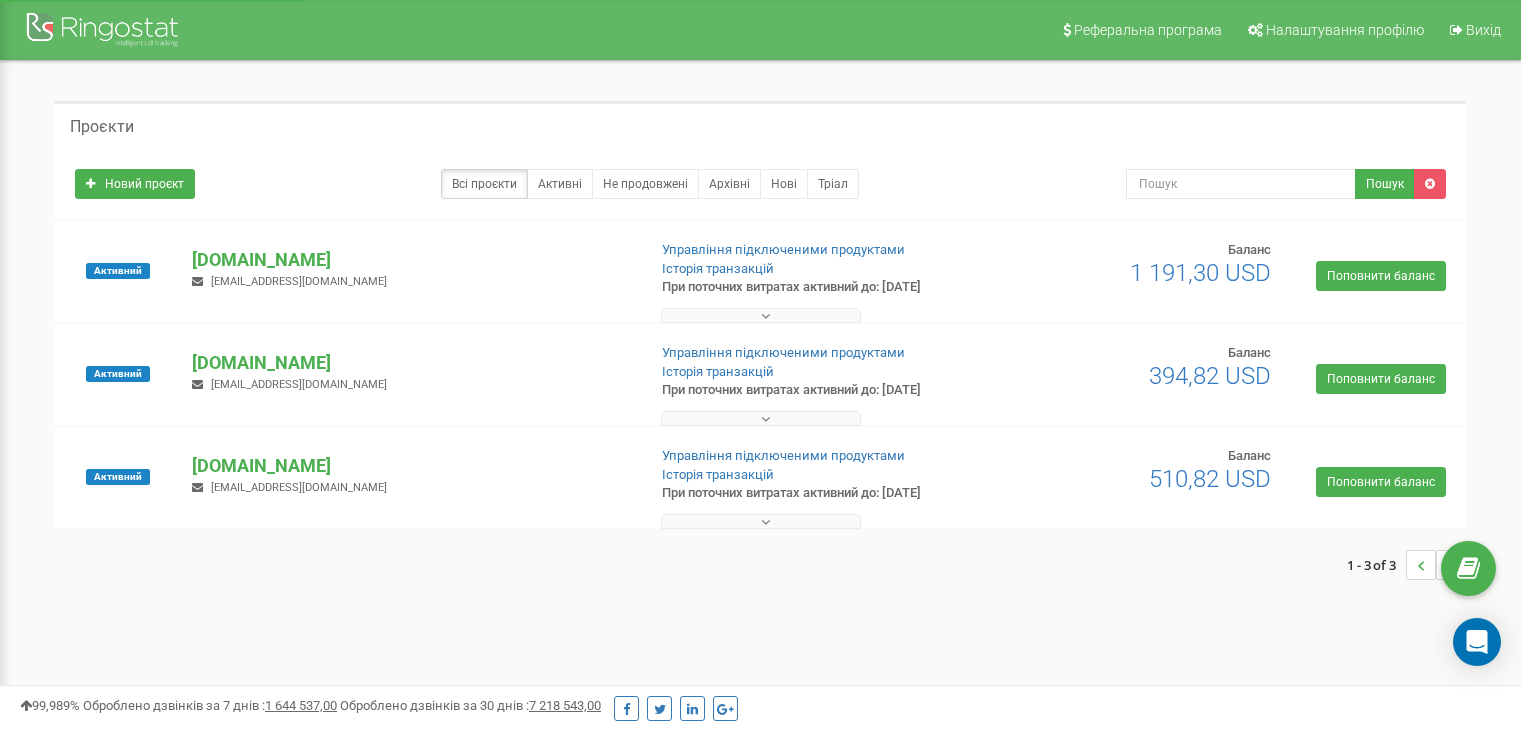 scroll, scrollTop: 0, scrollLeft: 0, axis: both 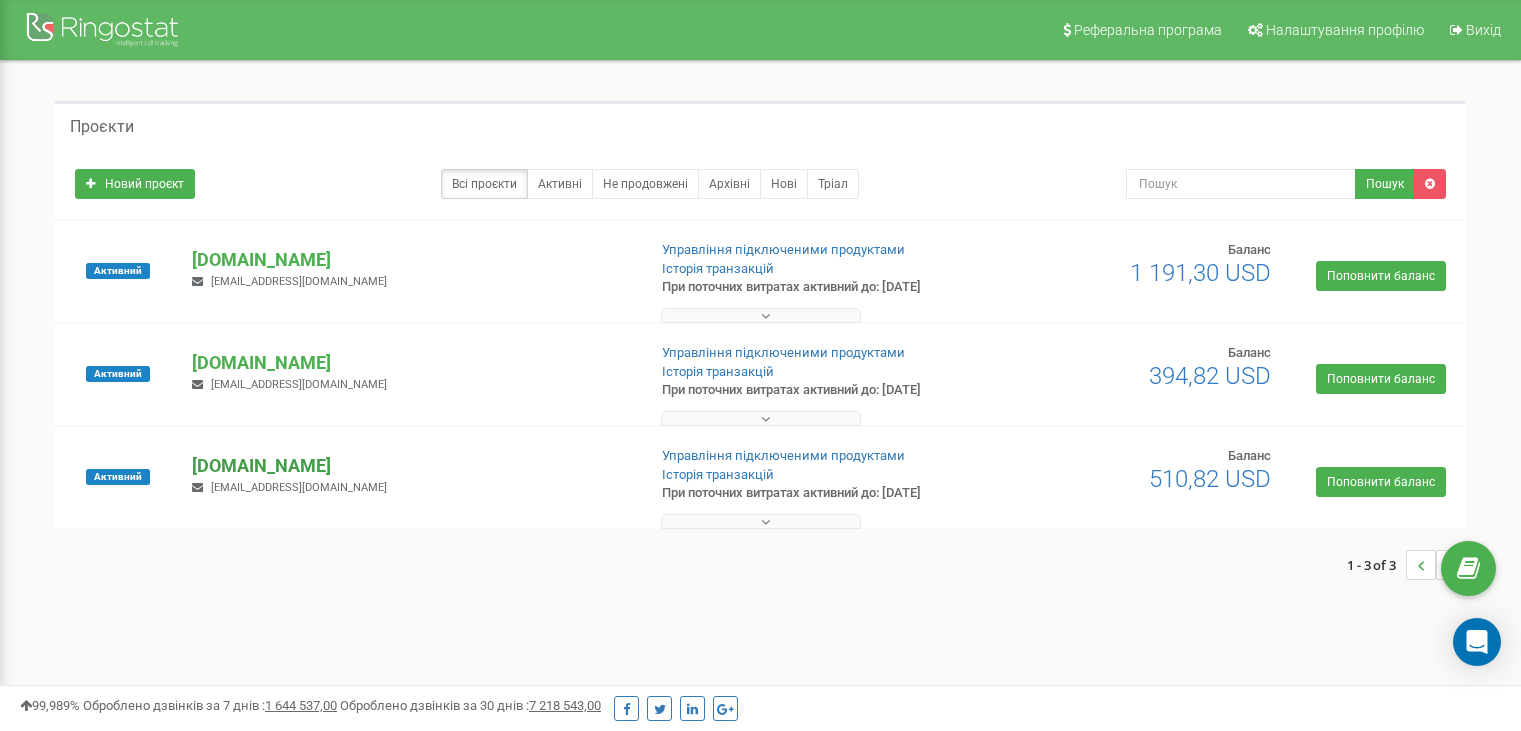 click on "[DOMAIN_NAME]" at bounding box center [410, 466] 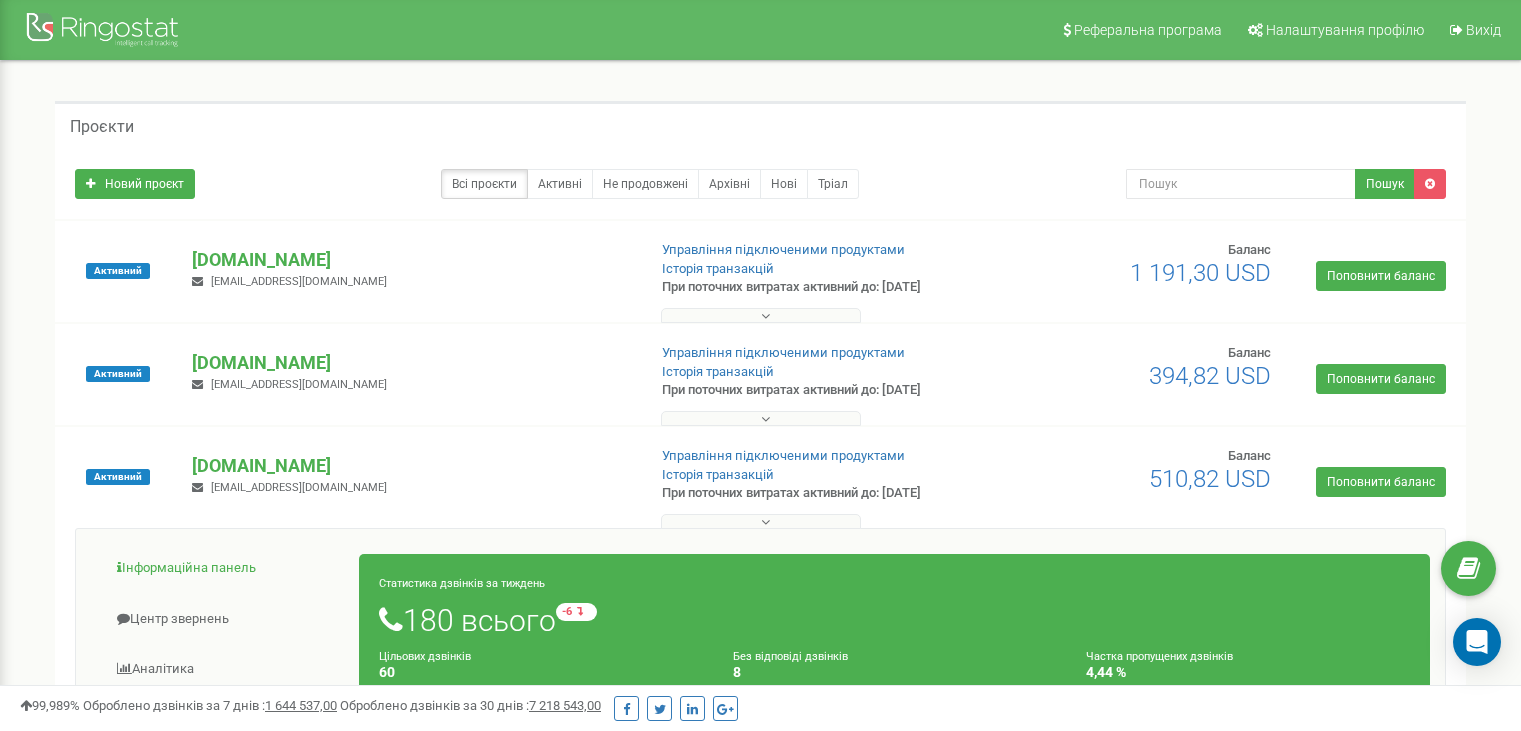 scroll, scrollTop: 33, scrollLeft: 0, axis: vertical 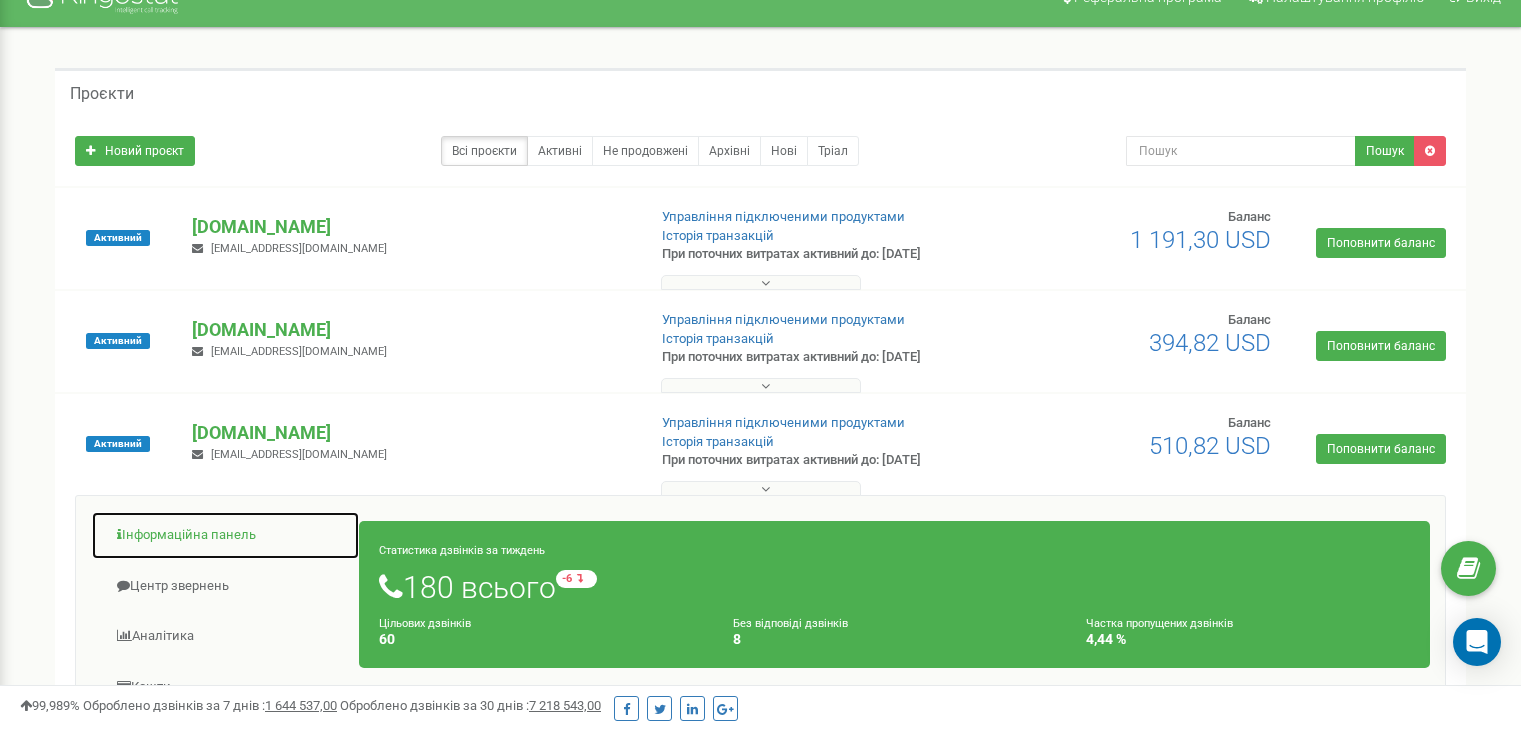 click on "Інформаційна панель" at bounding box center [225, 535] 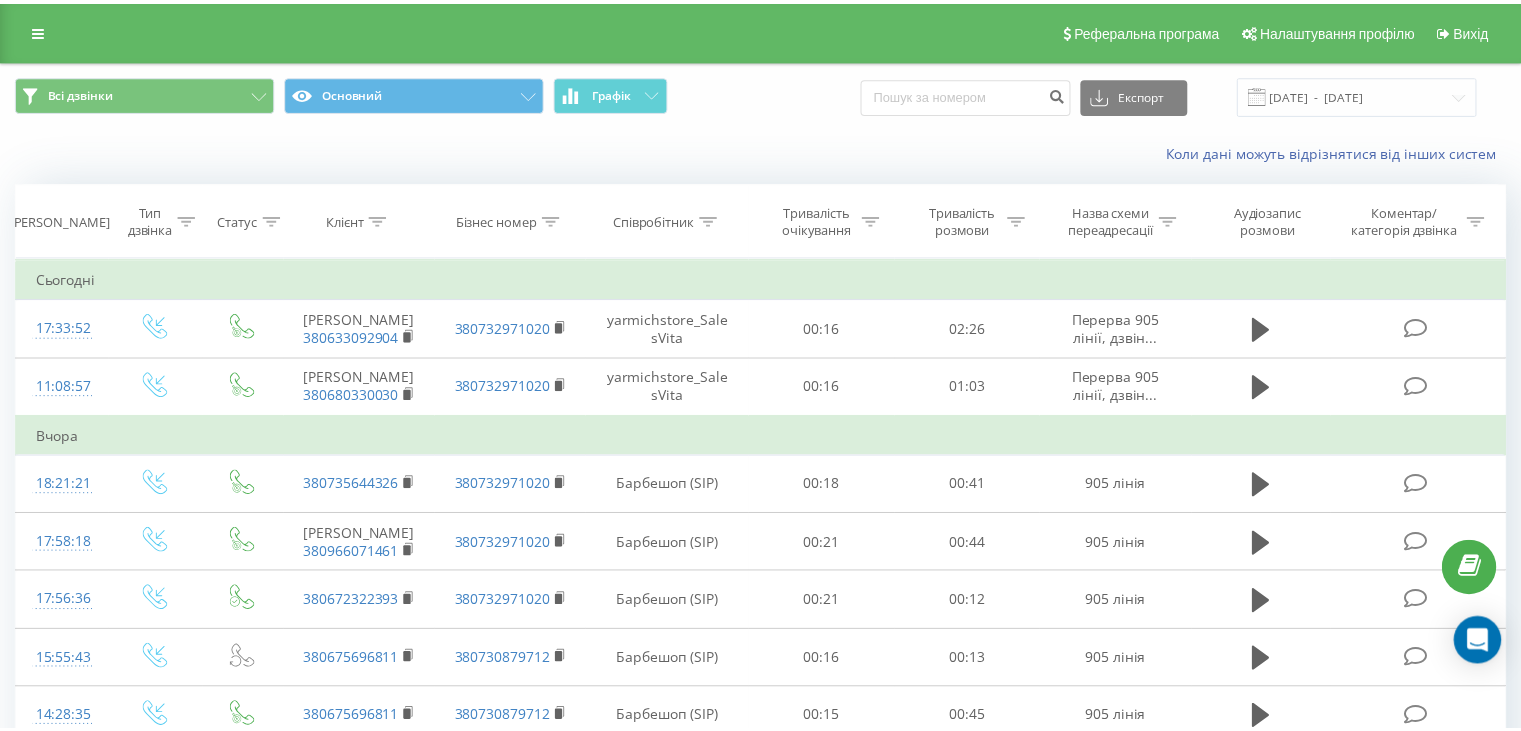 scroll, scrollTop: 0, scrollLeft: 0, axis: both 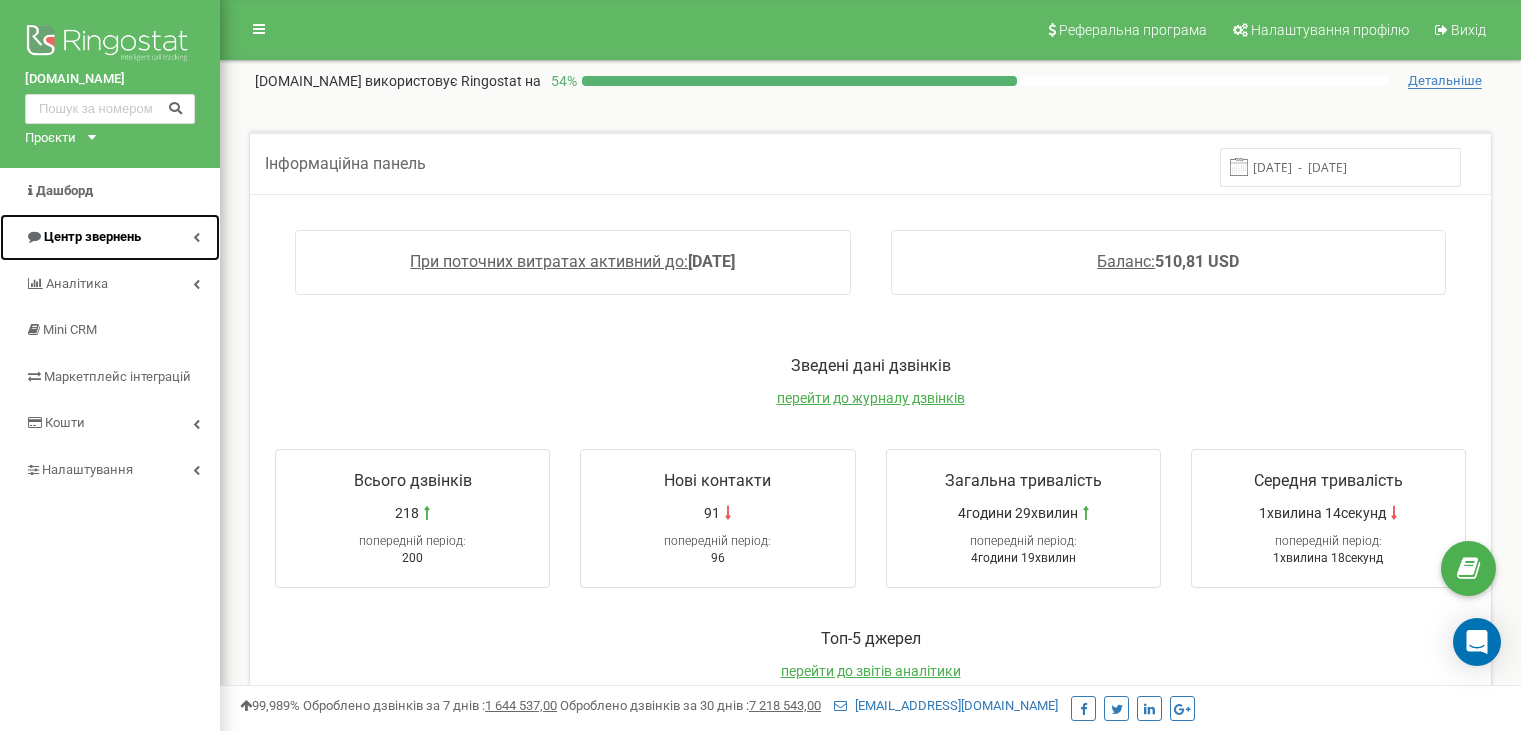 click on "Центр звернень" at bounding box center [92, 236] 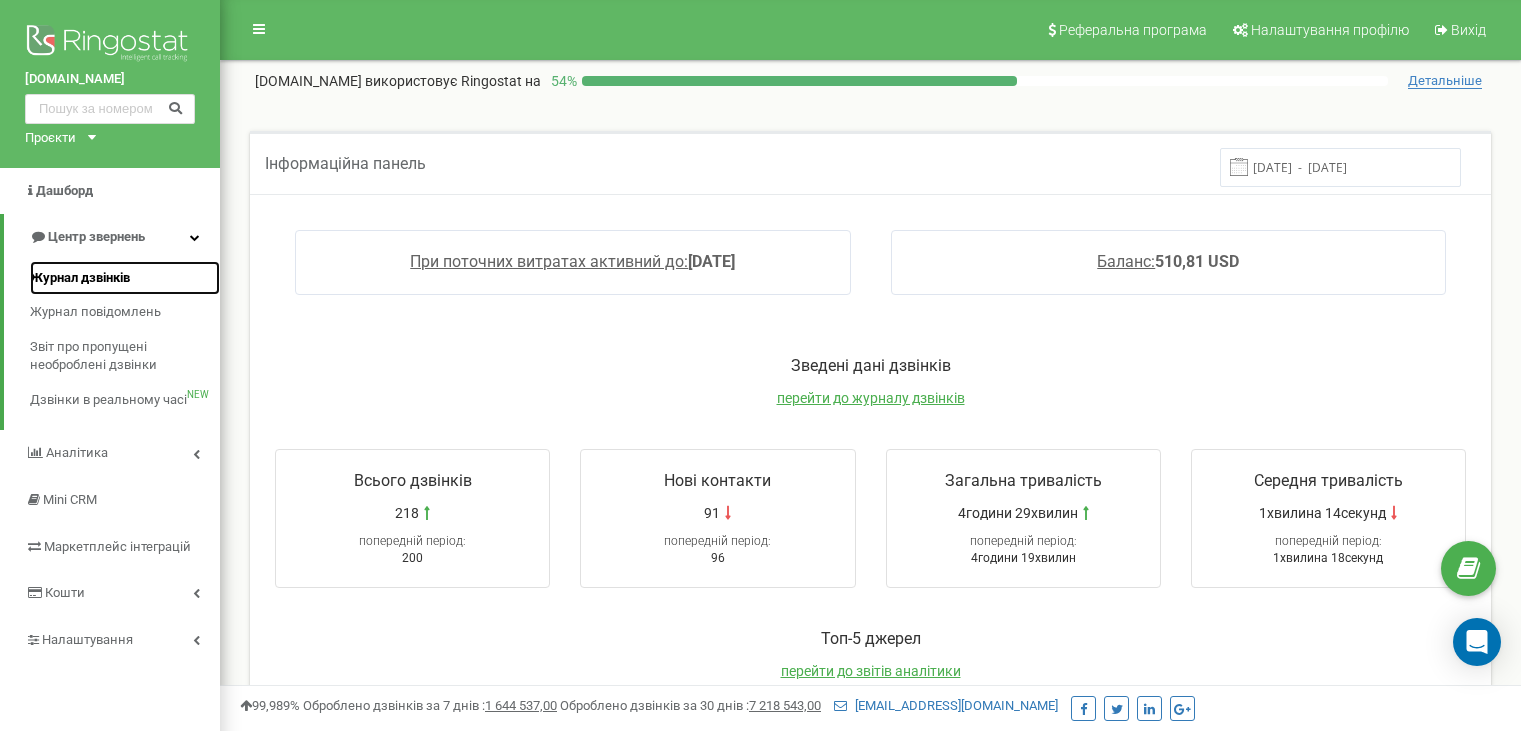 click on "Журнал дзвінків" at bounding box center (80, 278) 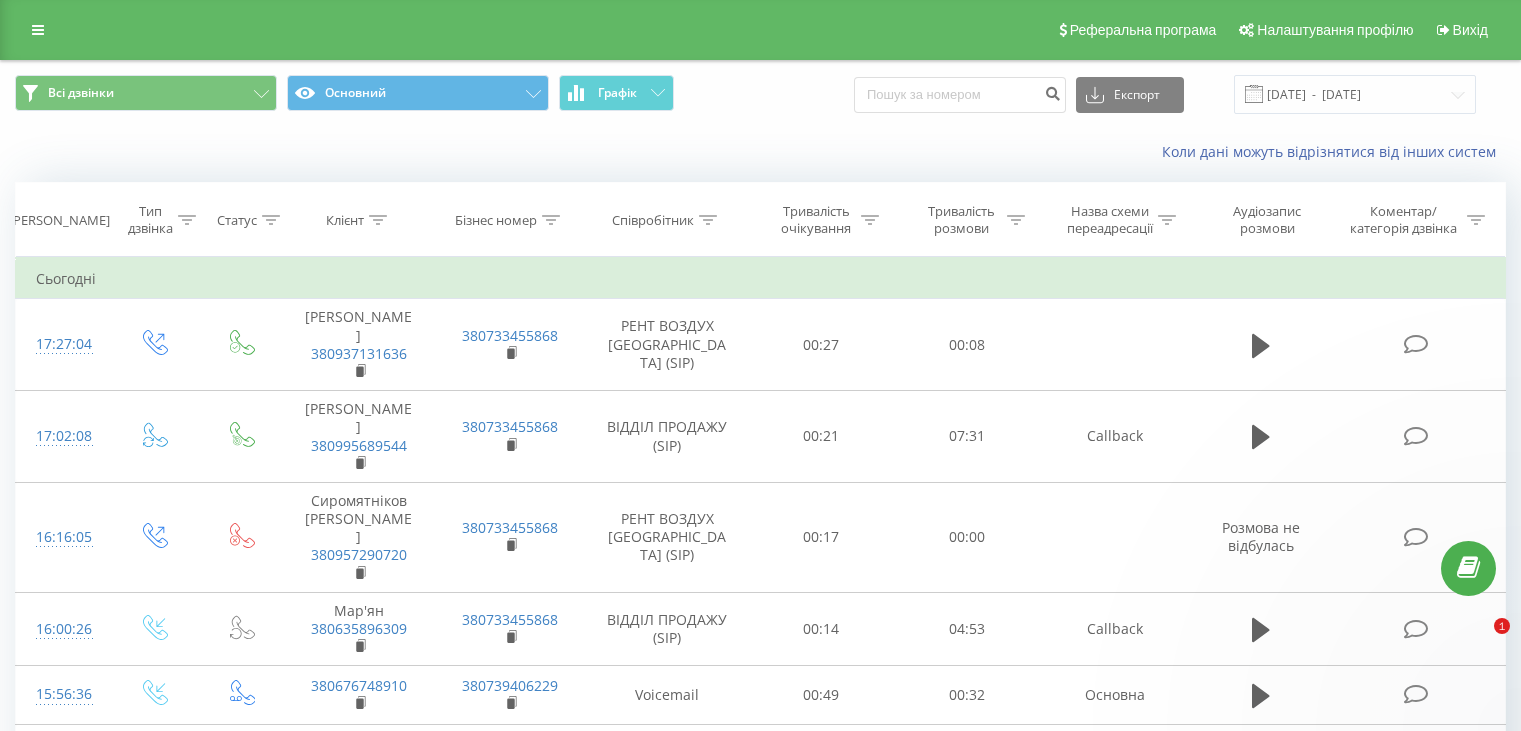 scroll, scrollTop: 0, scrollLeft: 0, axis: both 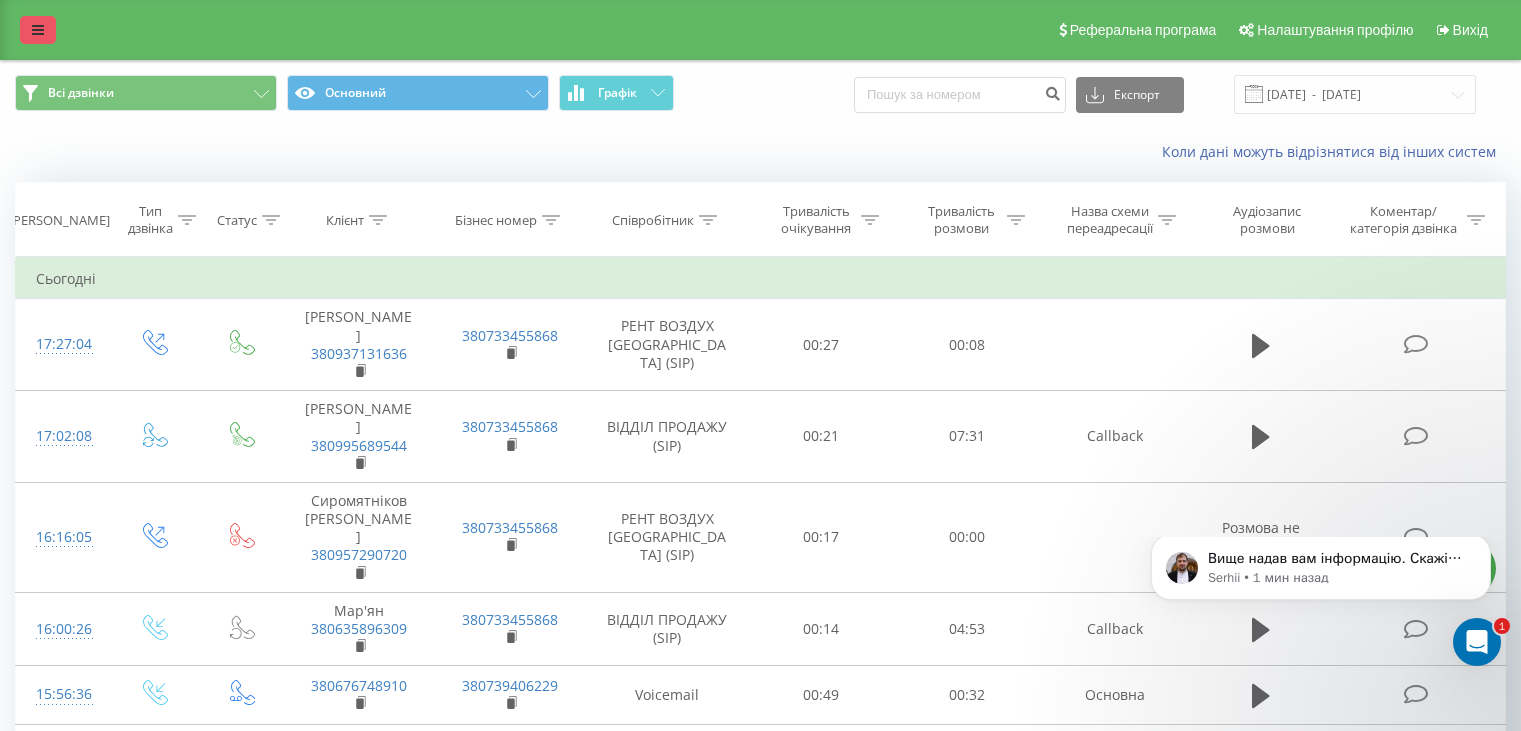click at bounding box center [38, 30] 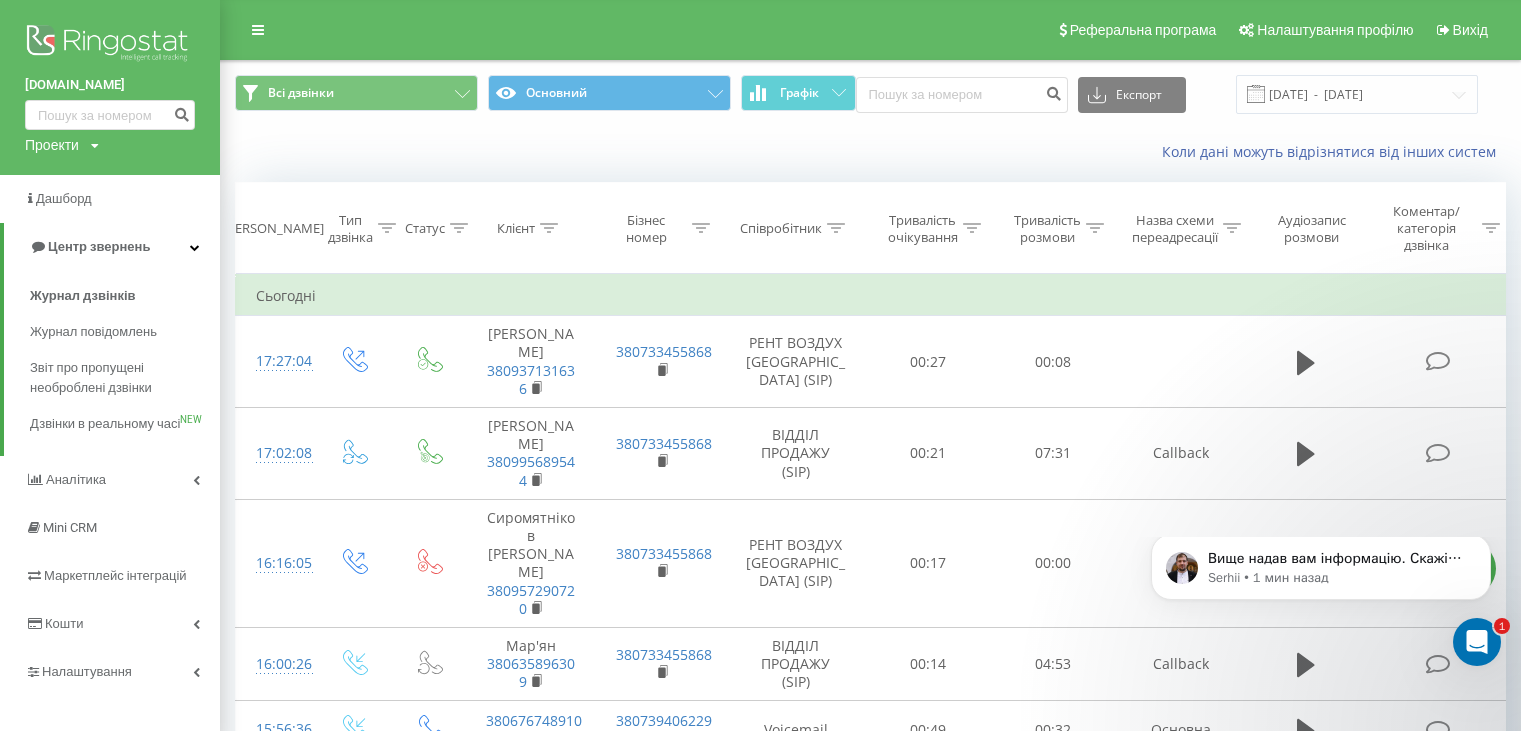 click on "[DOMAIN_NAME]" at bounding box center [110, 85] 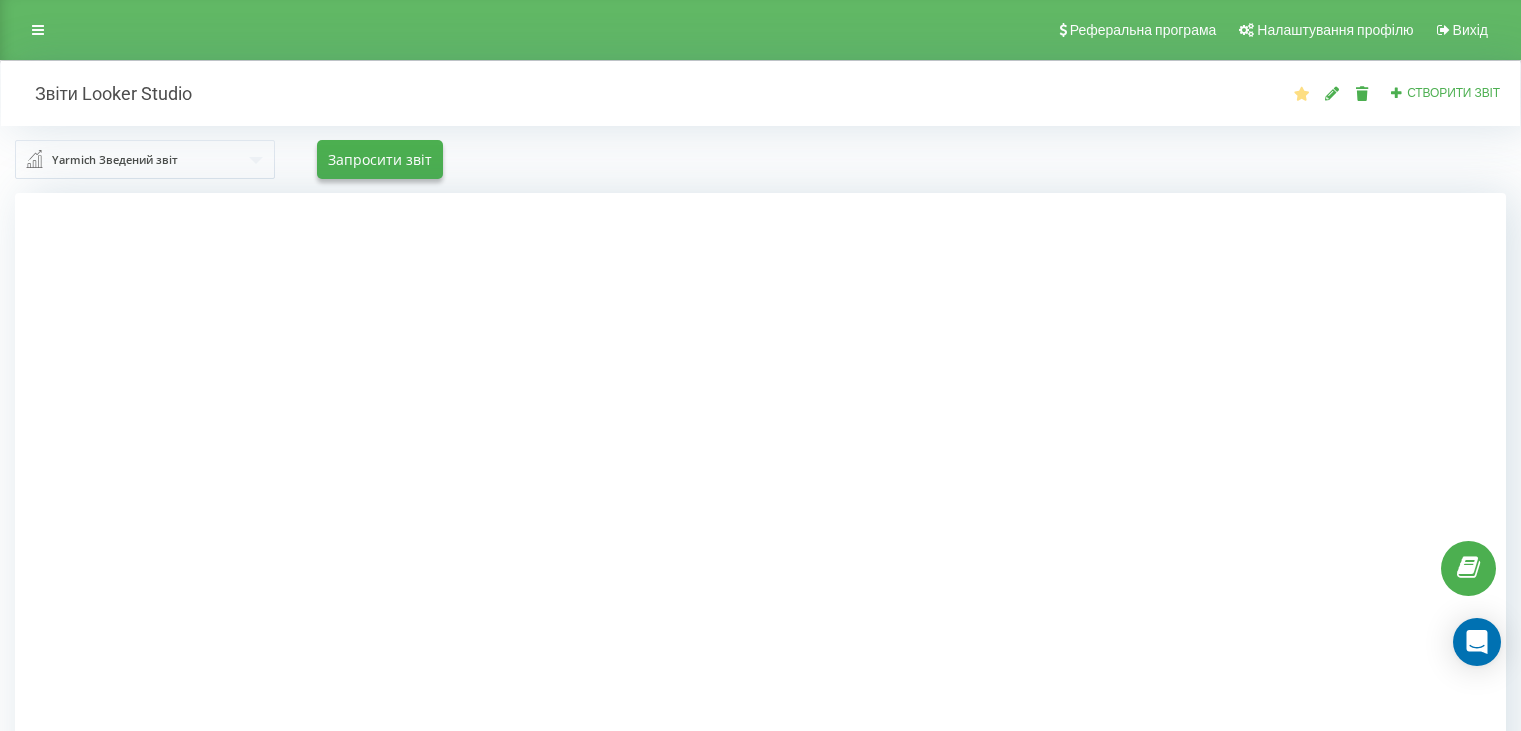 scroll, scrollTop: 0, scrollLeft: 0, axis: both 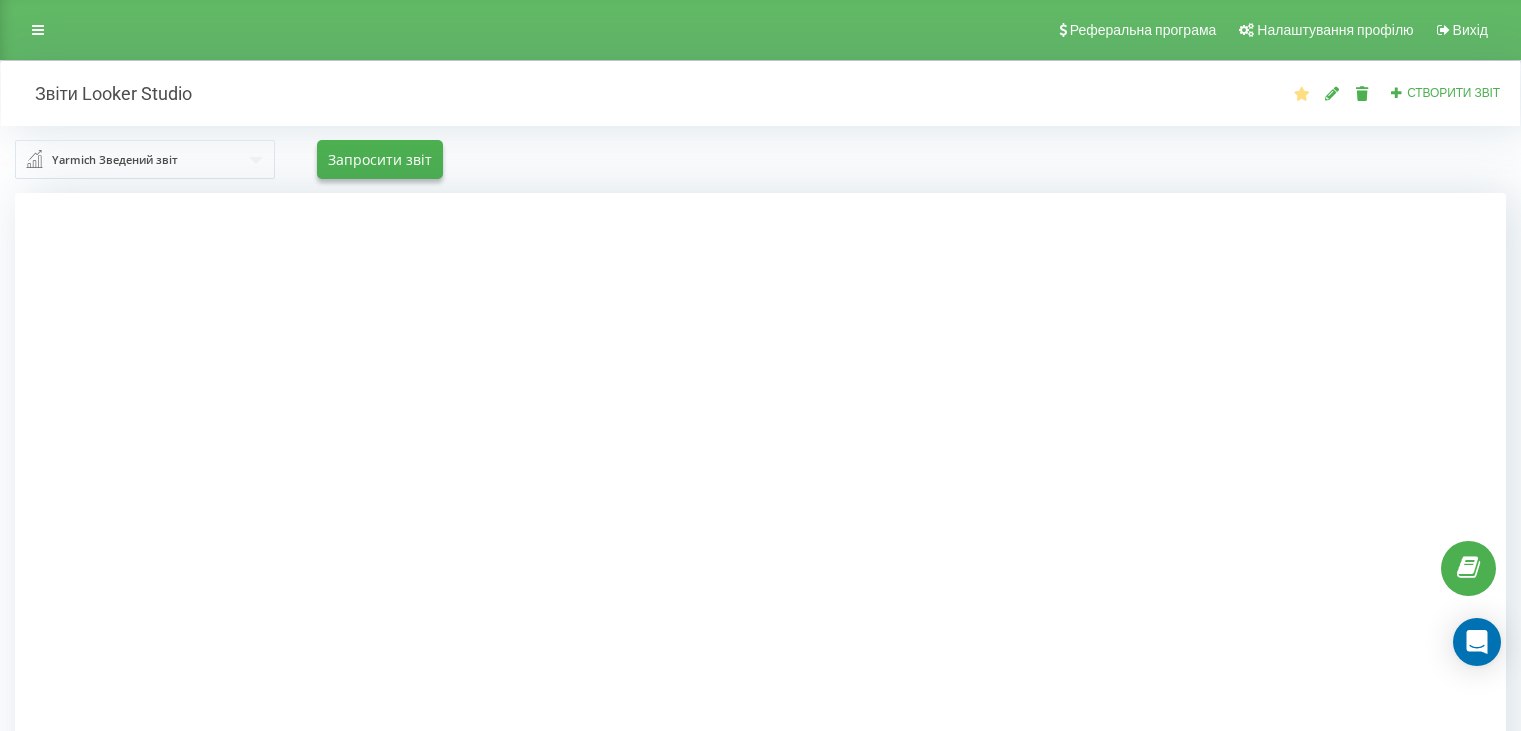 click at bounding box center (146, 159) 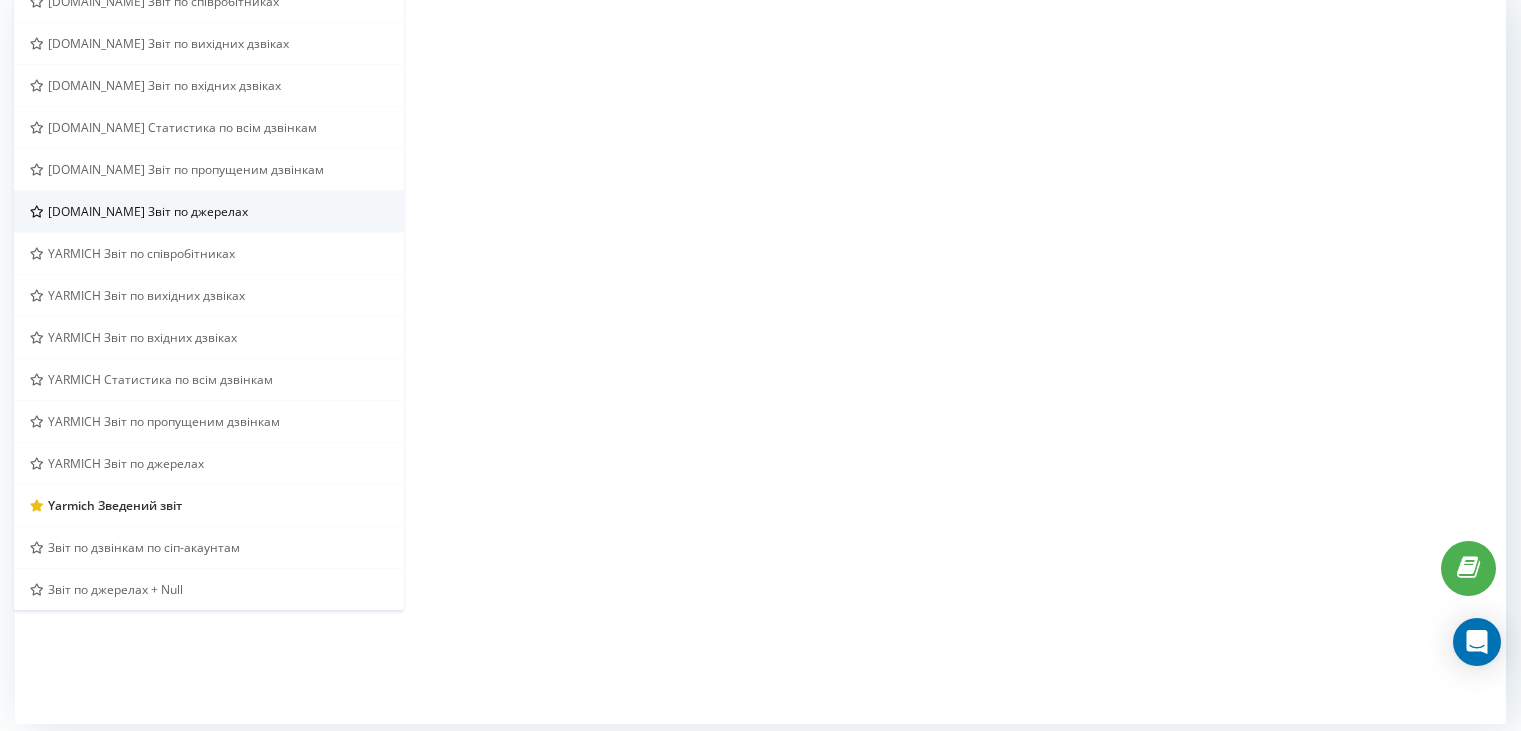 scroll, scrollTop: 208, scrollLeft: 0, axis: vertical 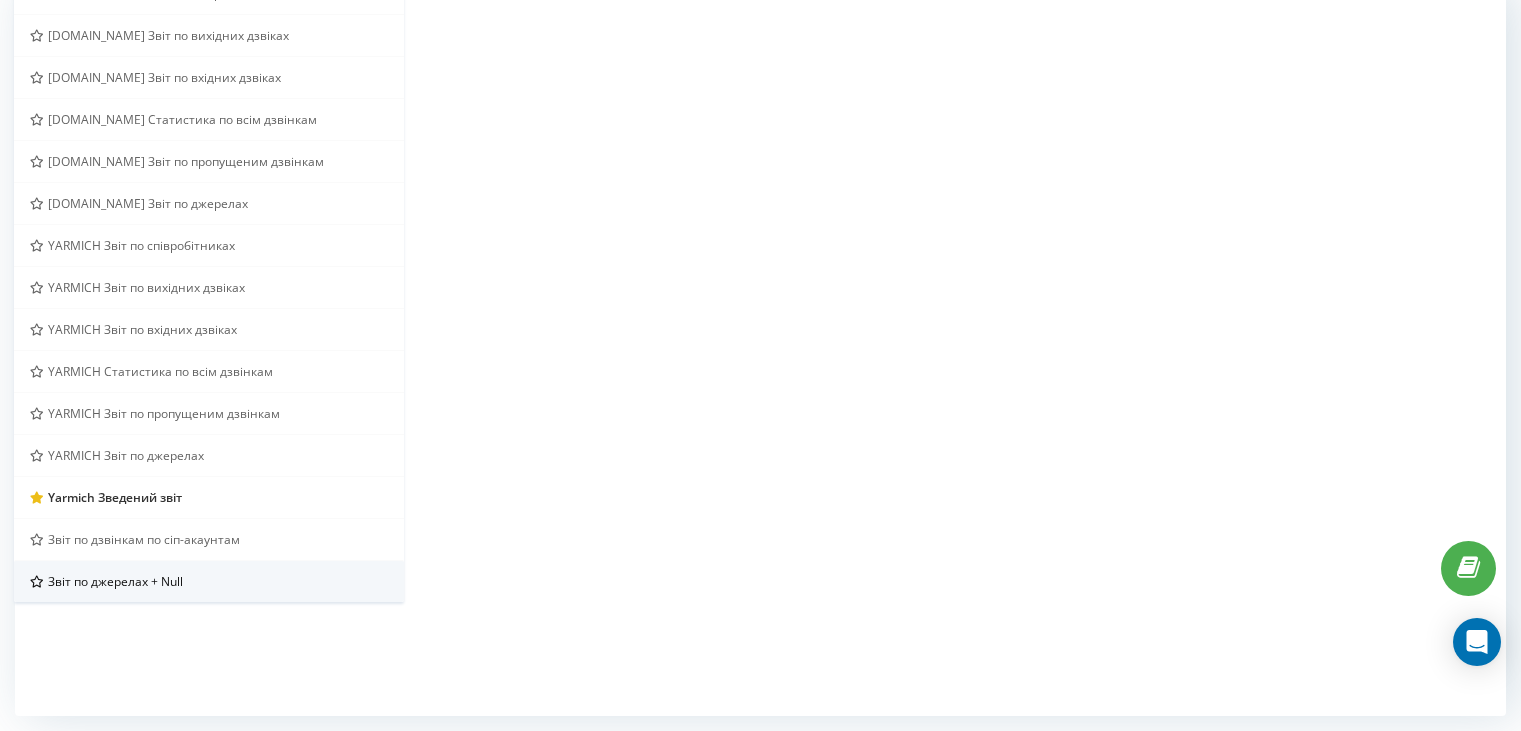 click on "Звіт по джерелах + Null" at bounding box center [115, 581] 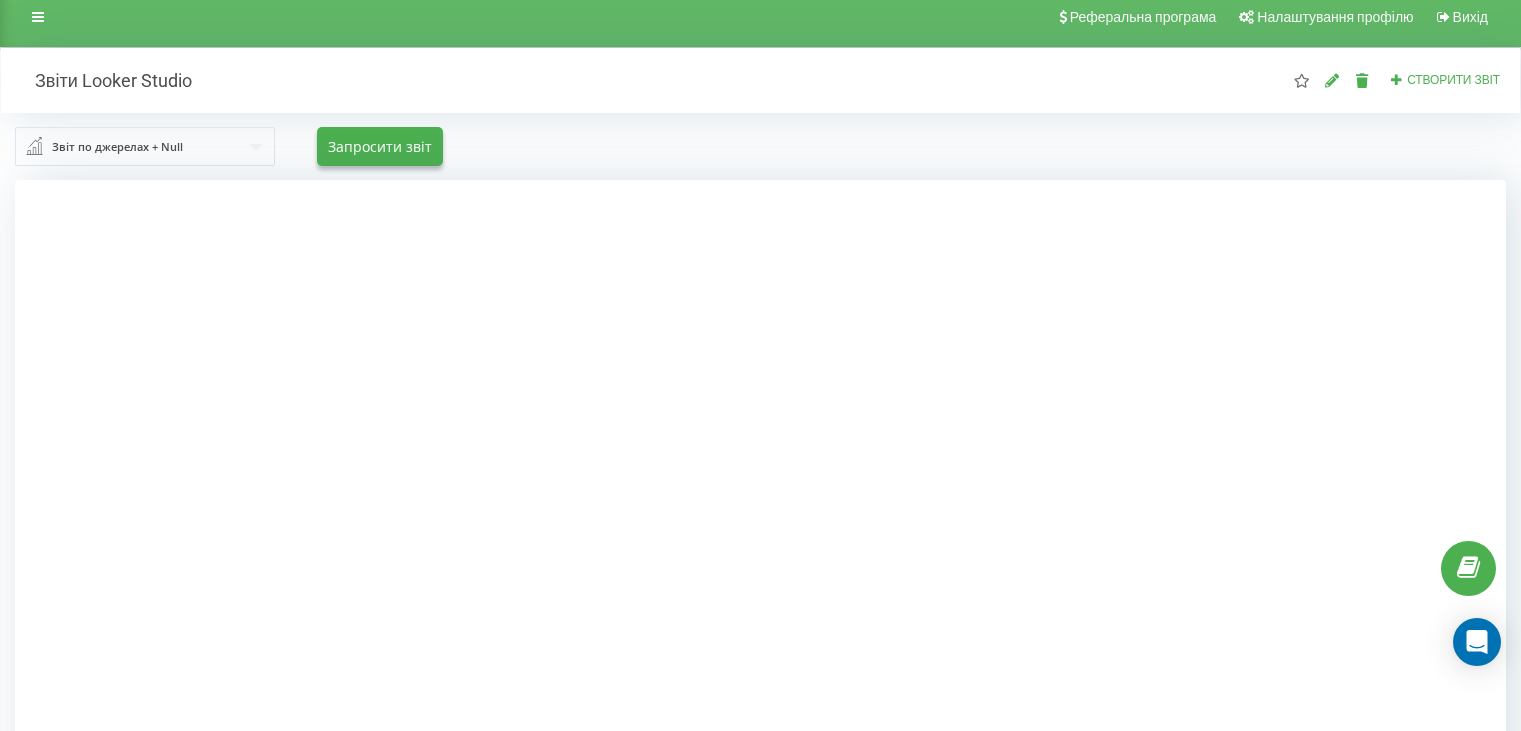 scroll, scrollTop: 134, scrollLeft: 0, axis: vertical 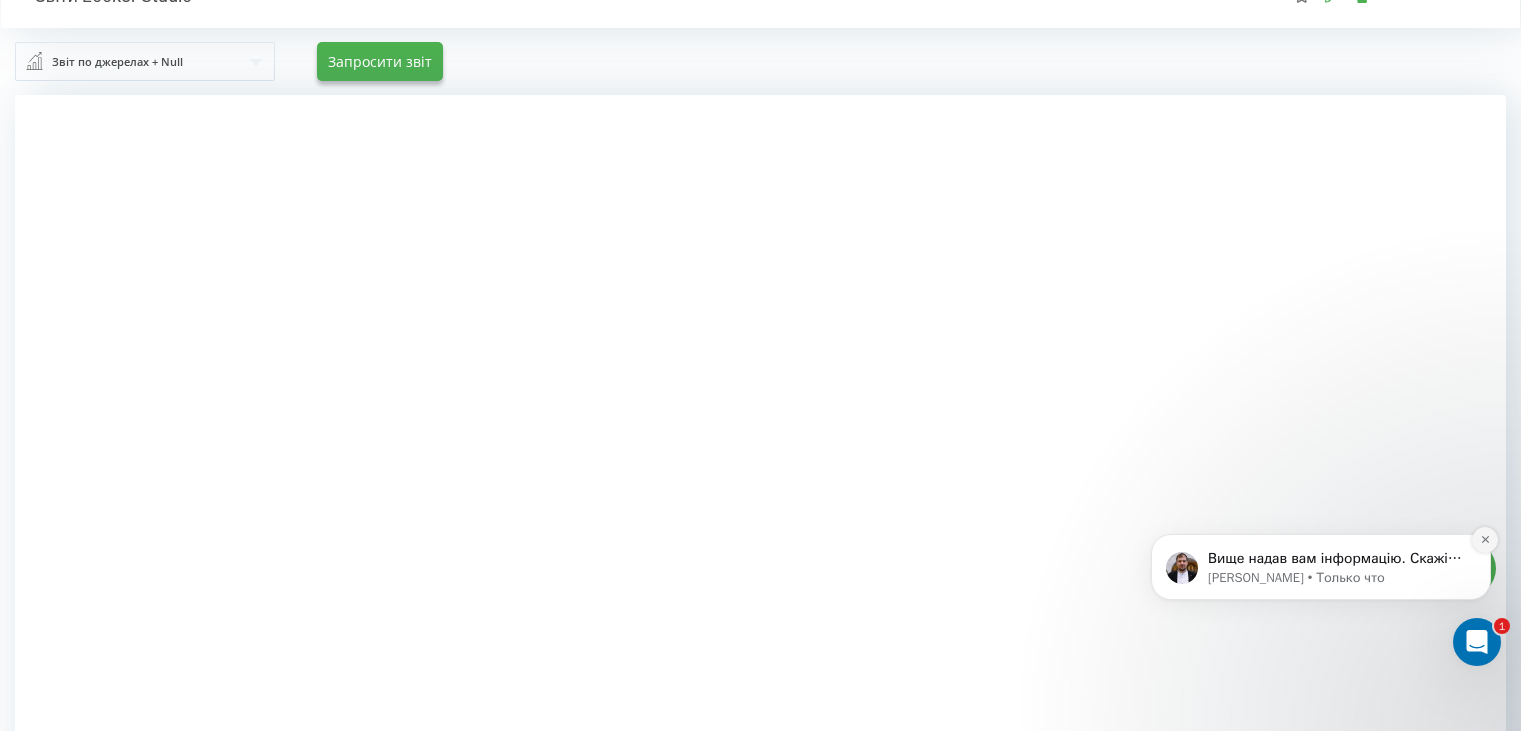 click 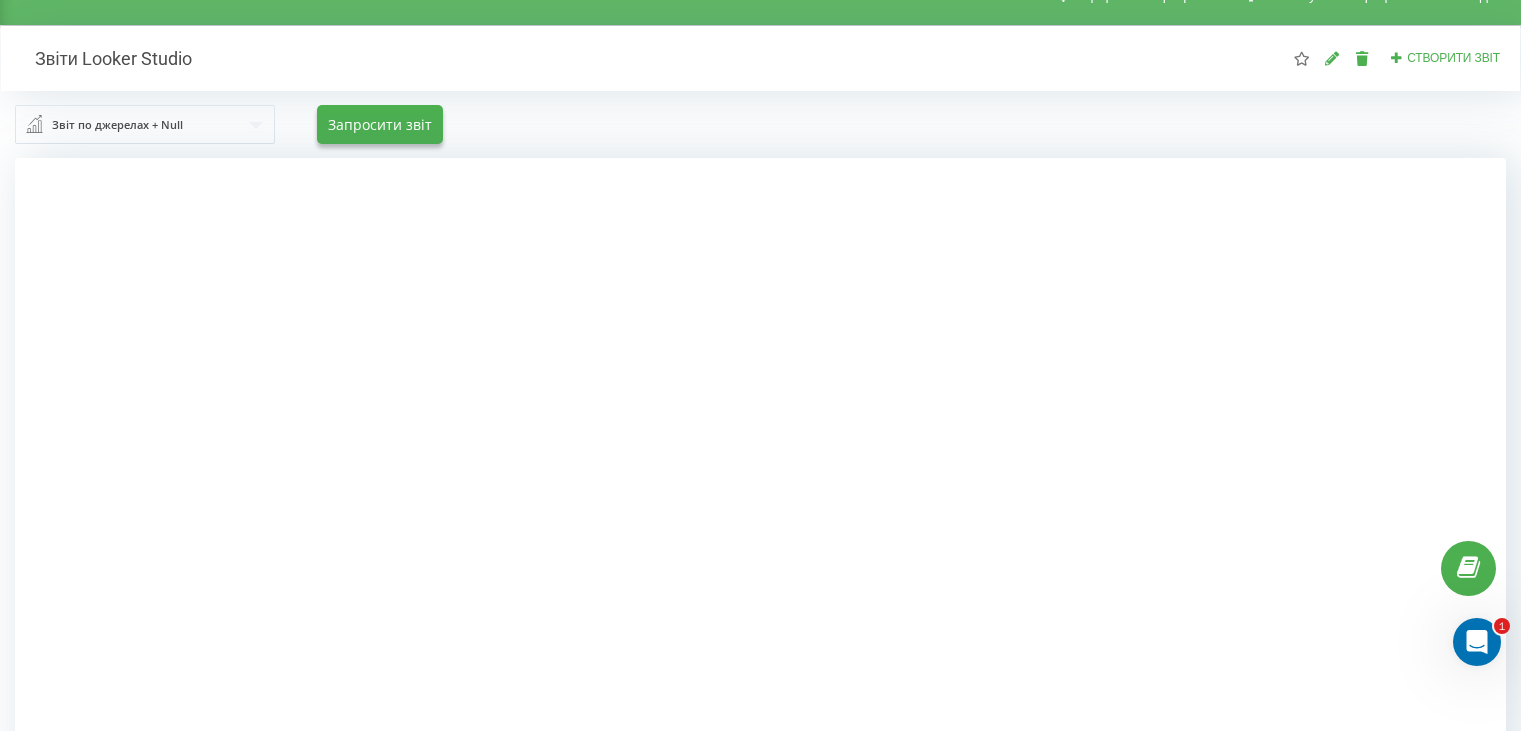 scroll, scrollTop: 0, scrollLeft: 0, axis: both 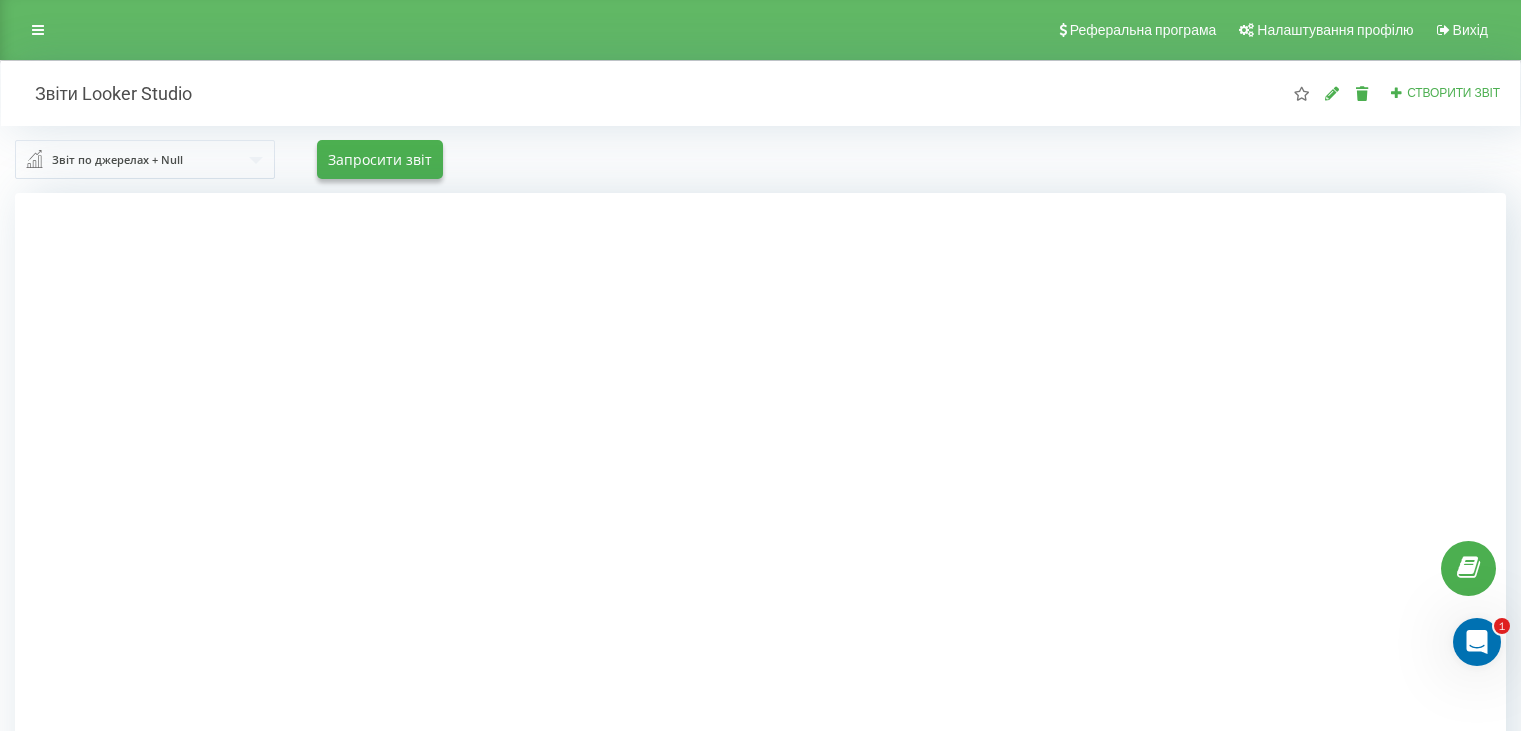 click at bounding box center [760, 558] 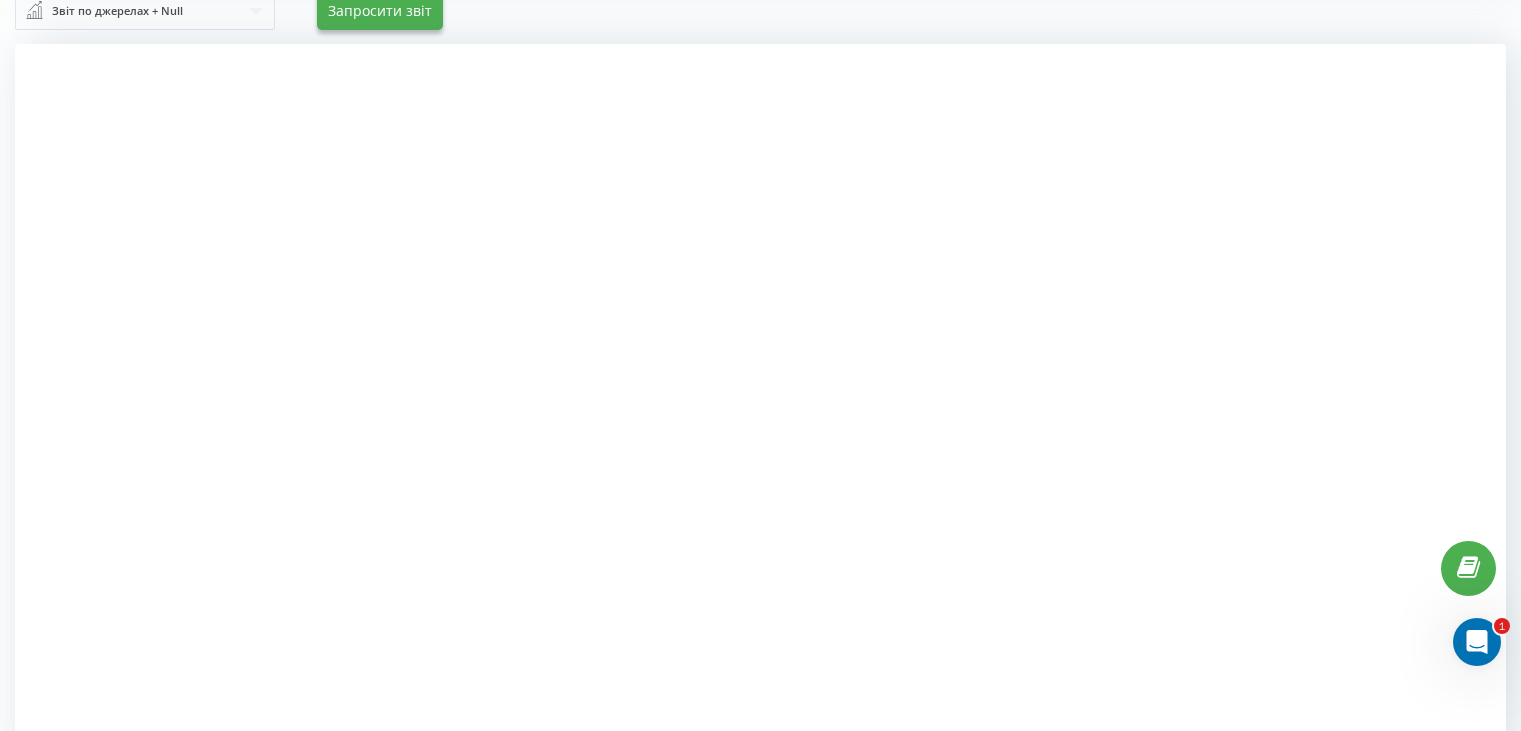 scroll, scrollTop: 145, scrollLeft: 0, axis: vertical 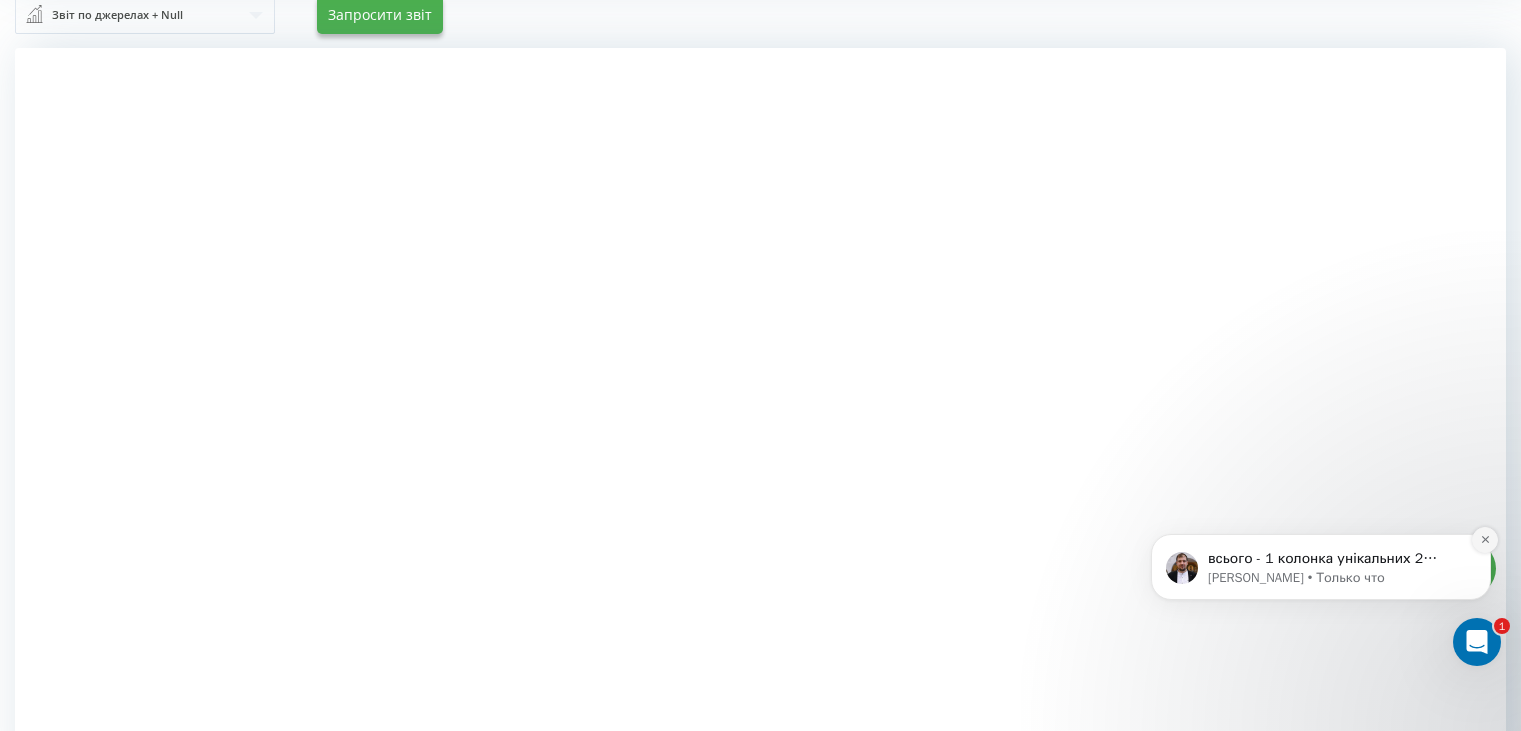 click 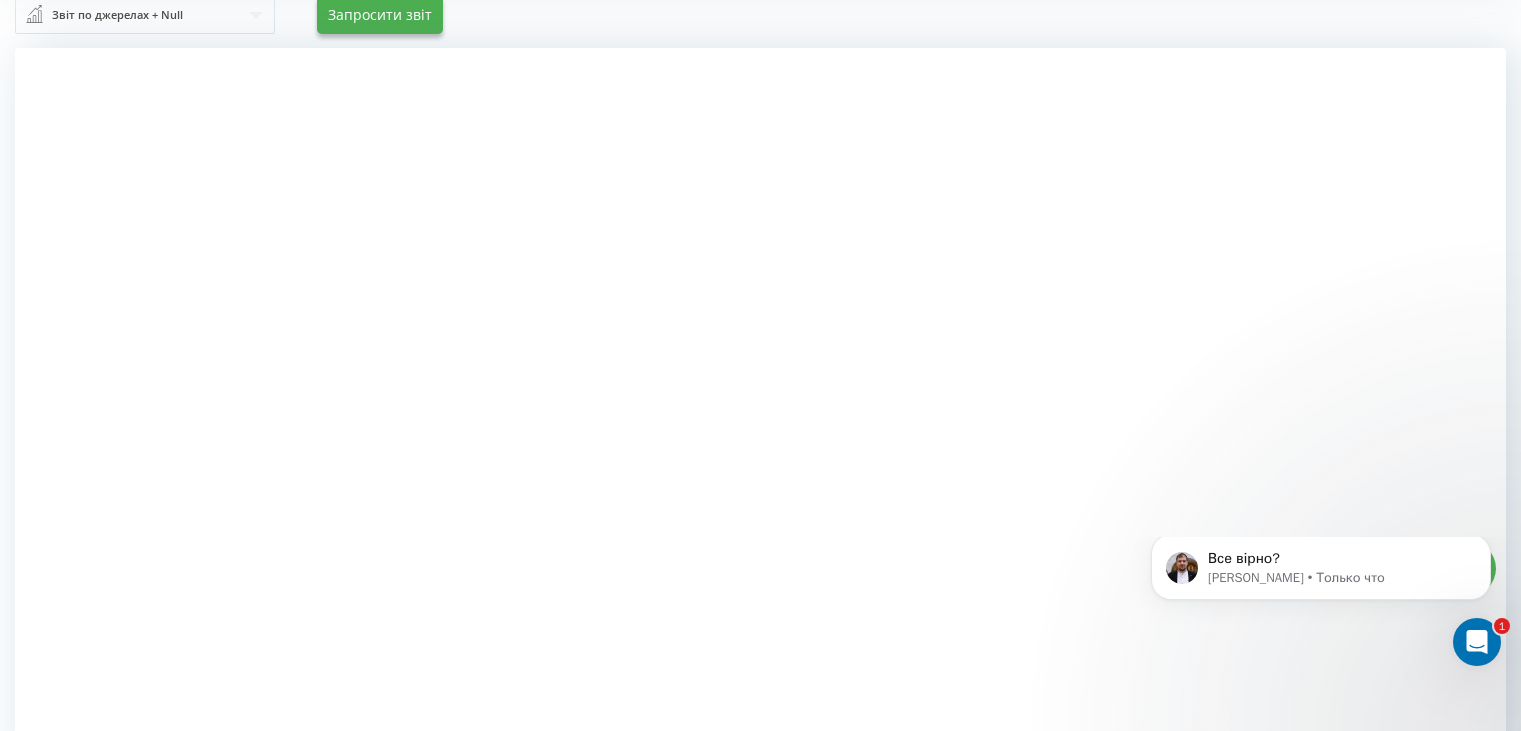 scroll, scrollTop: 0, scrollLeft: 0, axis: both 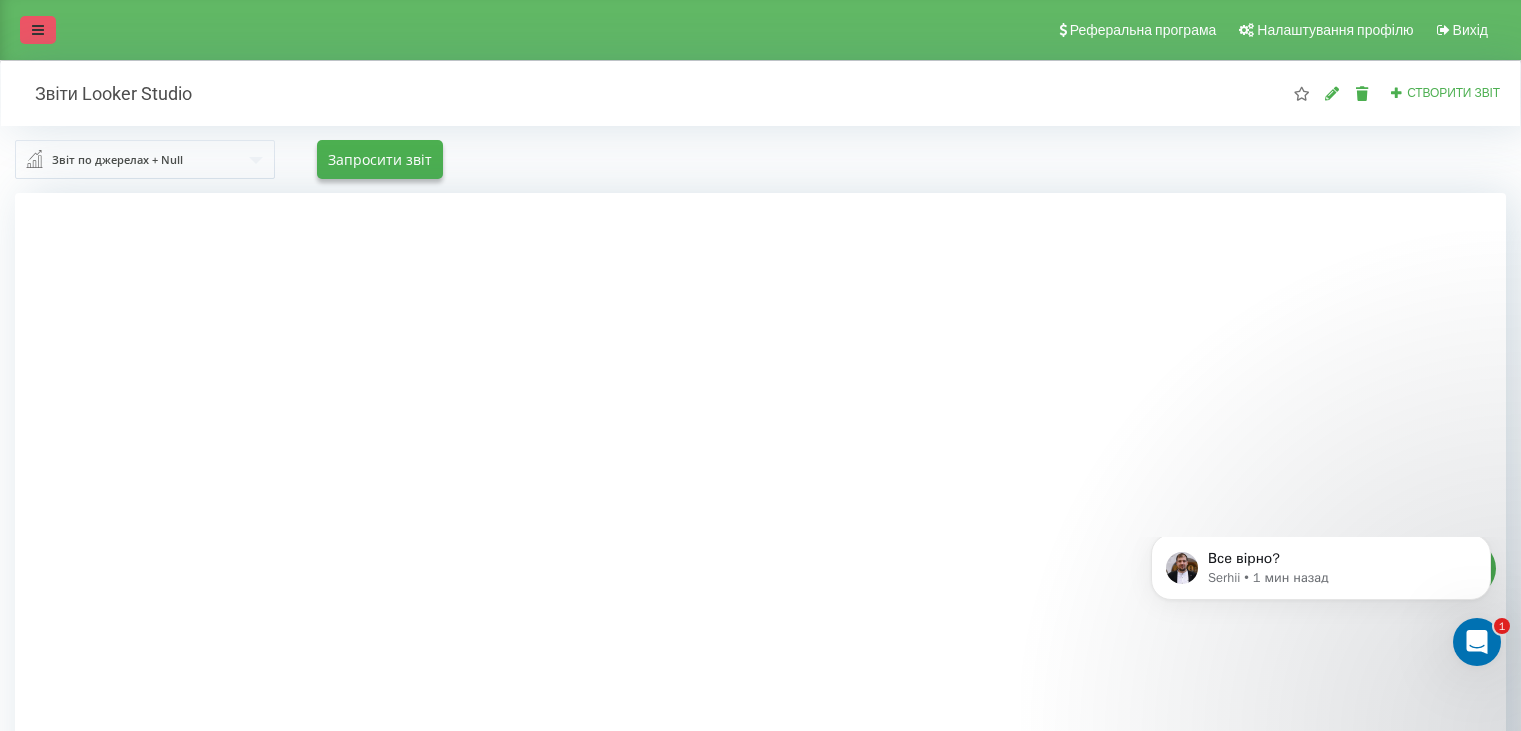 click at bounding box center (38, 30) 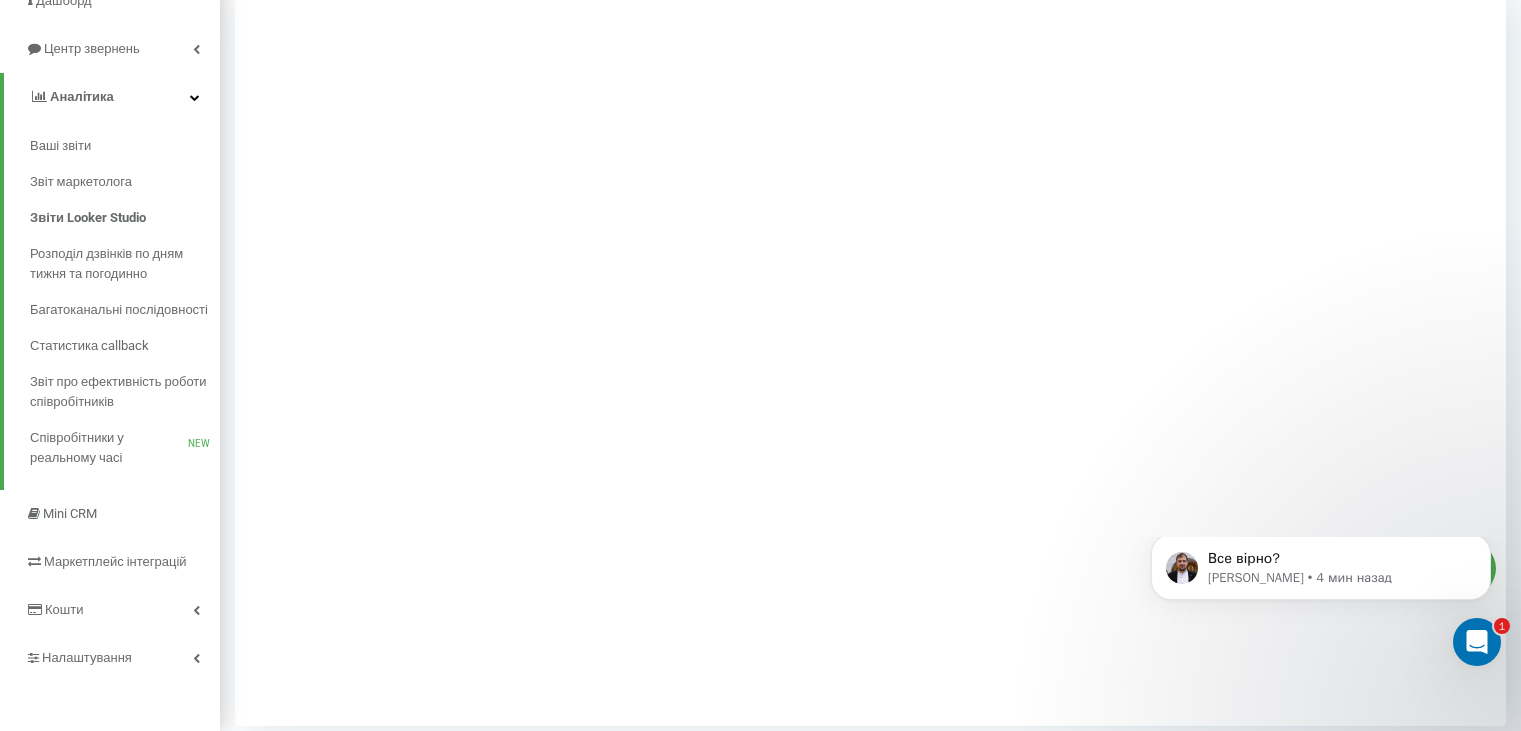 scroll, scrollTop: 220, scrollLeft: 0, axis: vertical 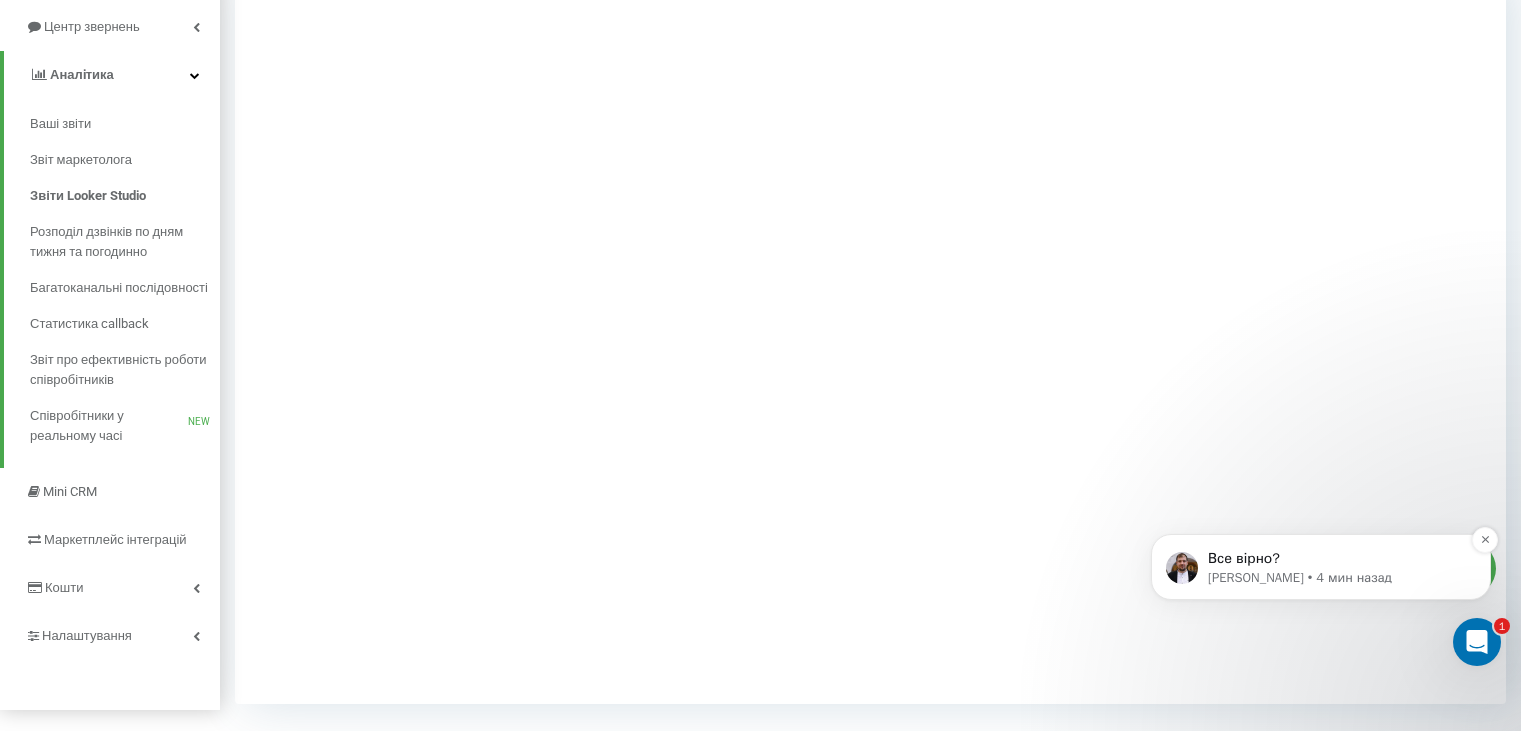 click on "Все вірно? Serhii • 4 мин назад" at bounding box center (1321, 567) 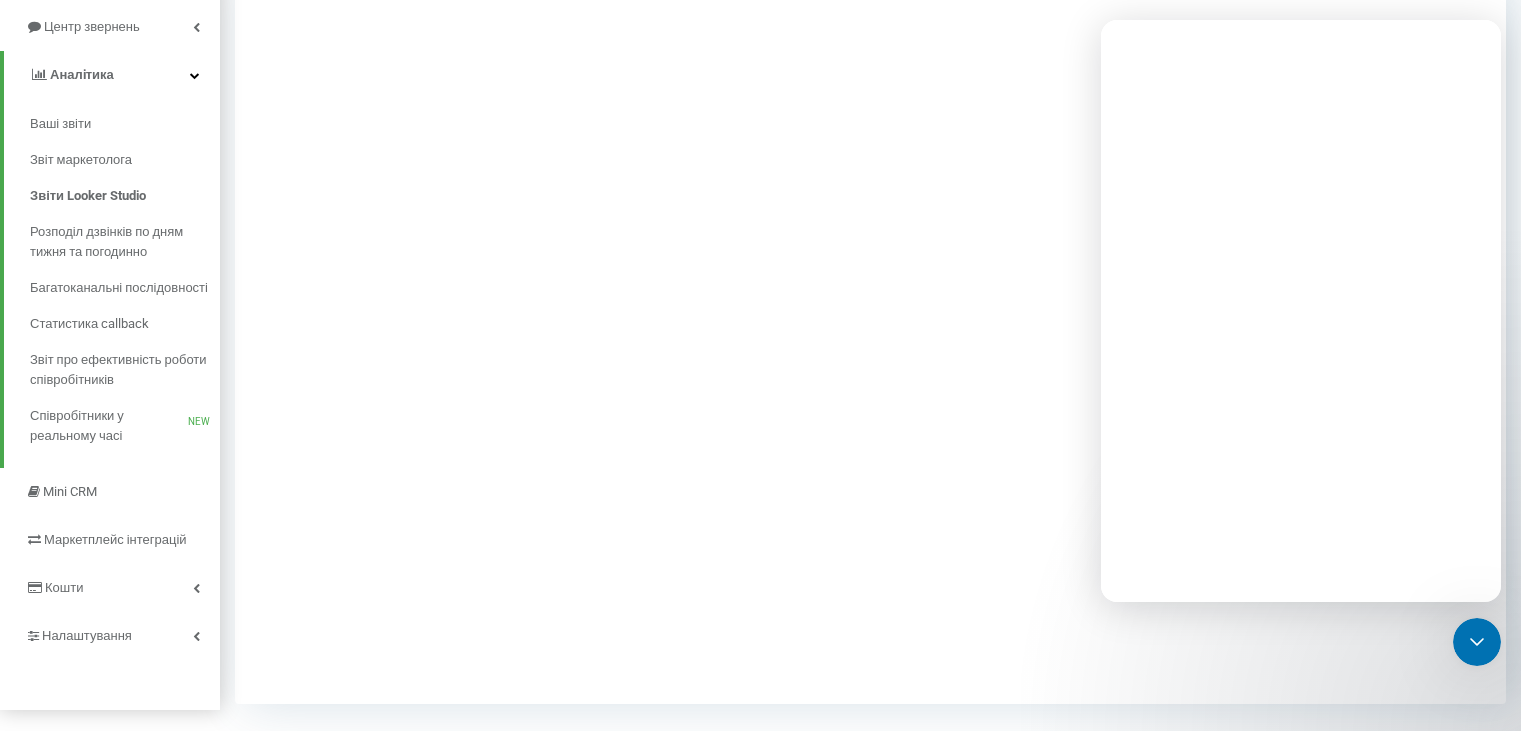 scroll, scrollTop: 0, scrollLeft: 0, axis: both 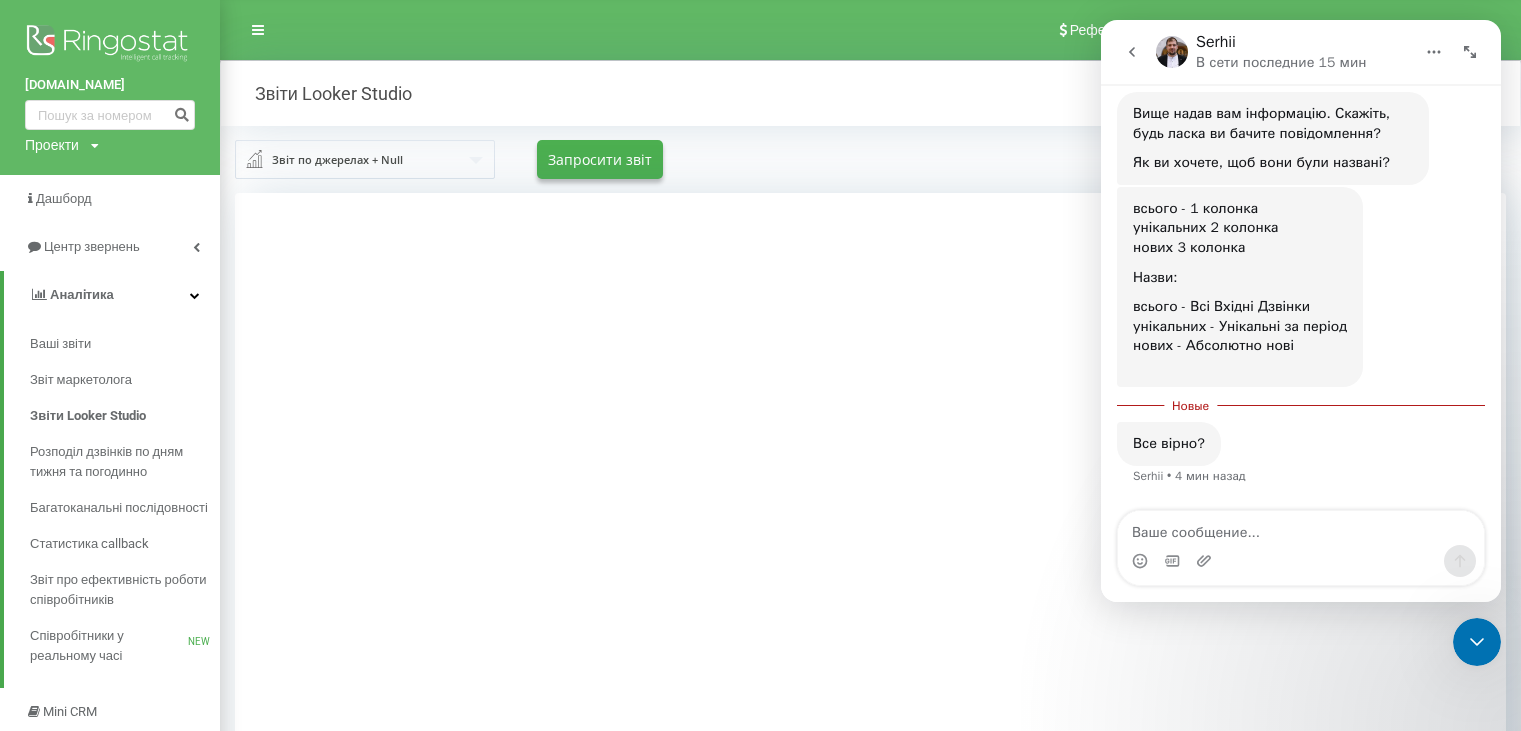 click at bounding box center [1477, 642] 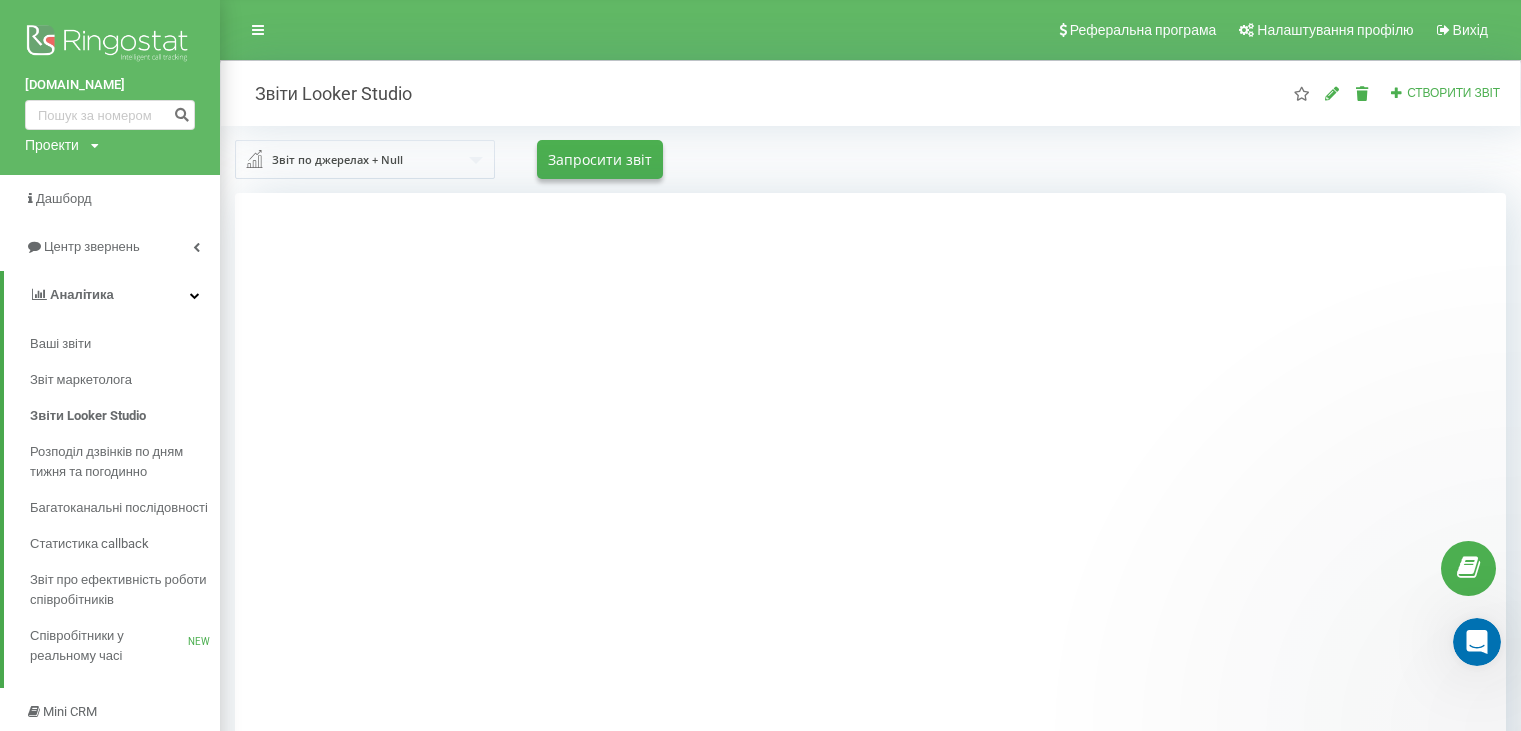 scroll, scrollTop: 0, scrollLeft: 0, axis: both 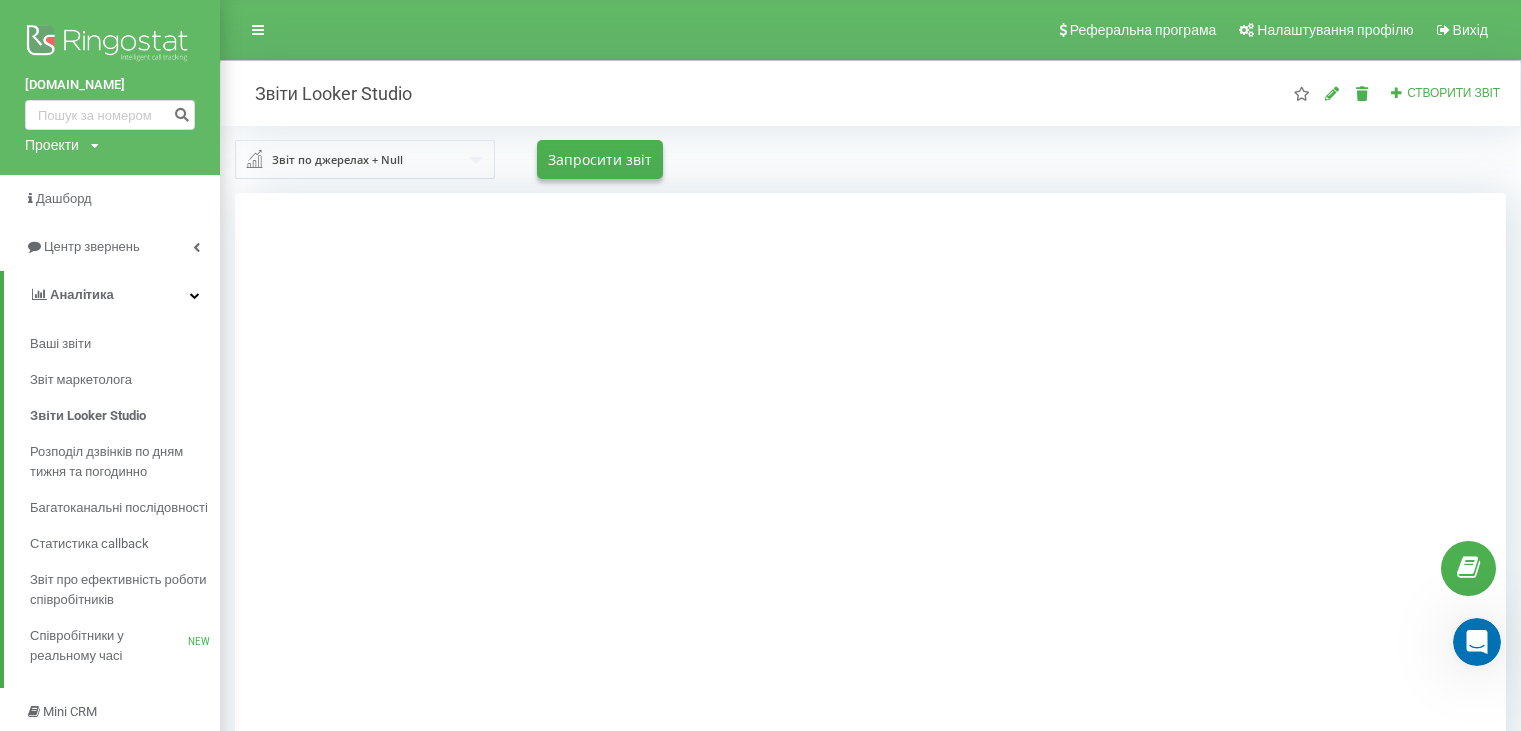 click on "Звіти Looker Studio" at bounding box center [323, 93] 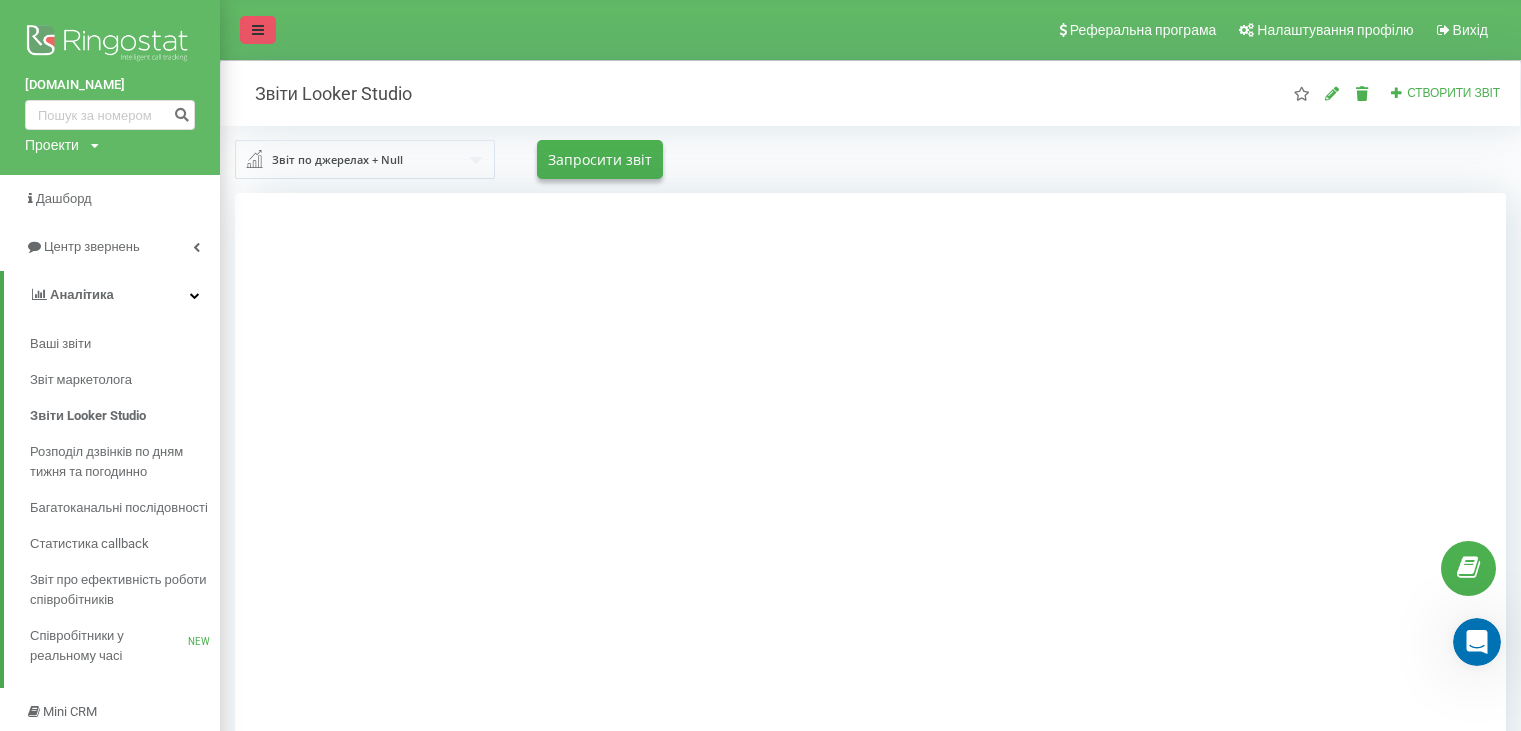 click at bounding box center (258, 30) 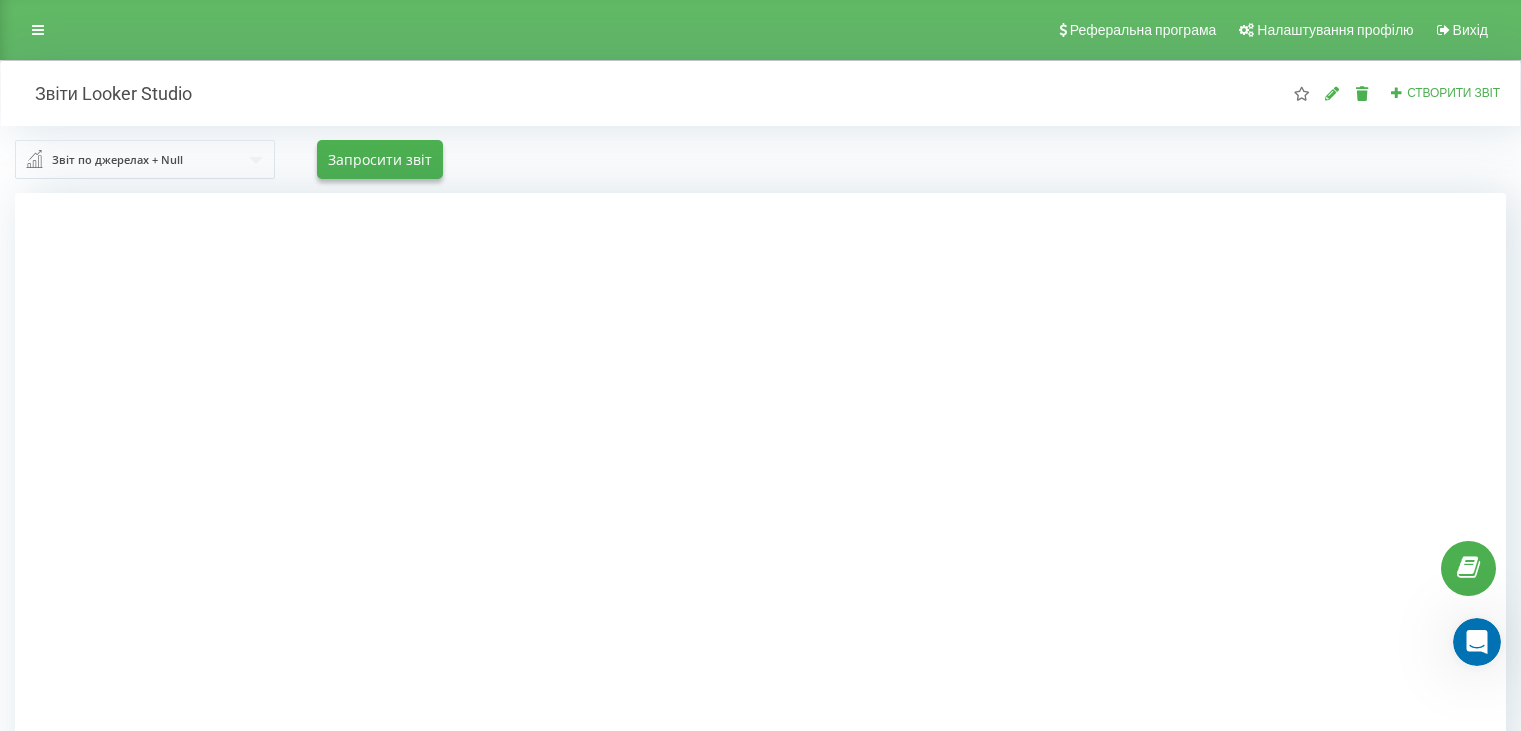 click at bounding box center [760, 558] 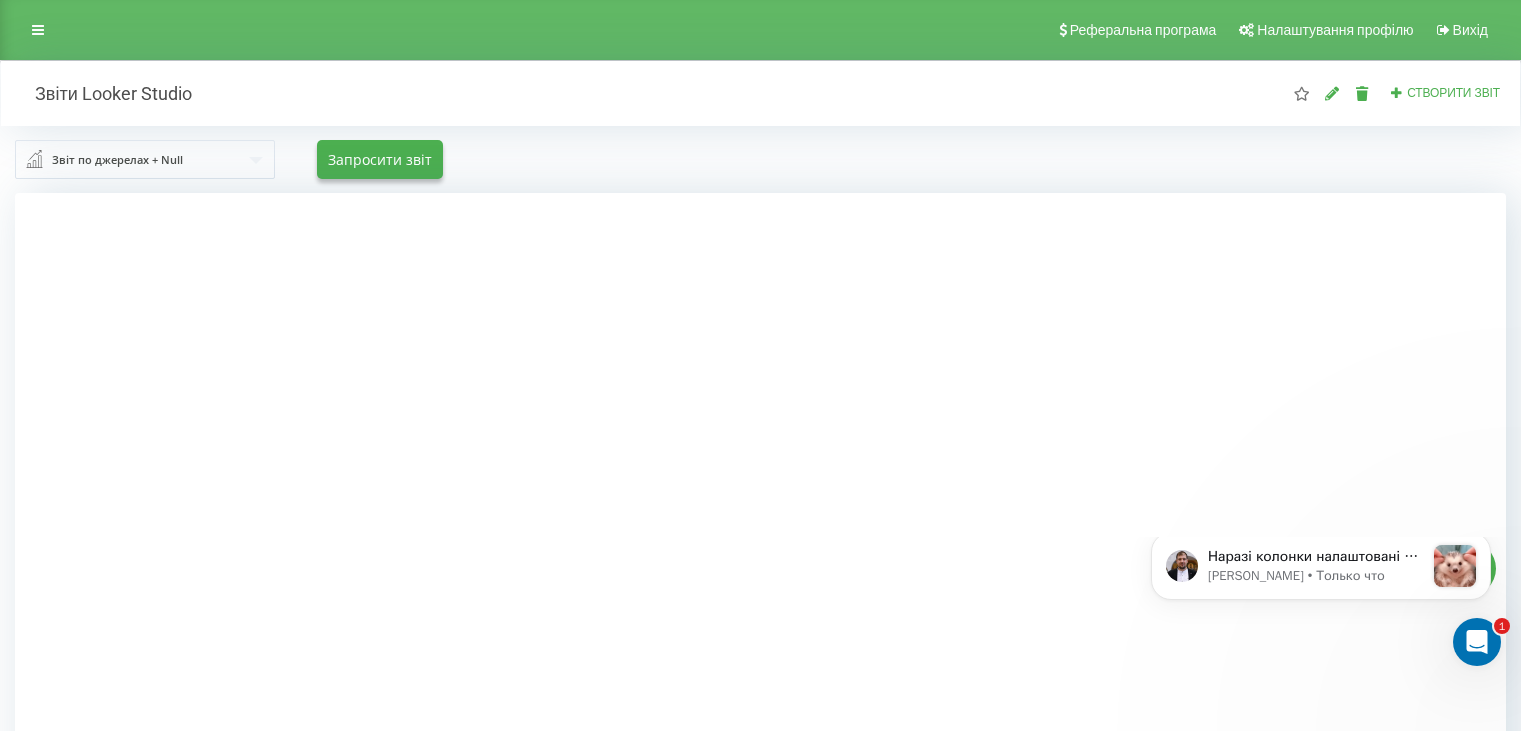 scroll, scrollTop: 0, scrollLeft: 0, axis: both 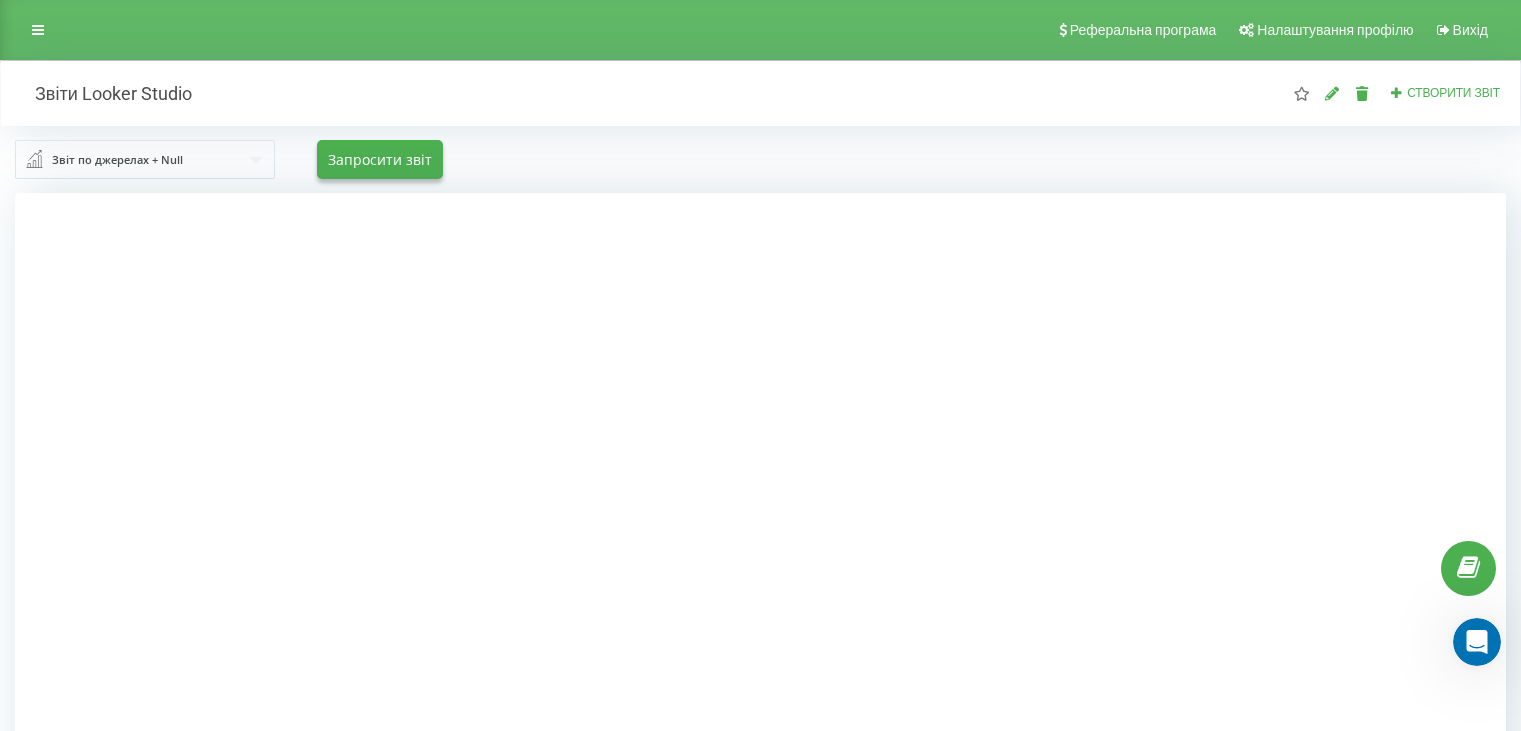 click at bounding box center [760, 558] 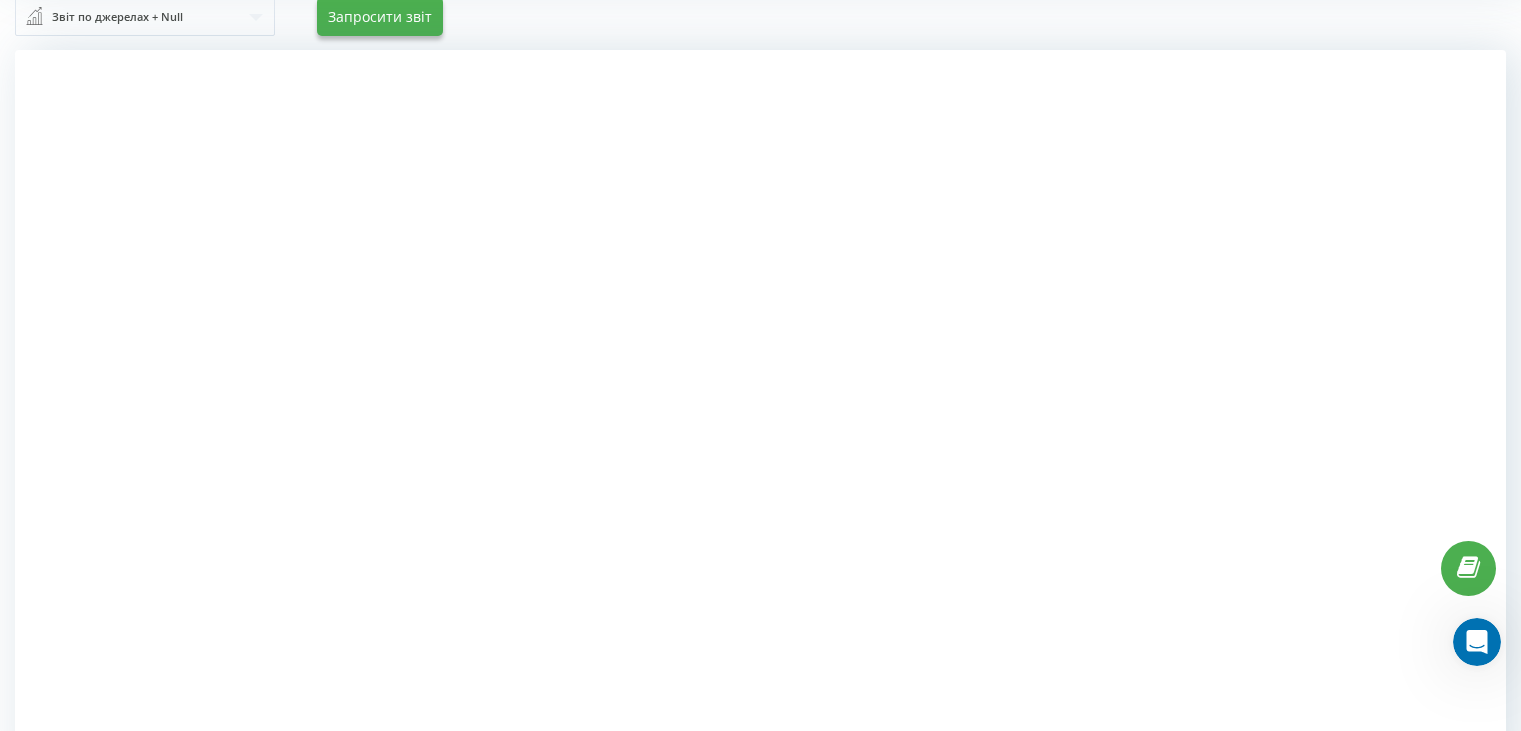 scroll, scrollTop: 141, scrollLeft: 0, axis: vertical 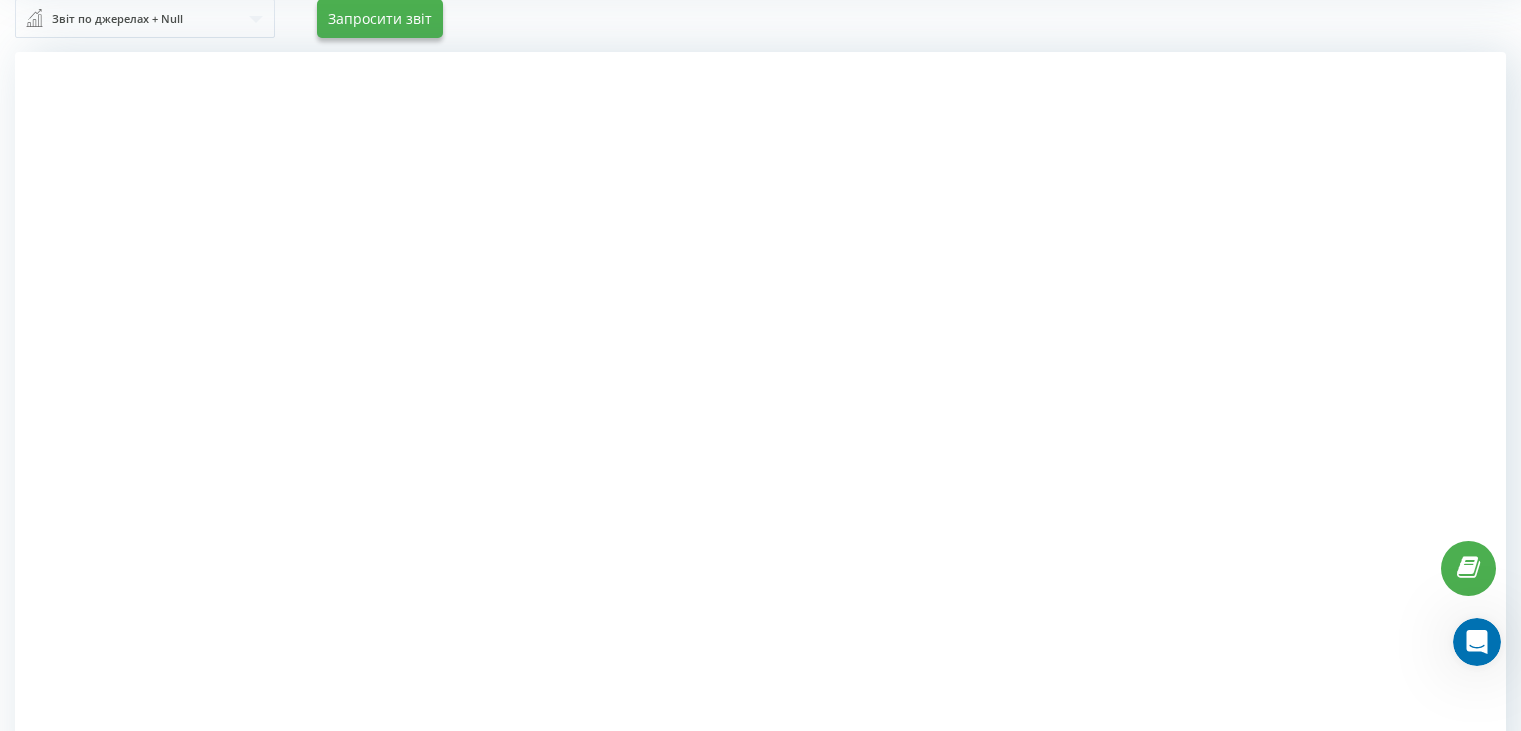 click at bounding box center [760, 417] 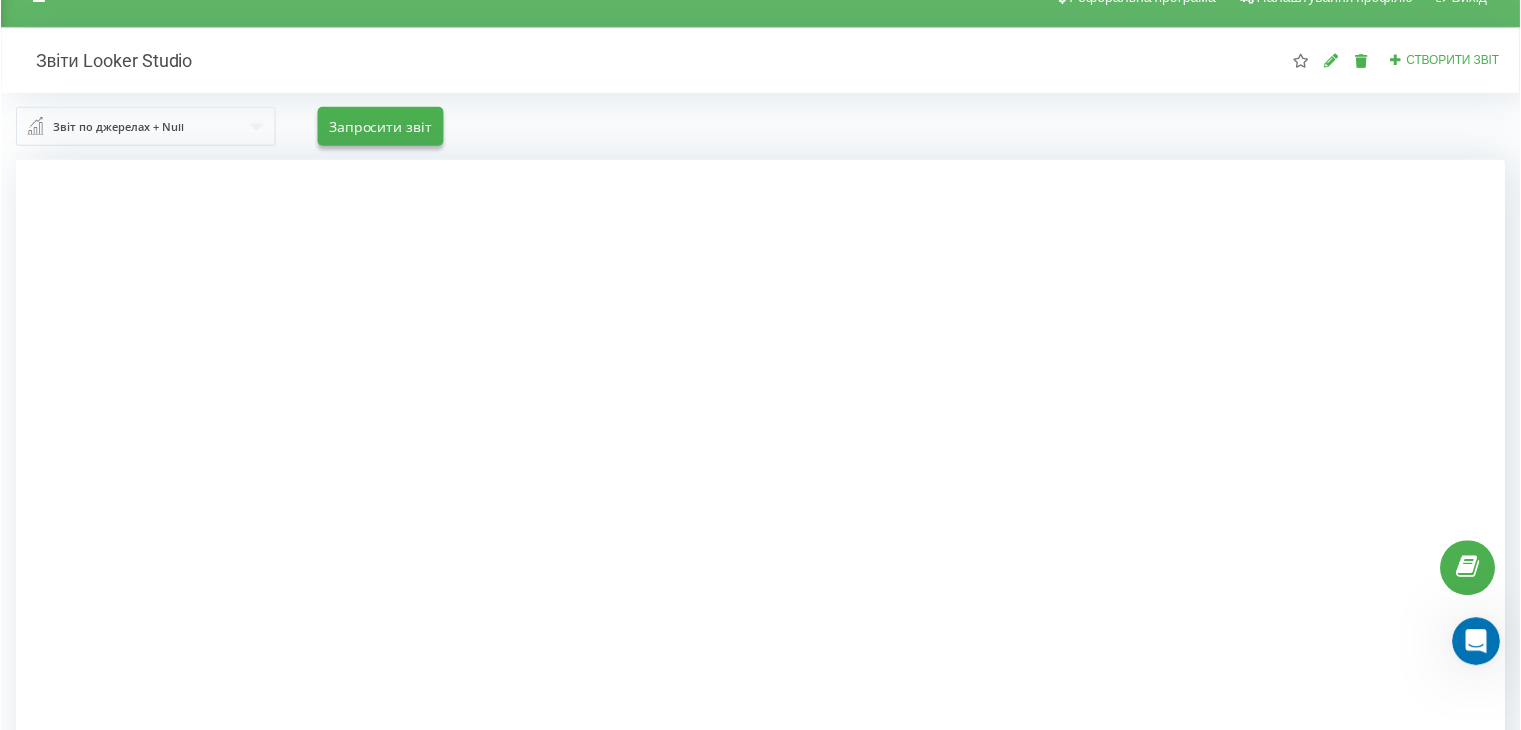 scroll, scrollTop: 0, scrollLeft: 0, axis: both 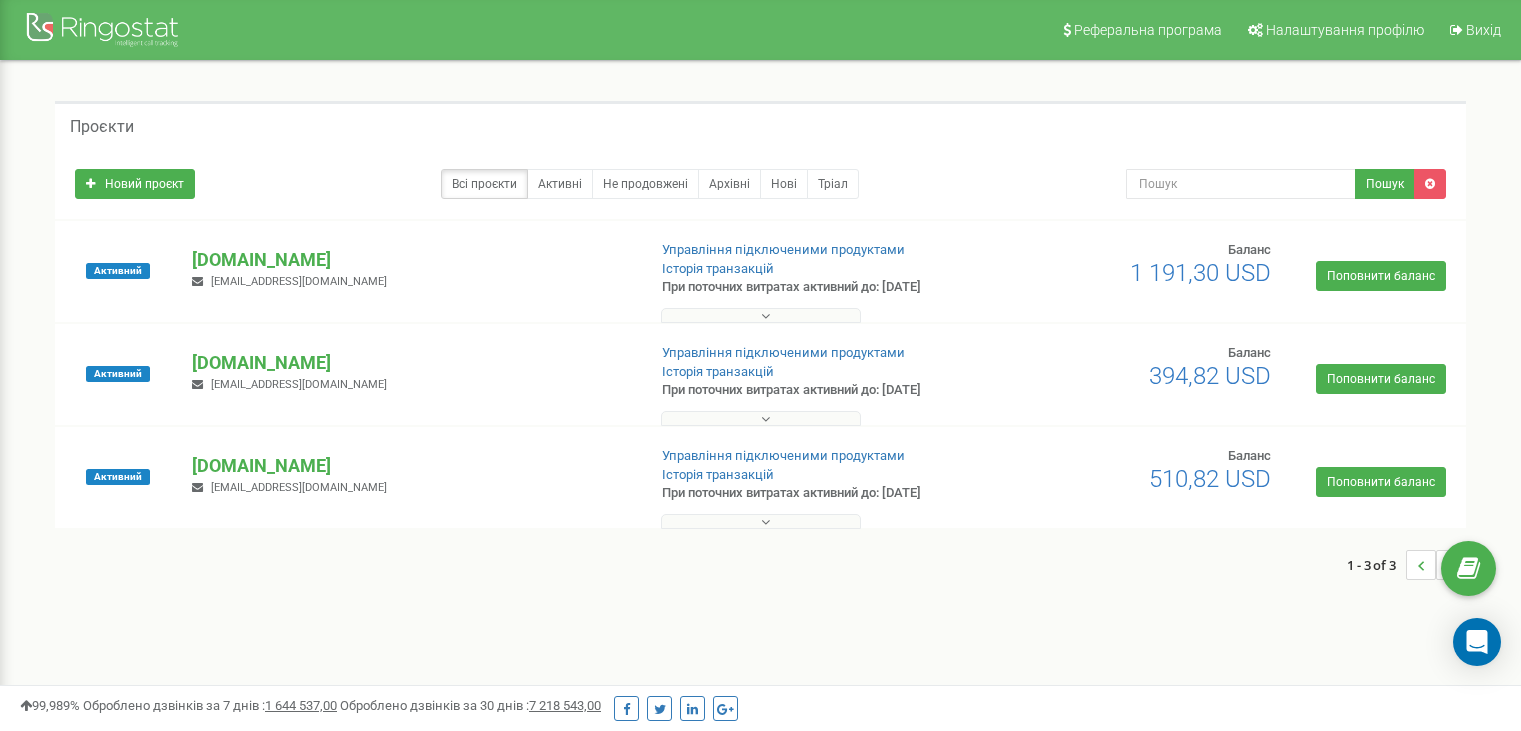 click on "[DOMAIN_NAME]" at bounding box center [410, 363] 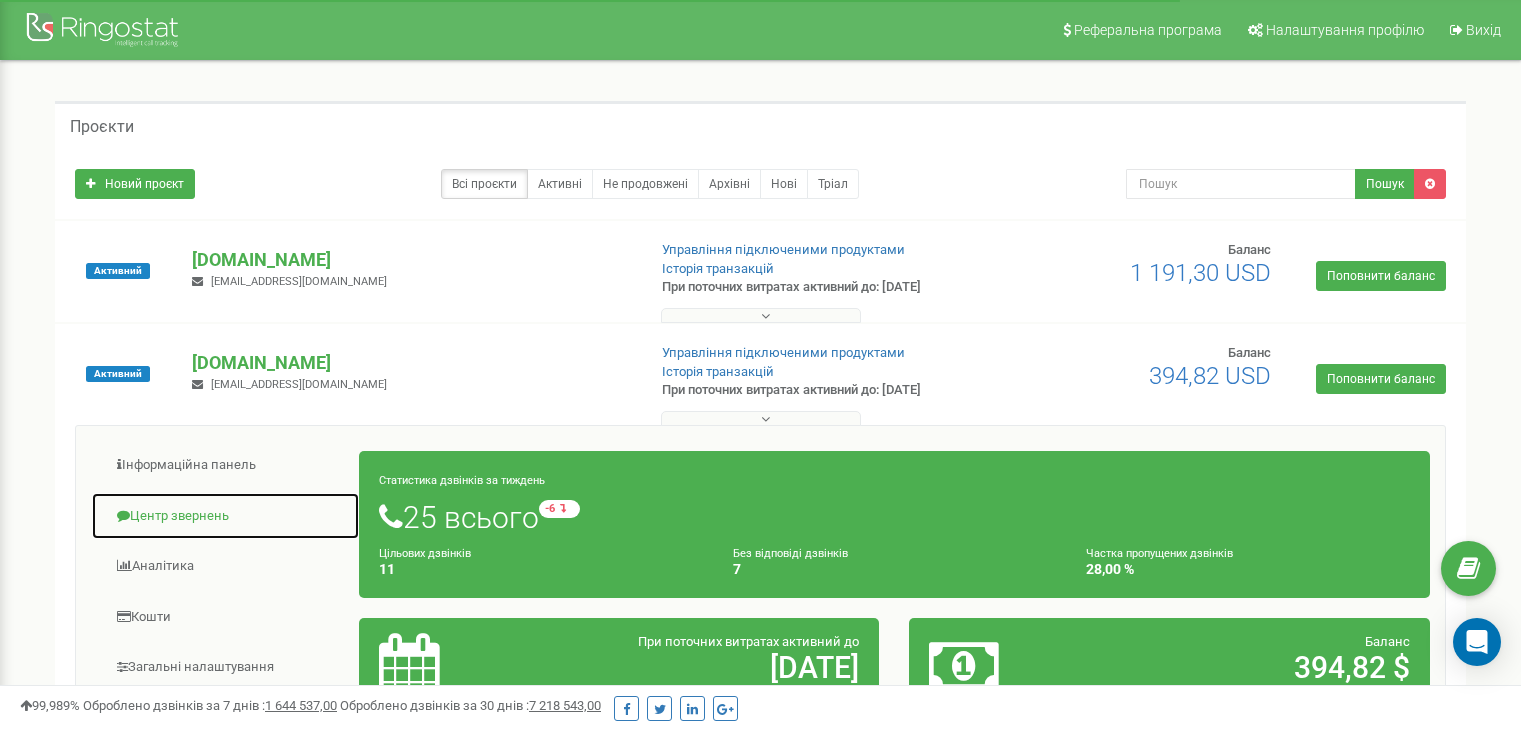 click on "Центр звернень" at bounding box center (225, 516) 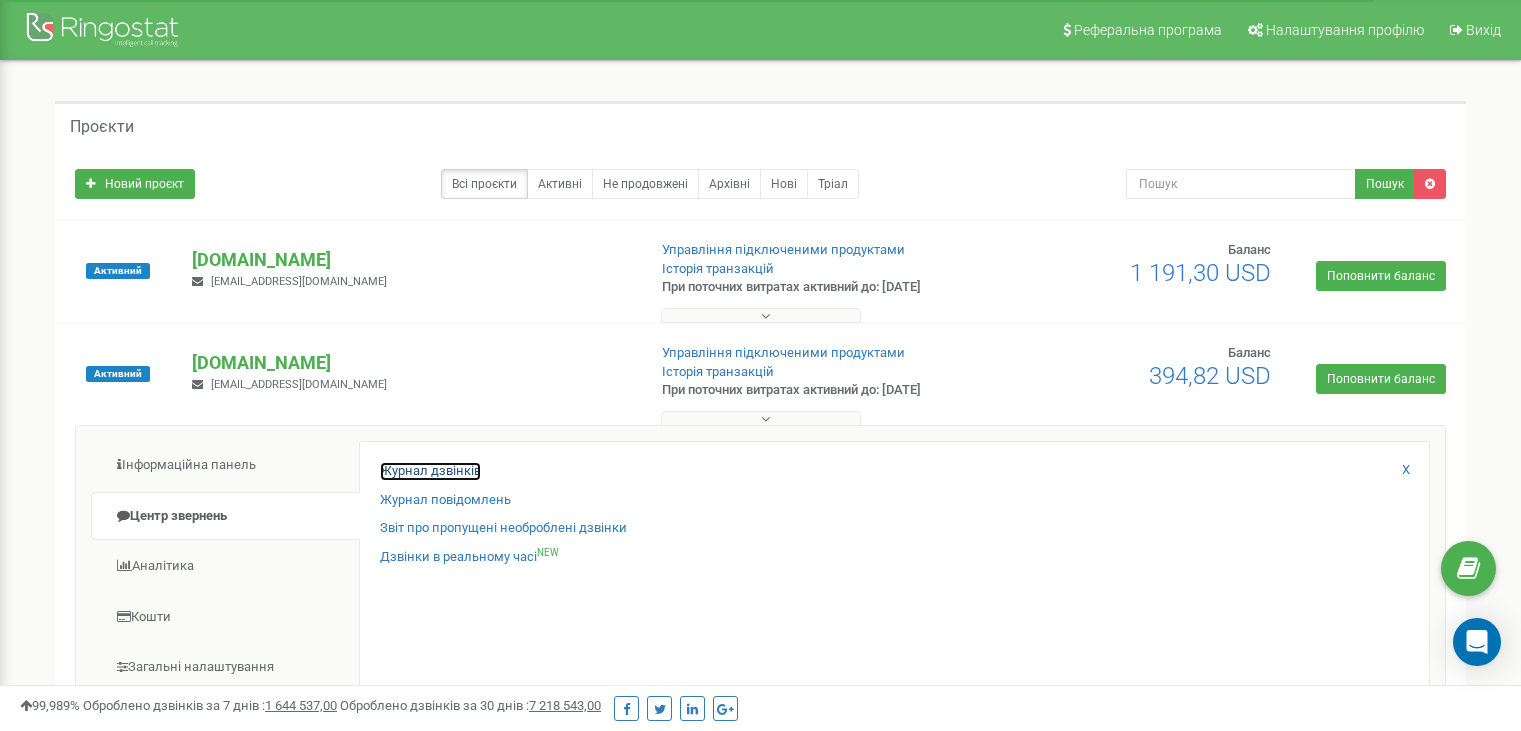 click on "Журнал дзвінків" at bounding box center [430, 471] 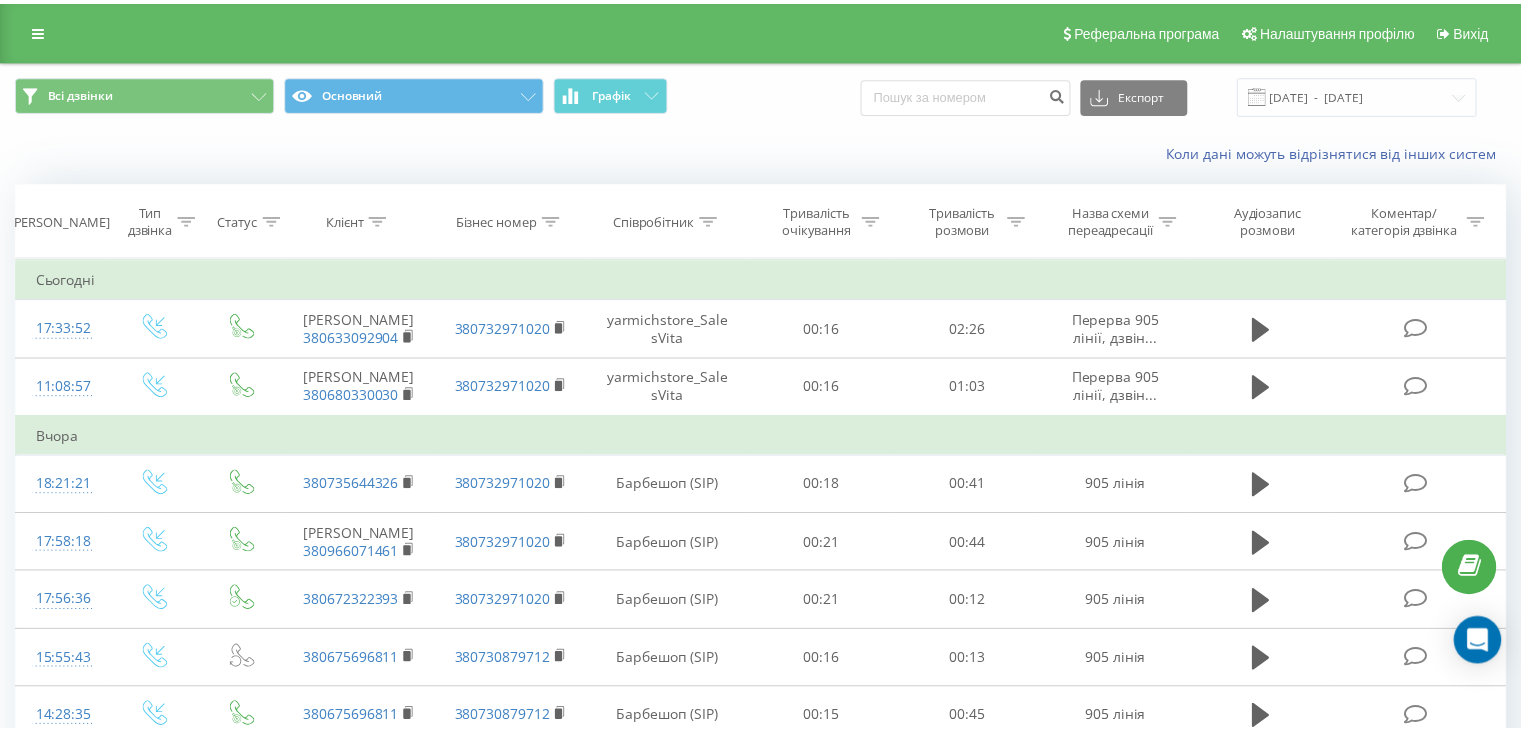 scroll, scrollTop: 0, scrollLeft: 0, axis: both 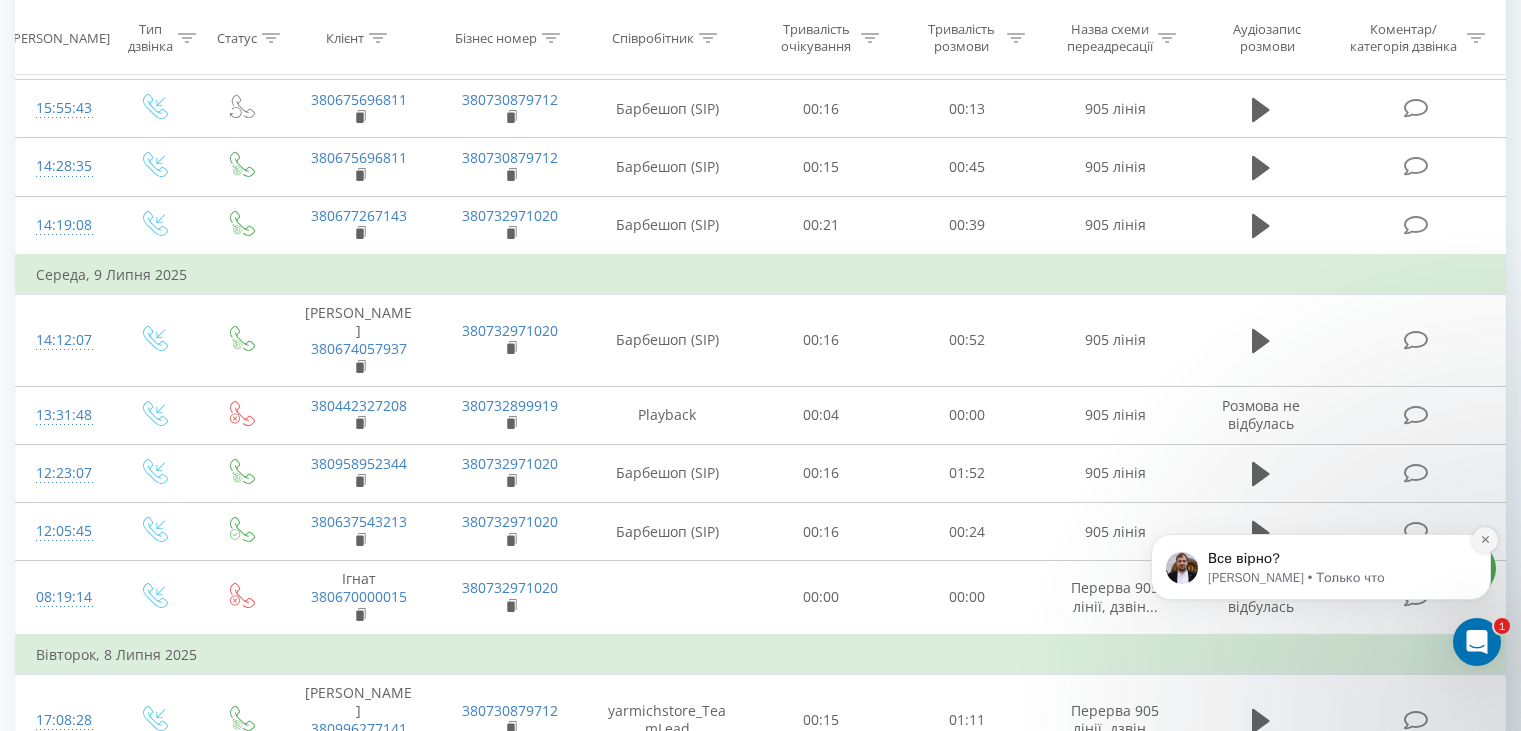 click 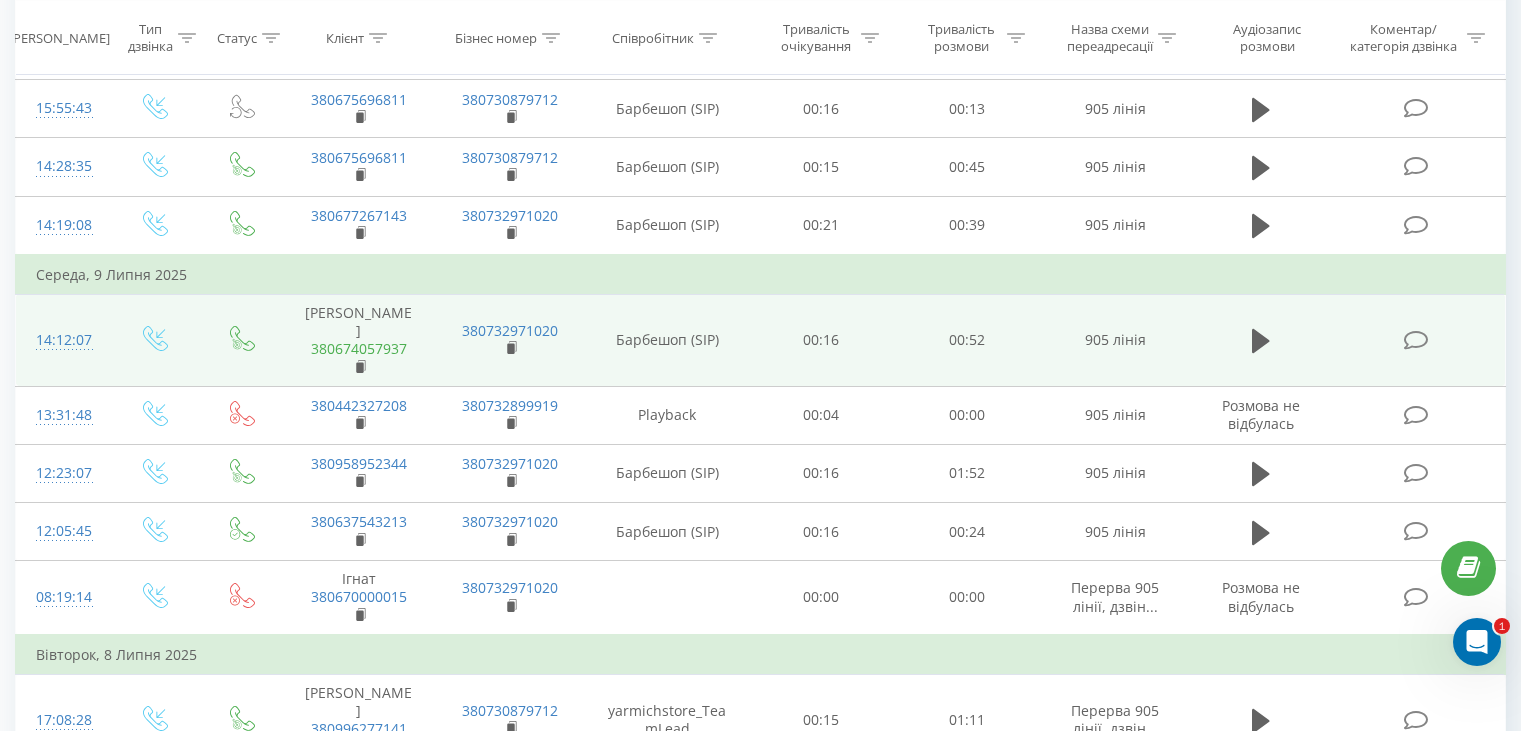 click on "380674057937" at bounding box center (359, 348) 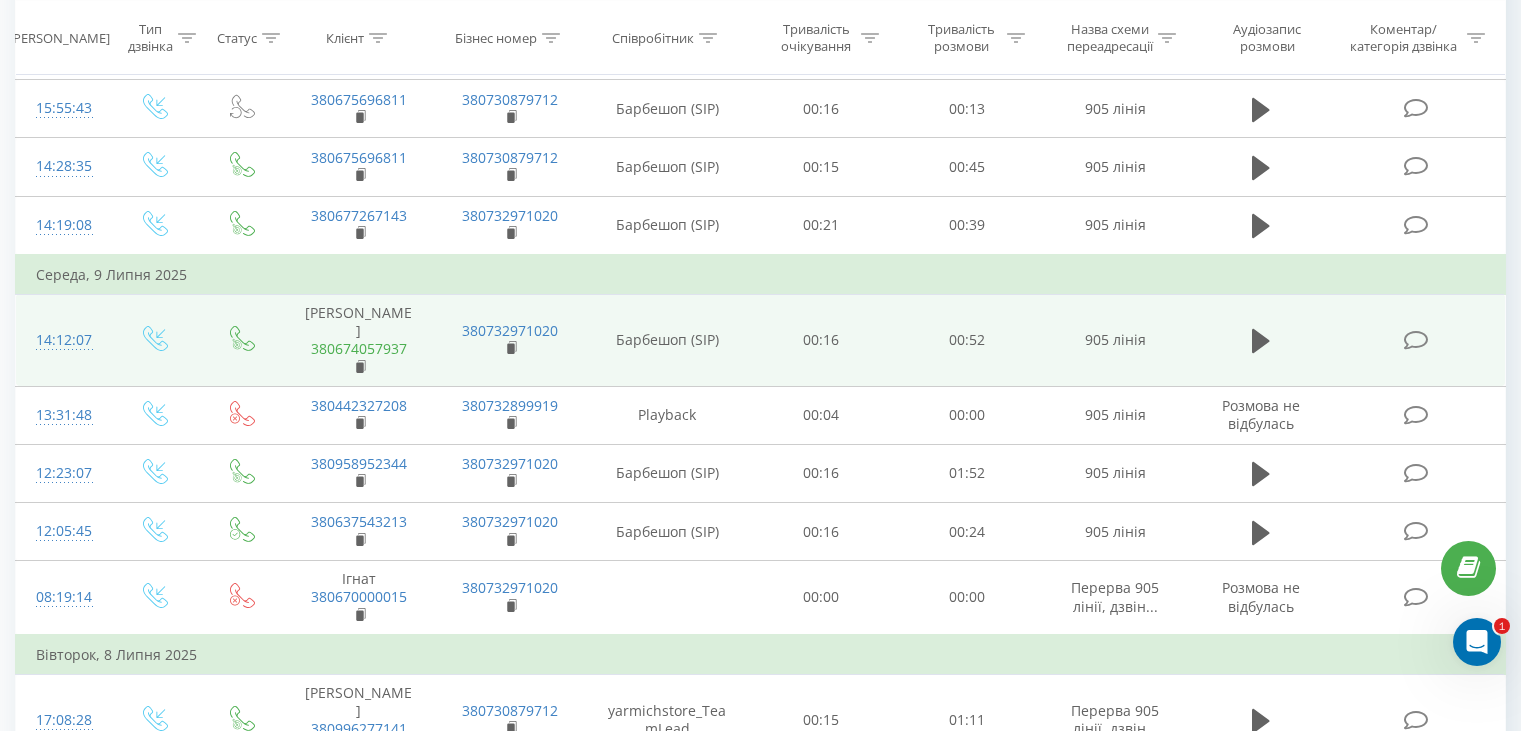click on "380674057937" at bounding box center (359, 348) 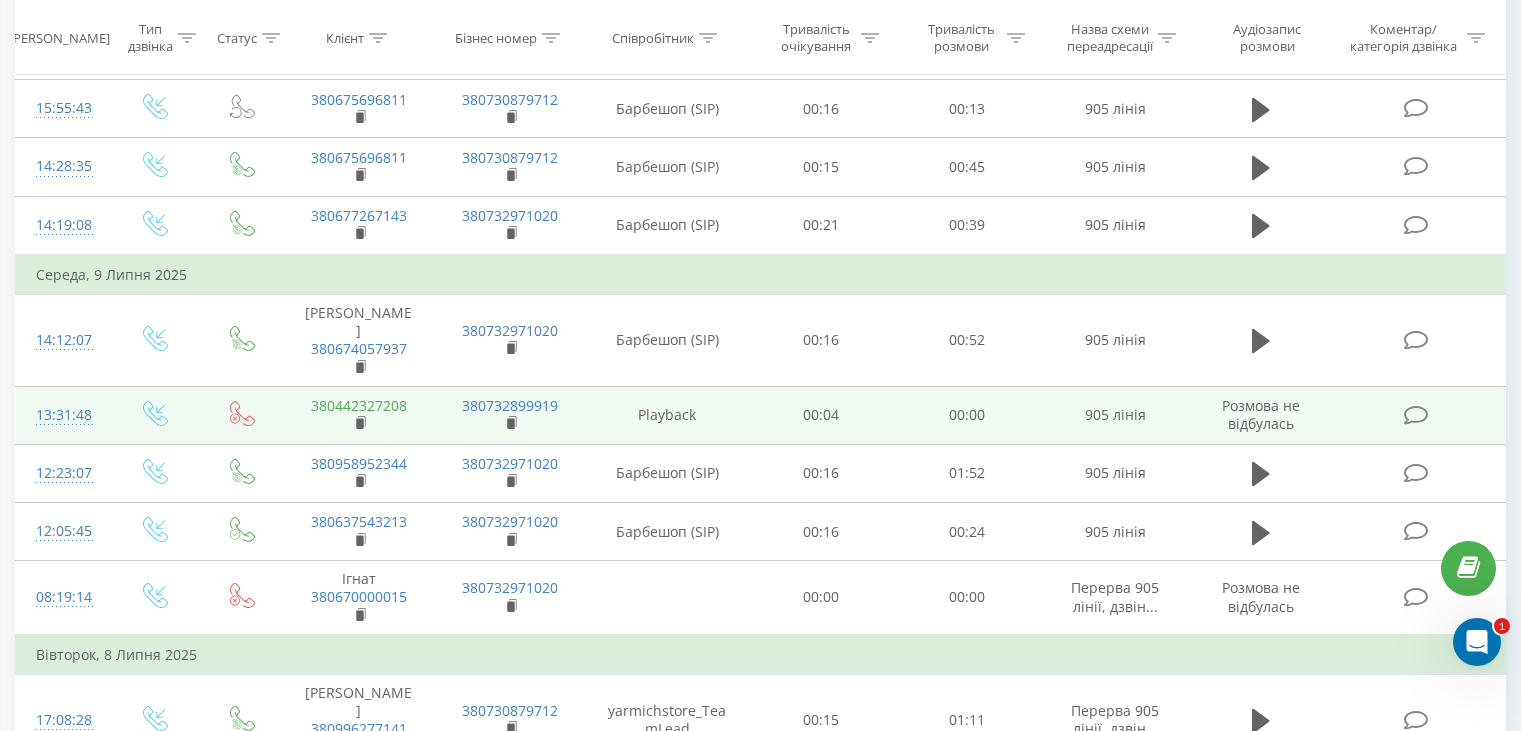 click on "380442327208" at bounding box center [359, 405] 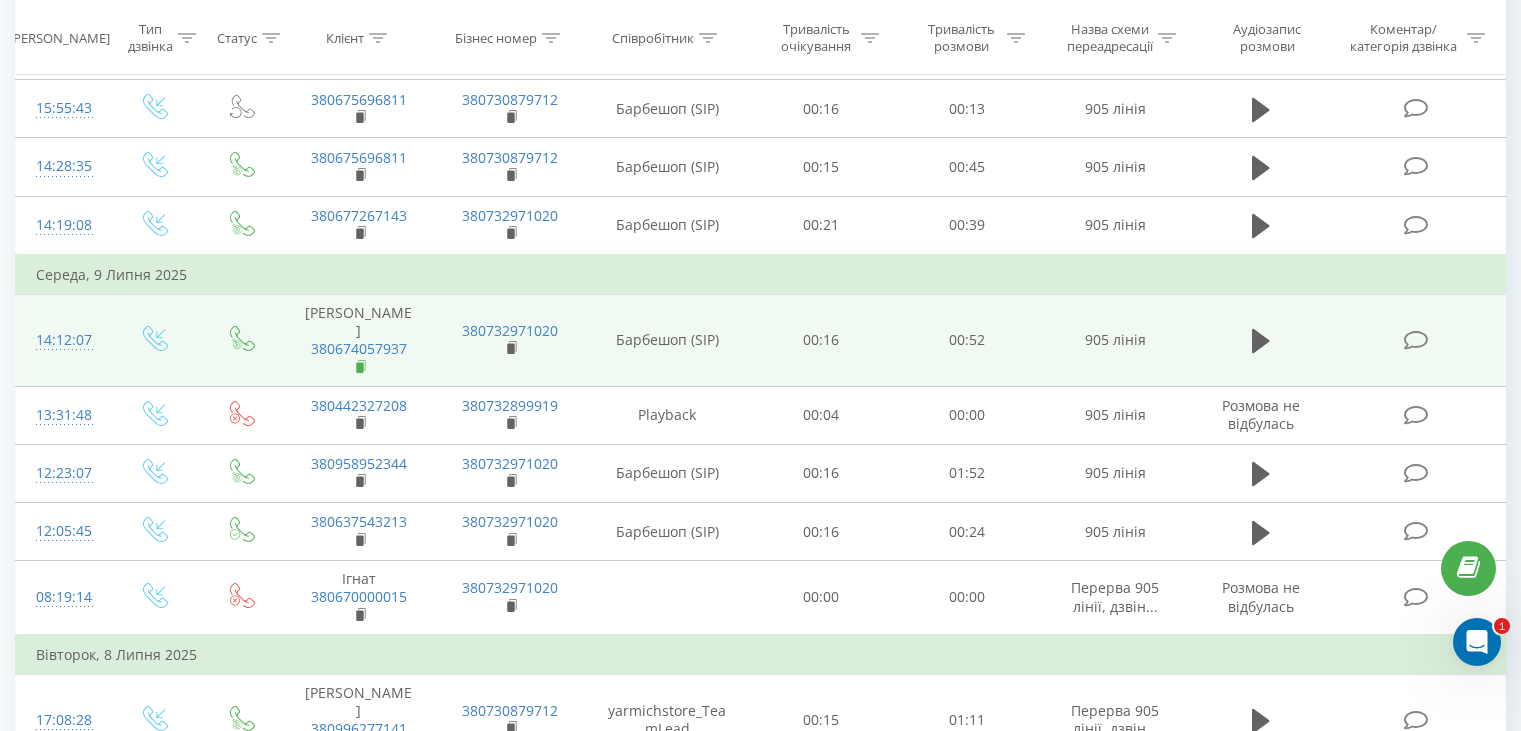 click 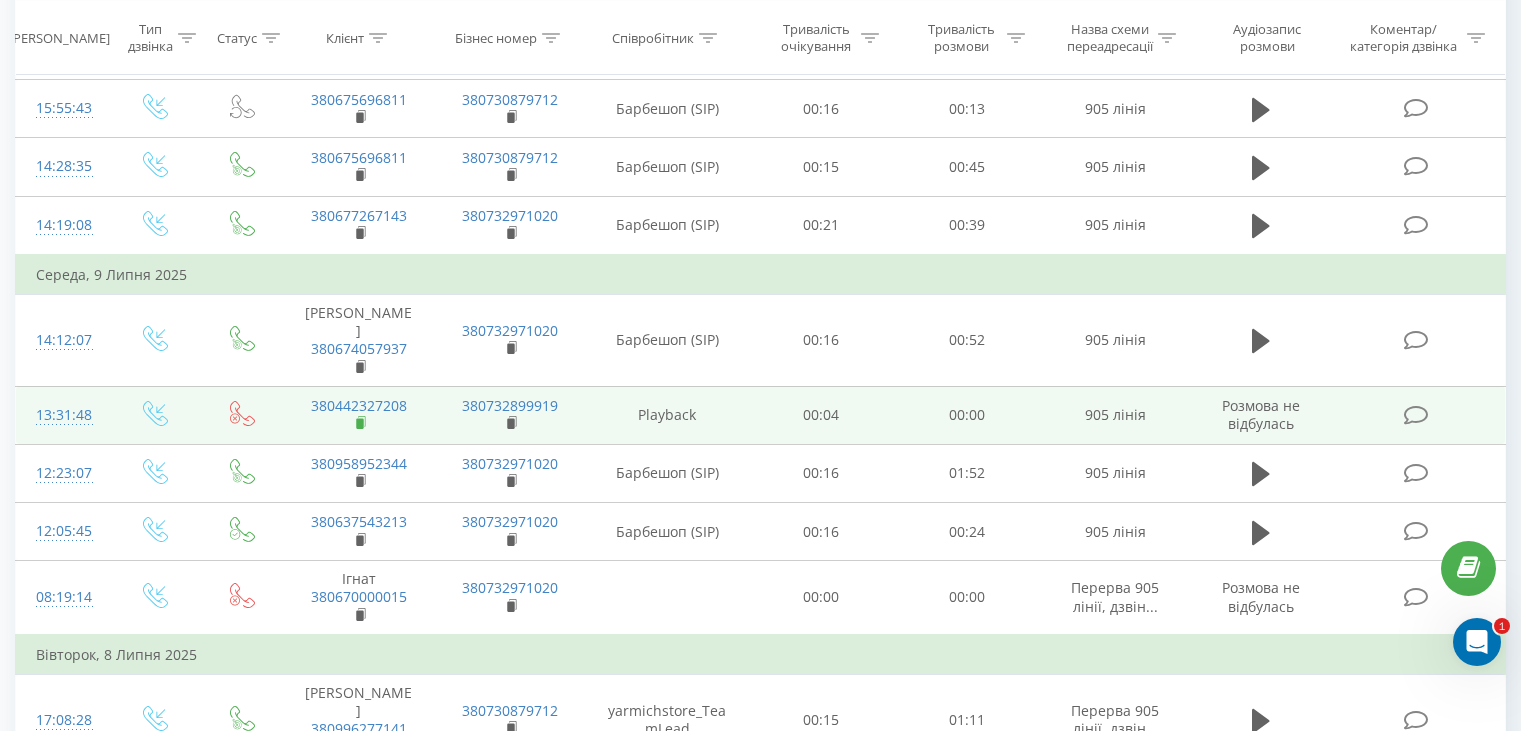 click 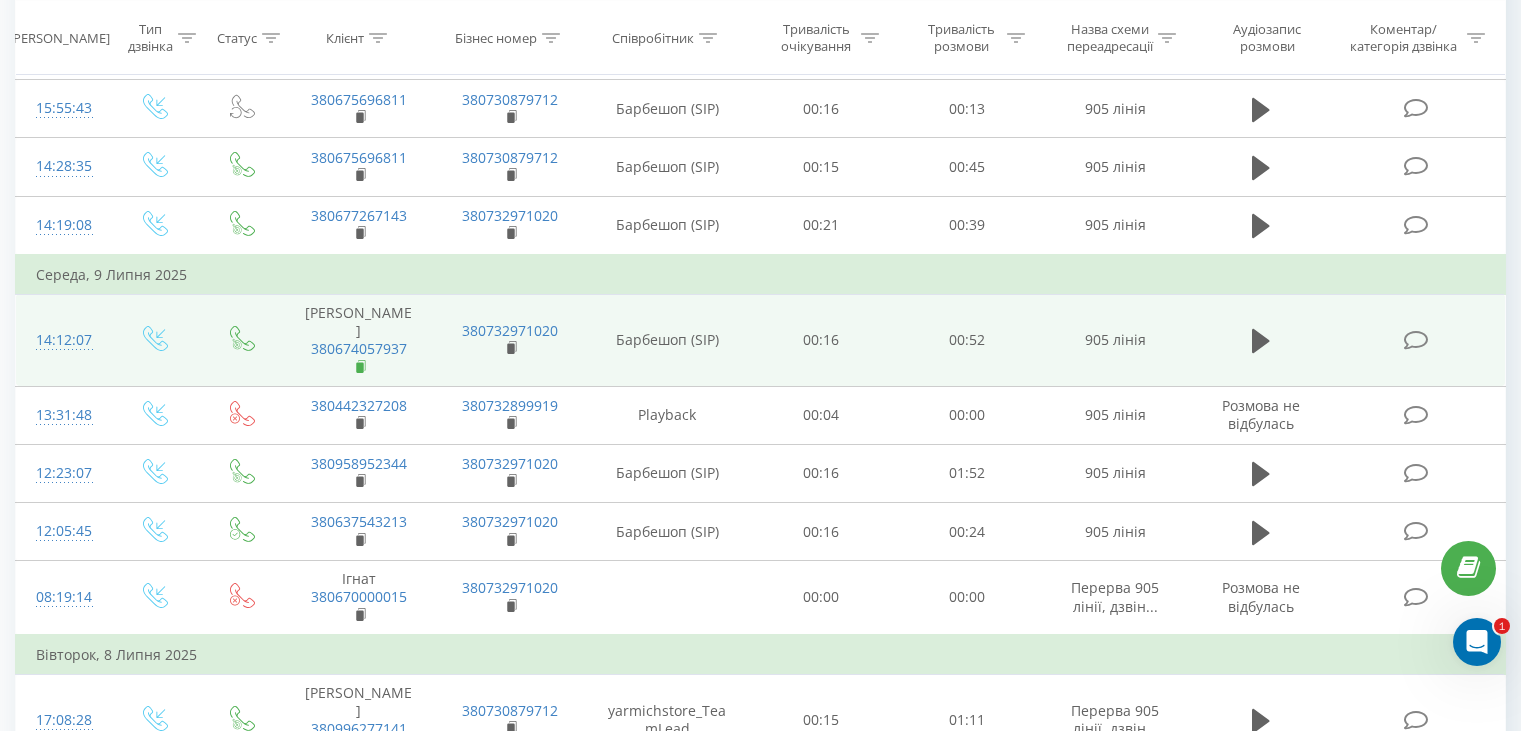 click 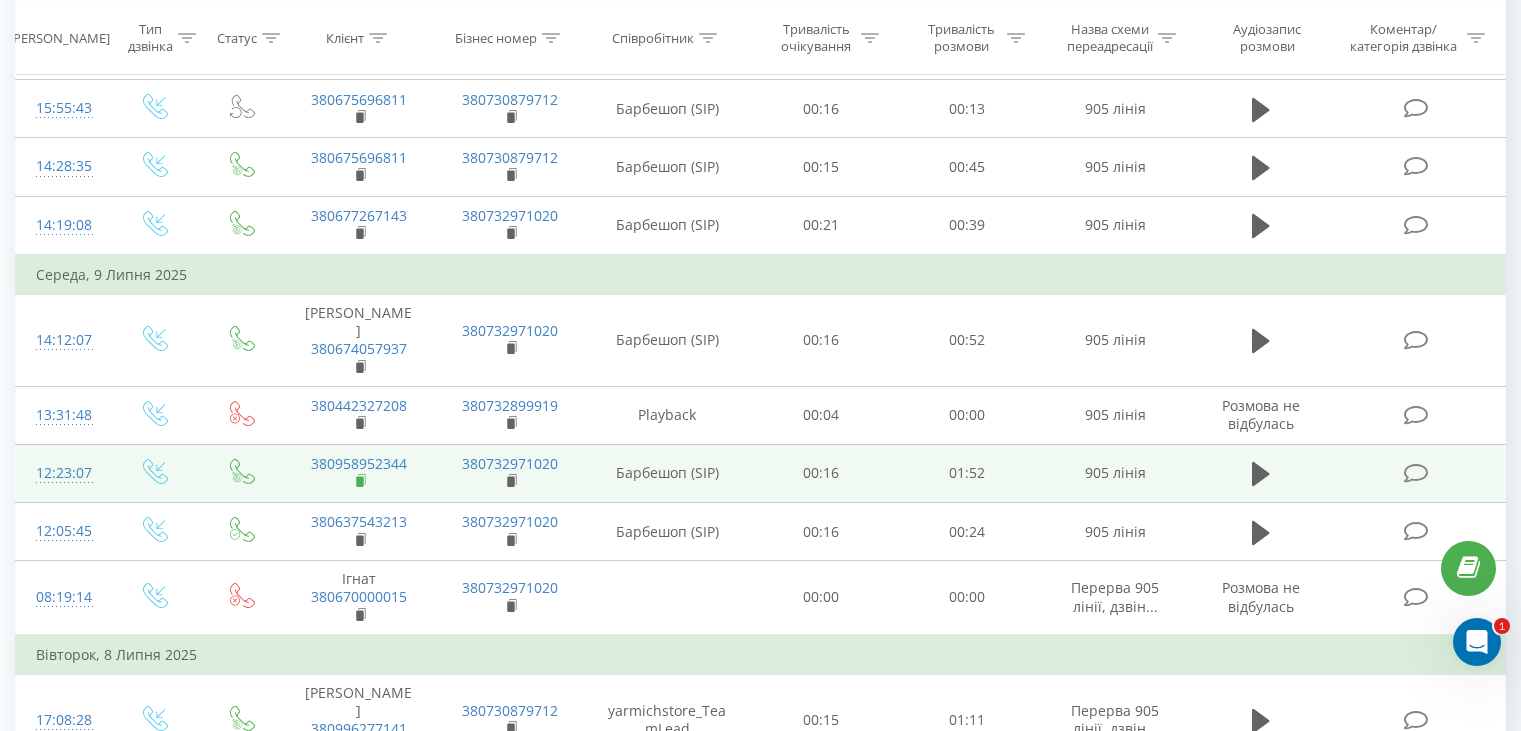 click 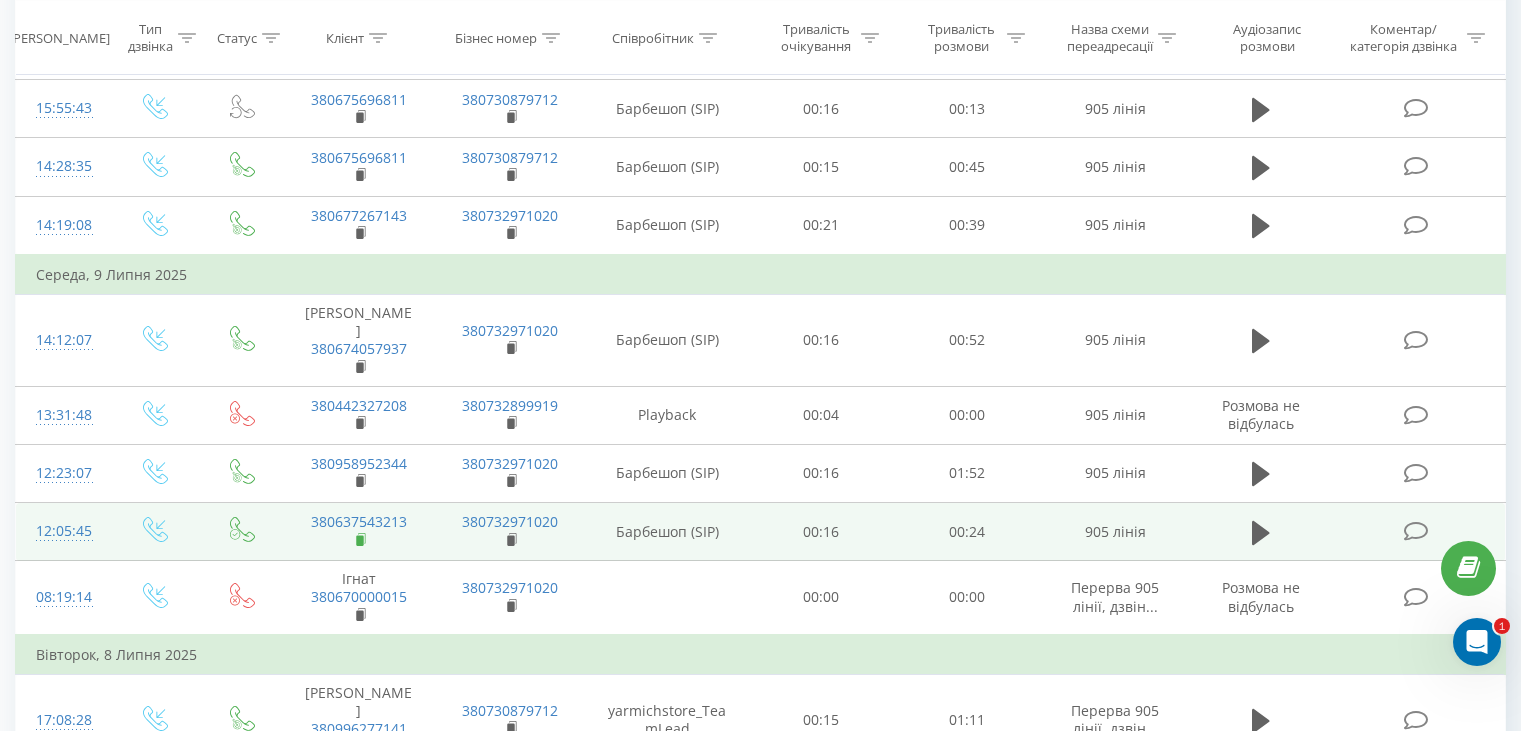 click 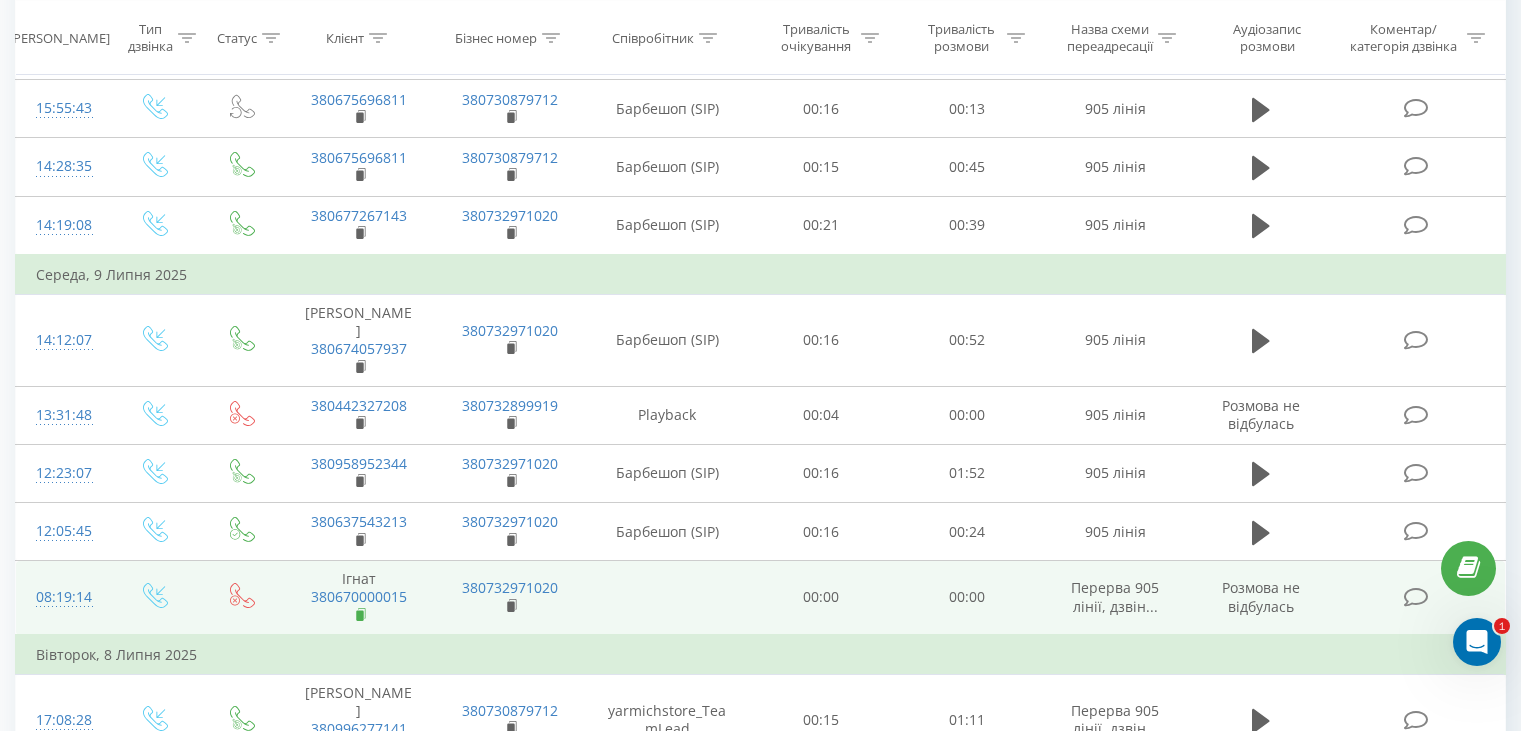 click 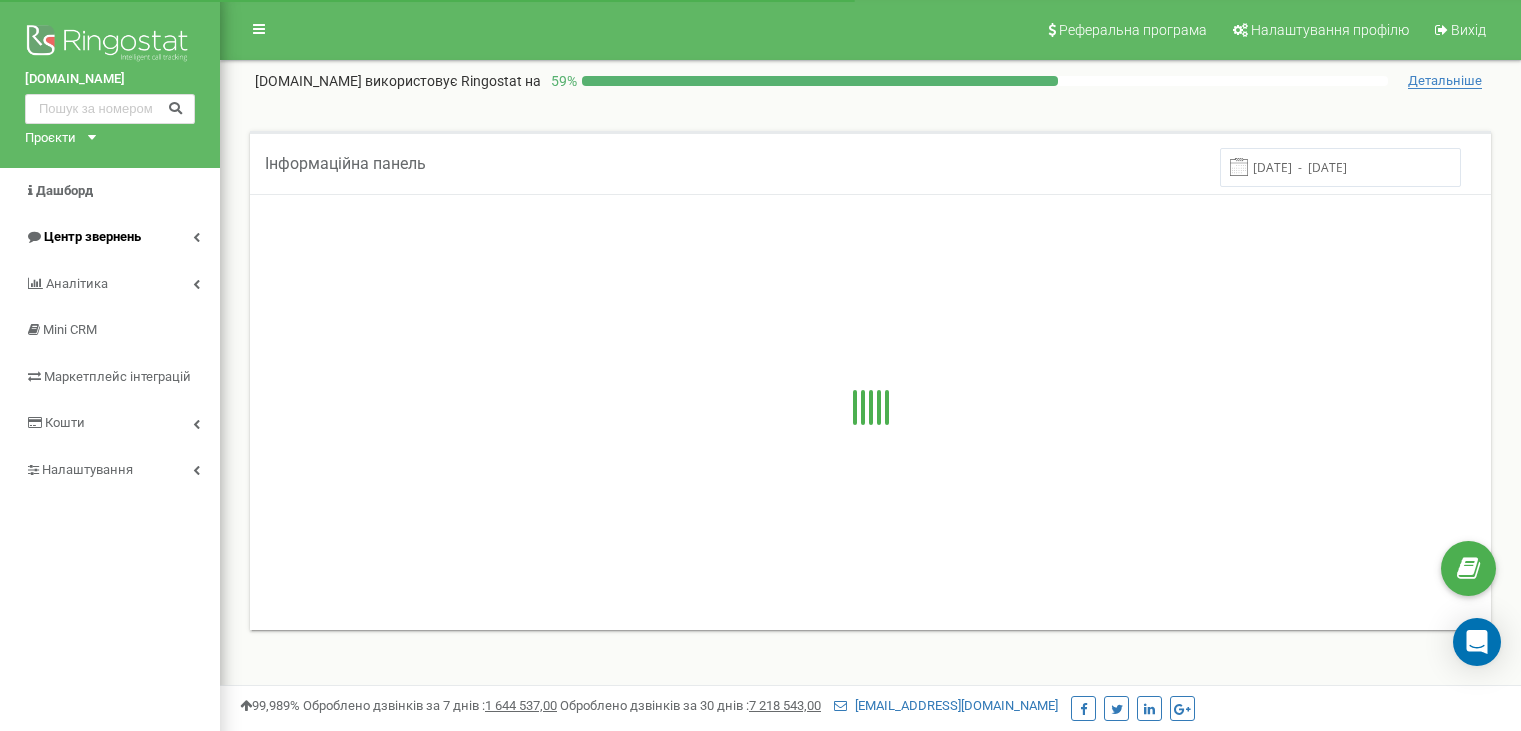 scroll, scrollTop: 0, scrollLeft: 0, axis: both 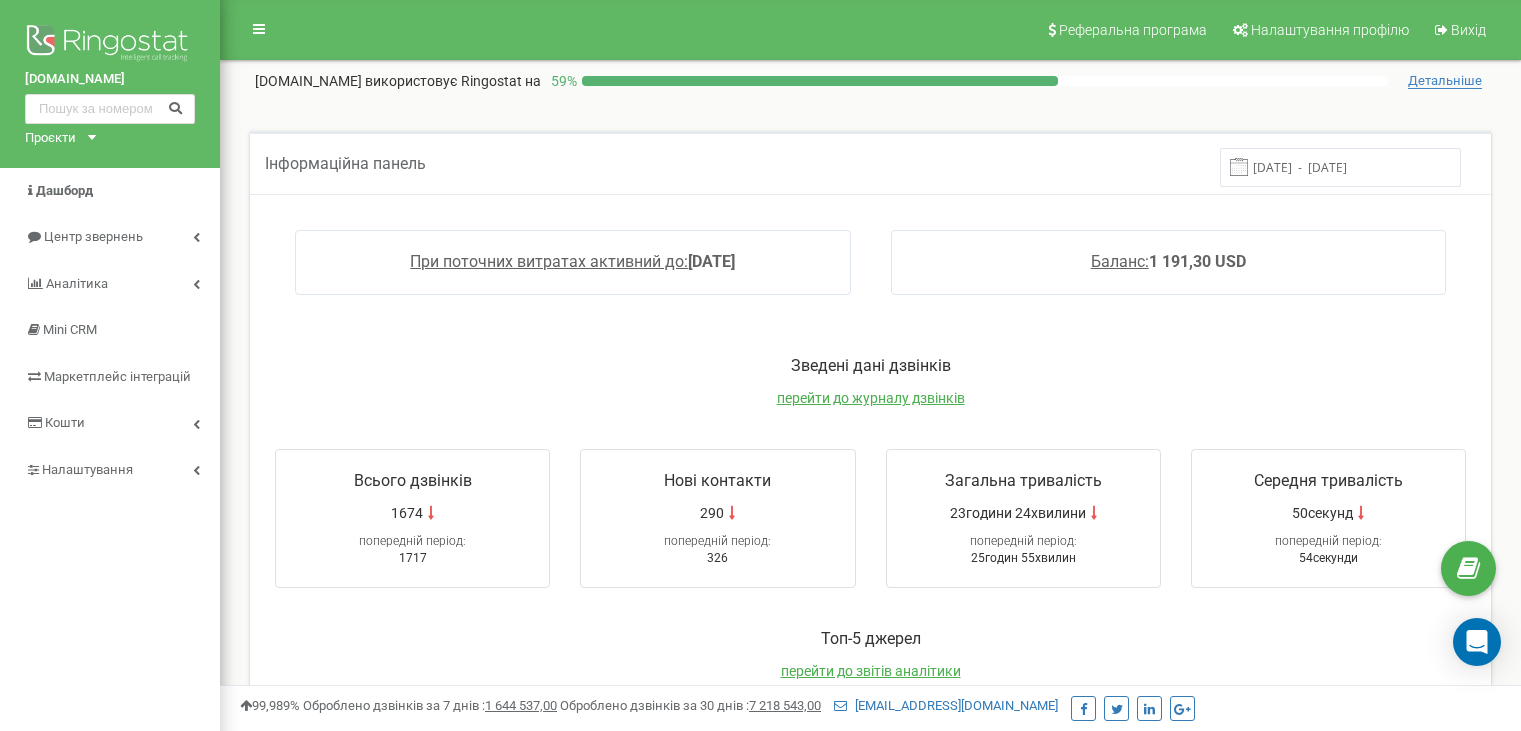 click on "Проєкти [DOMAIN_NAME] [DOMAIN_NAME] [DOMAIN_NAME]" at bounding box center [56, 138] 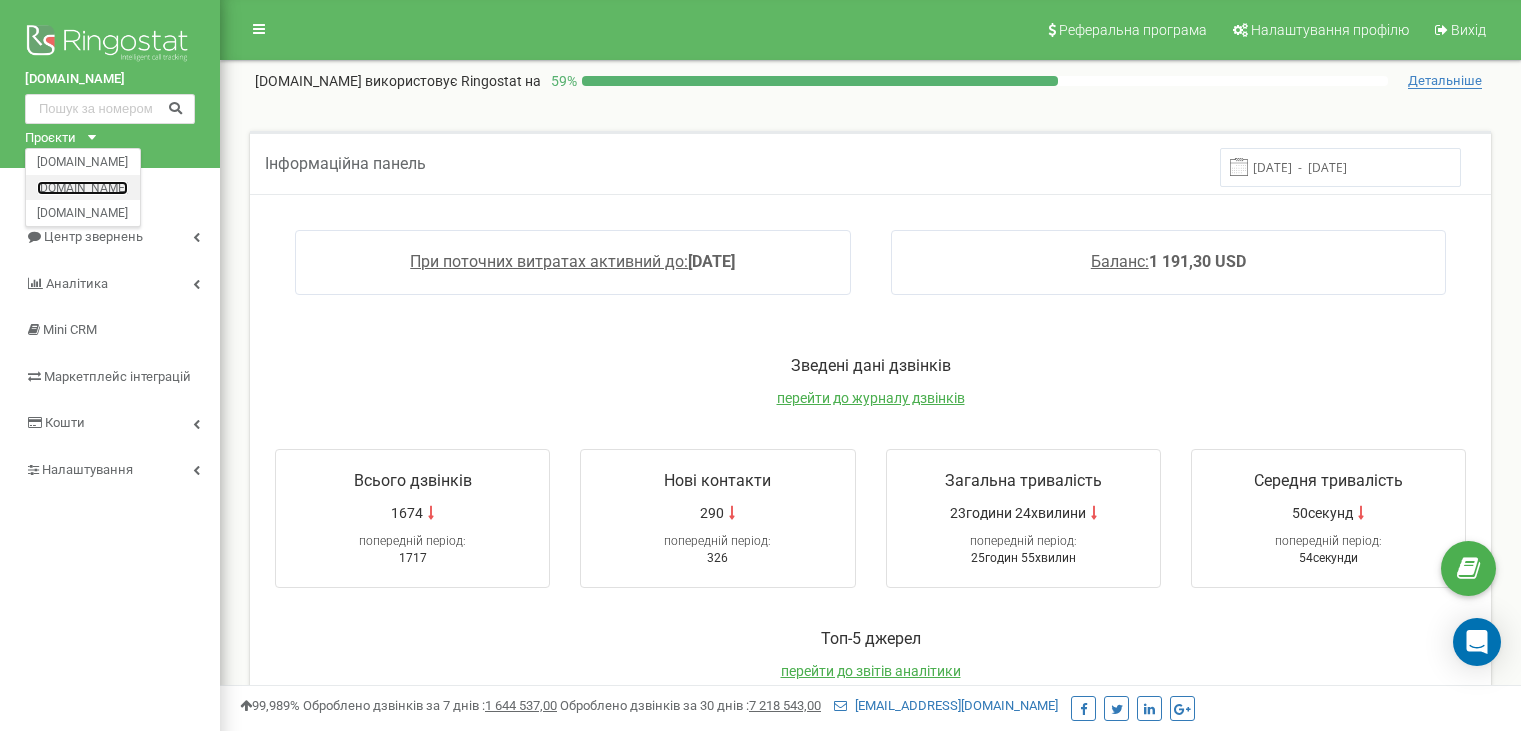 click on "[DOMAIN_NAME]" at bounding box center (82, 187) 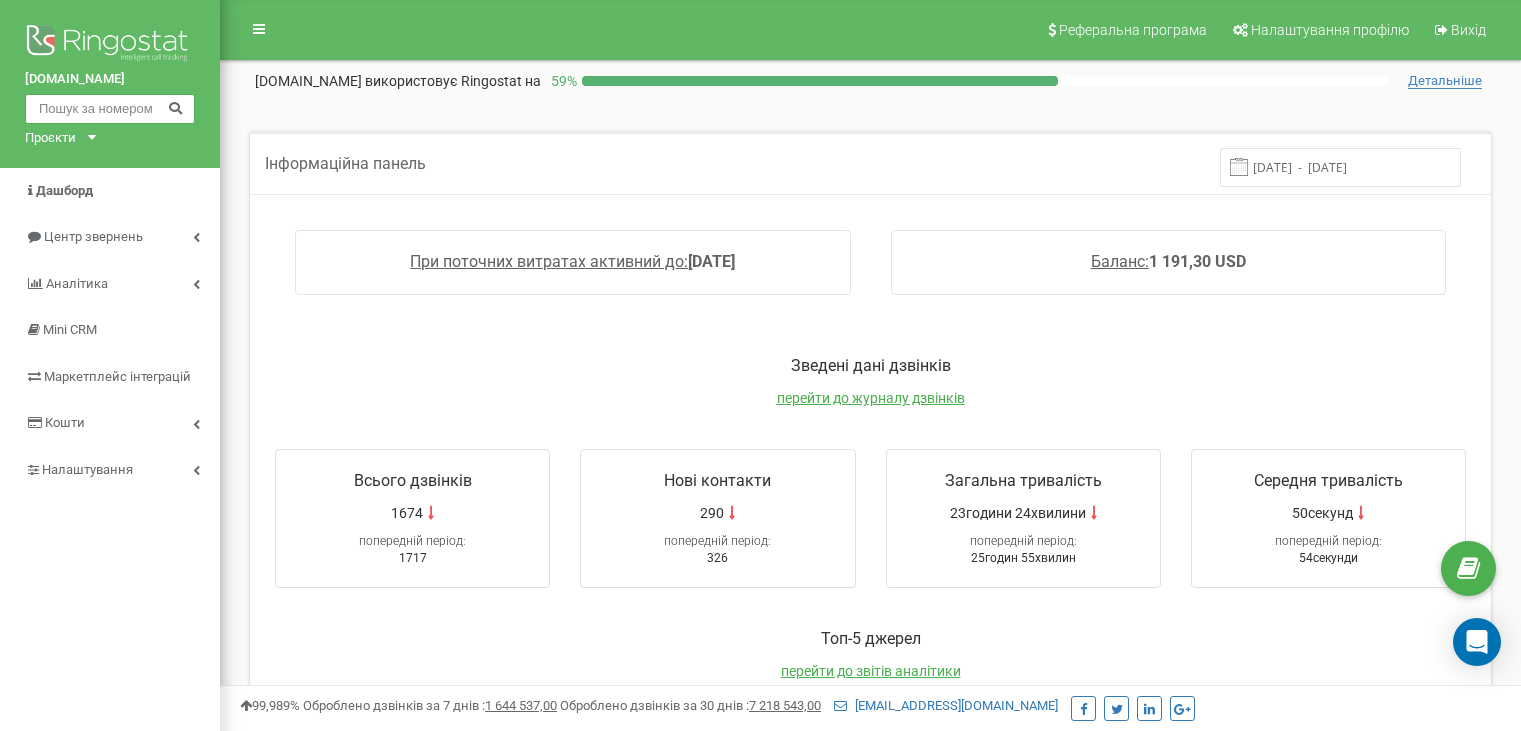 click at bounding box center (110, 109) 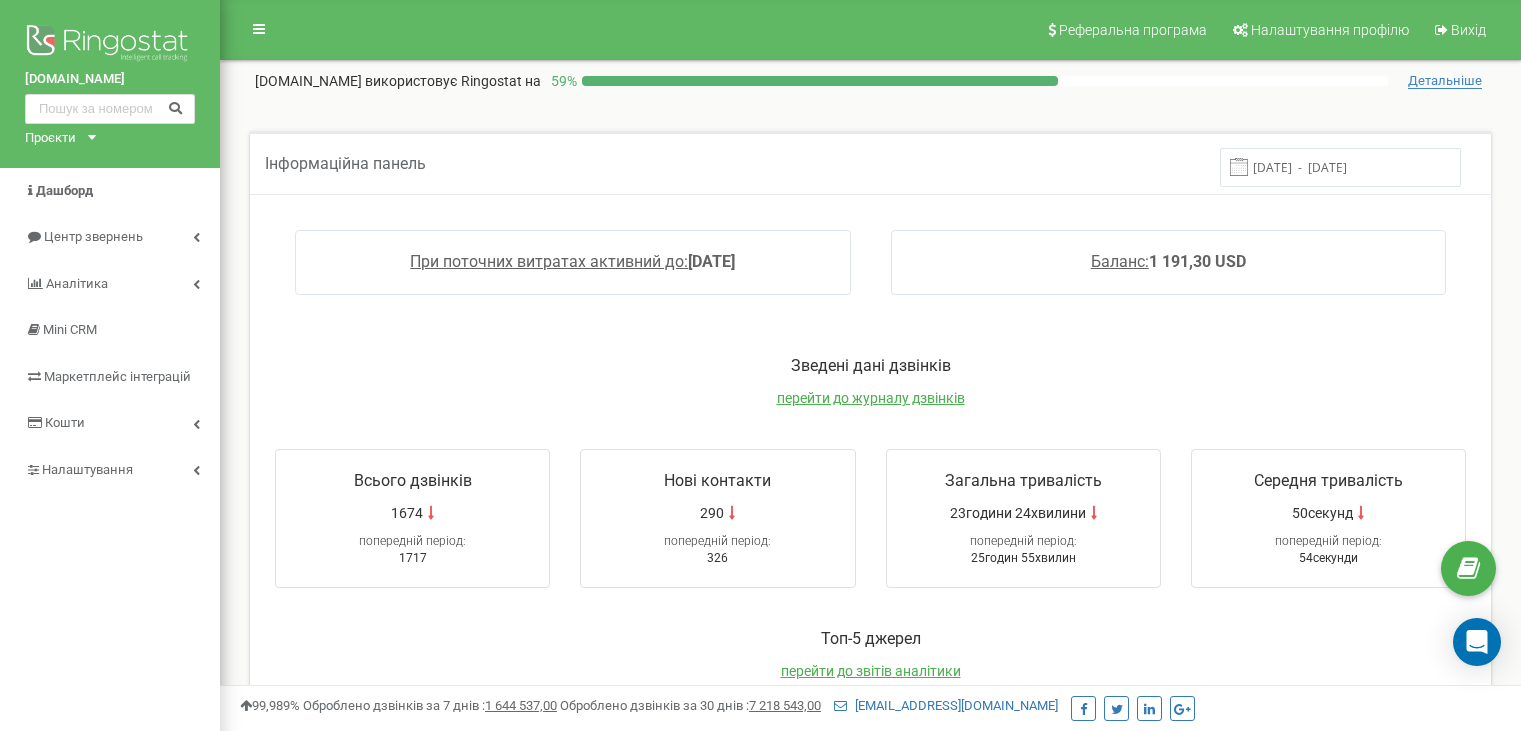 click 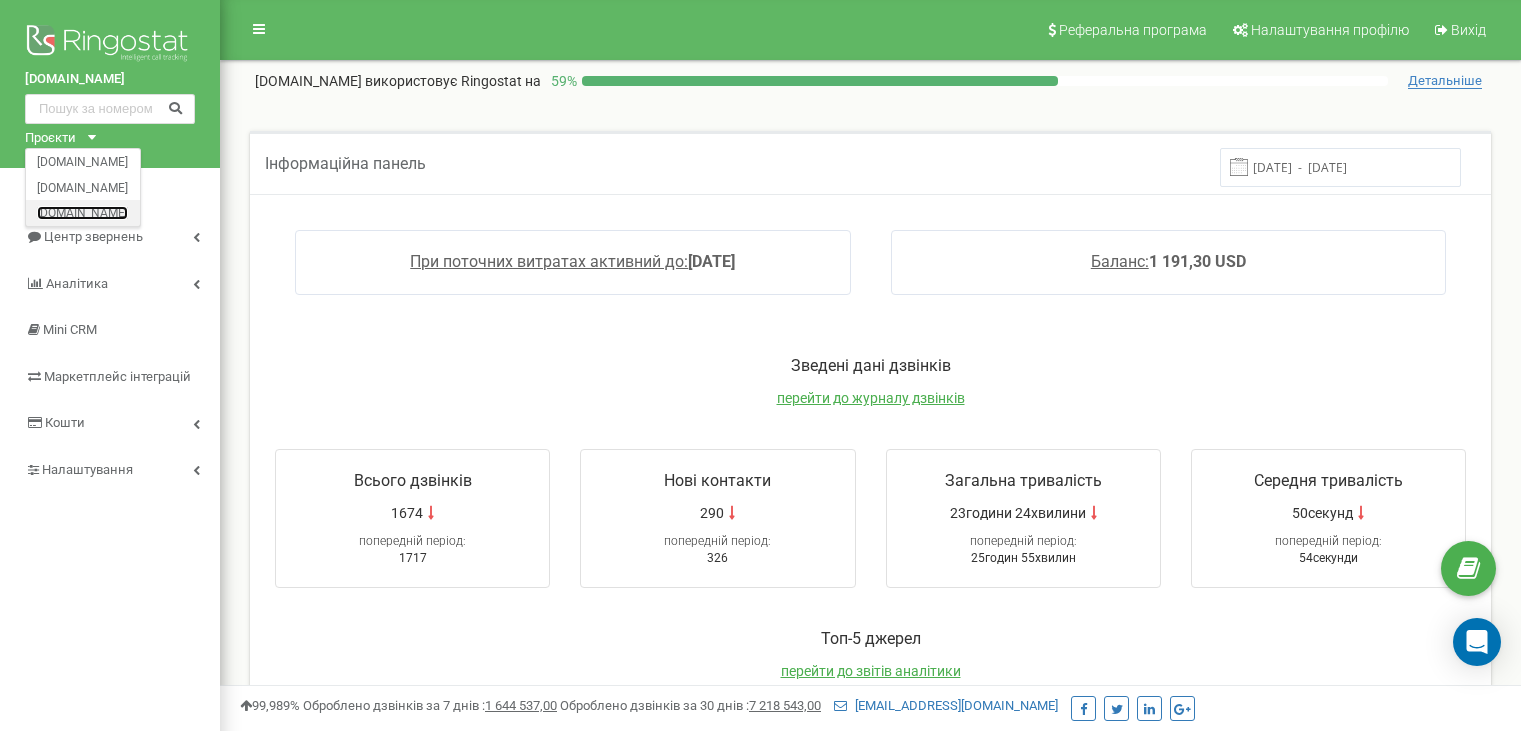 click on "[DOMAIN_NAME]" at bounding box center [82, 213] 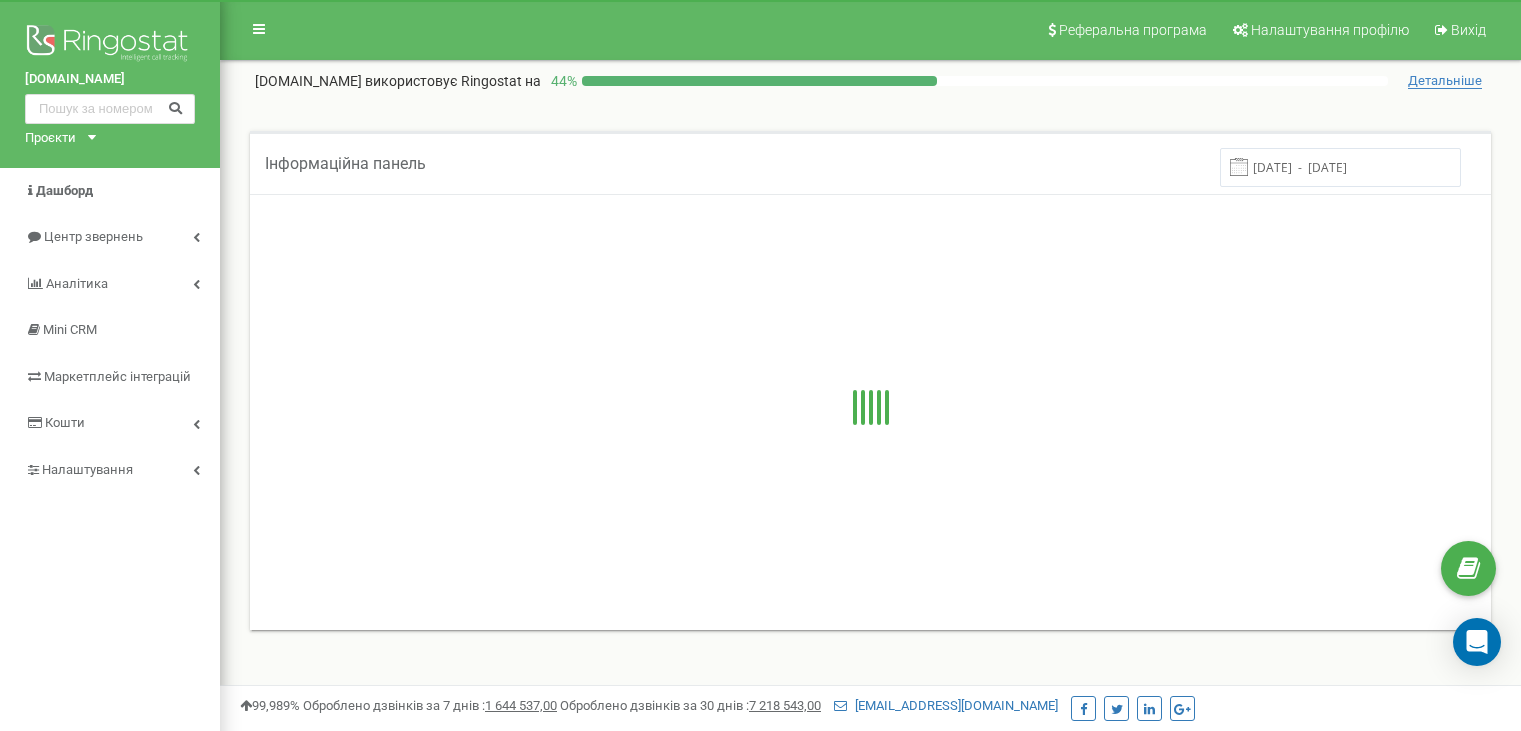 scroll, scrollTop: 0, scrollLeft: 0, axis: both 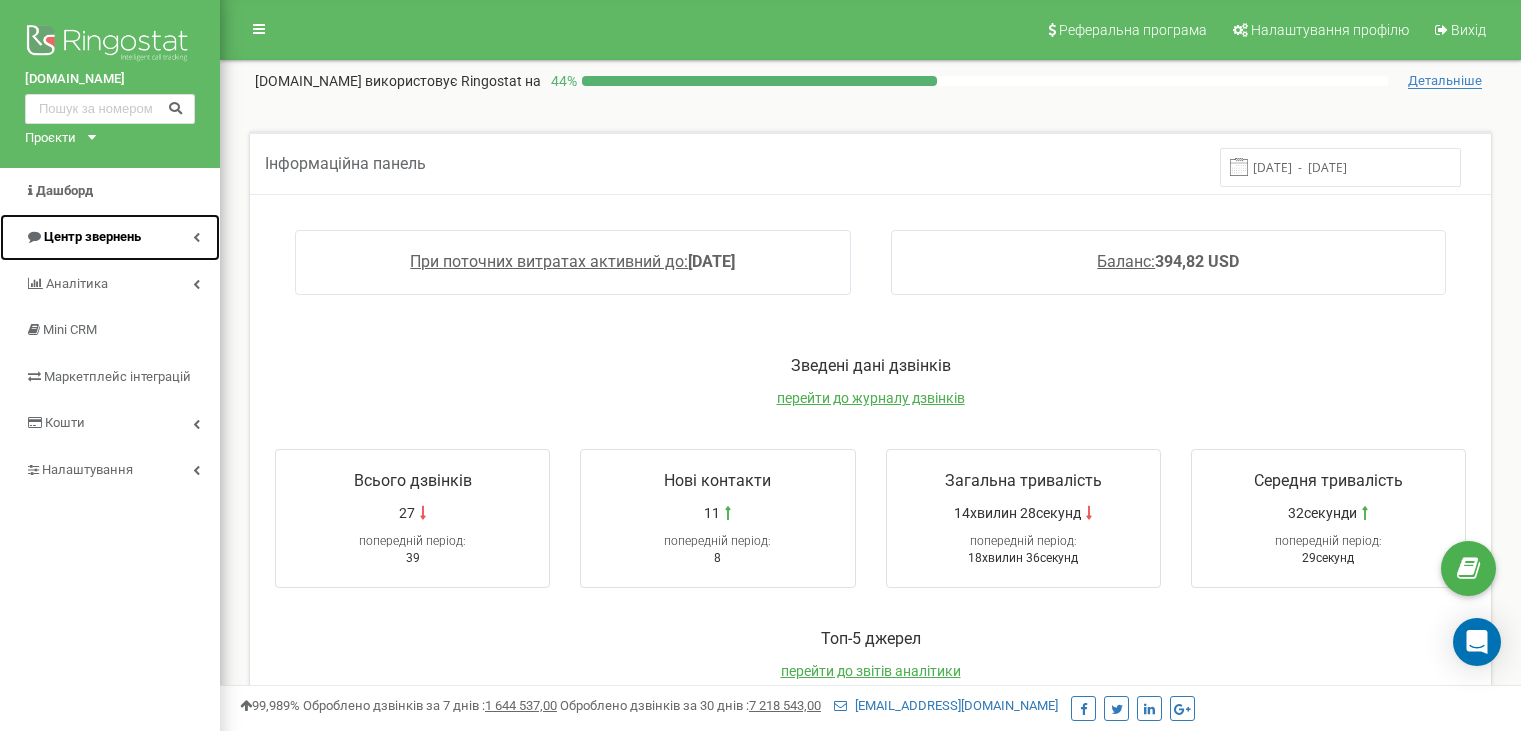 click on "Центр звернень" at bounding box center [92, 236] 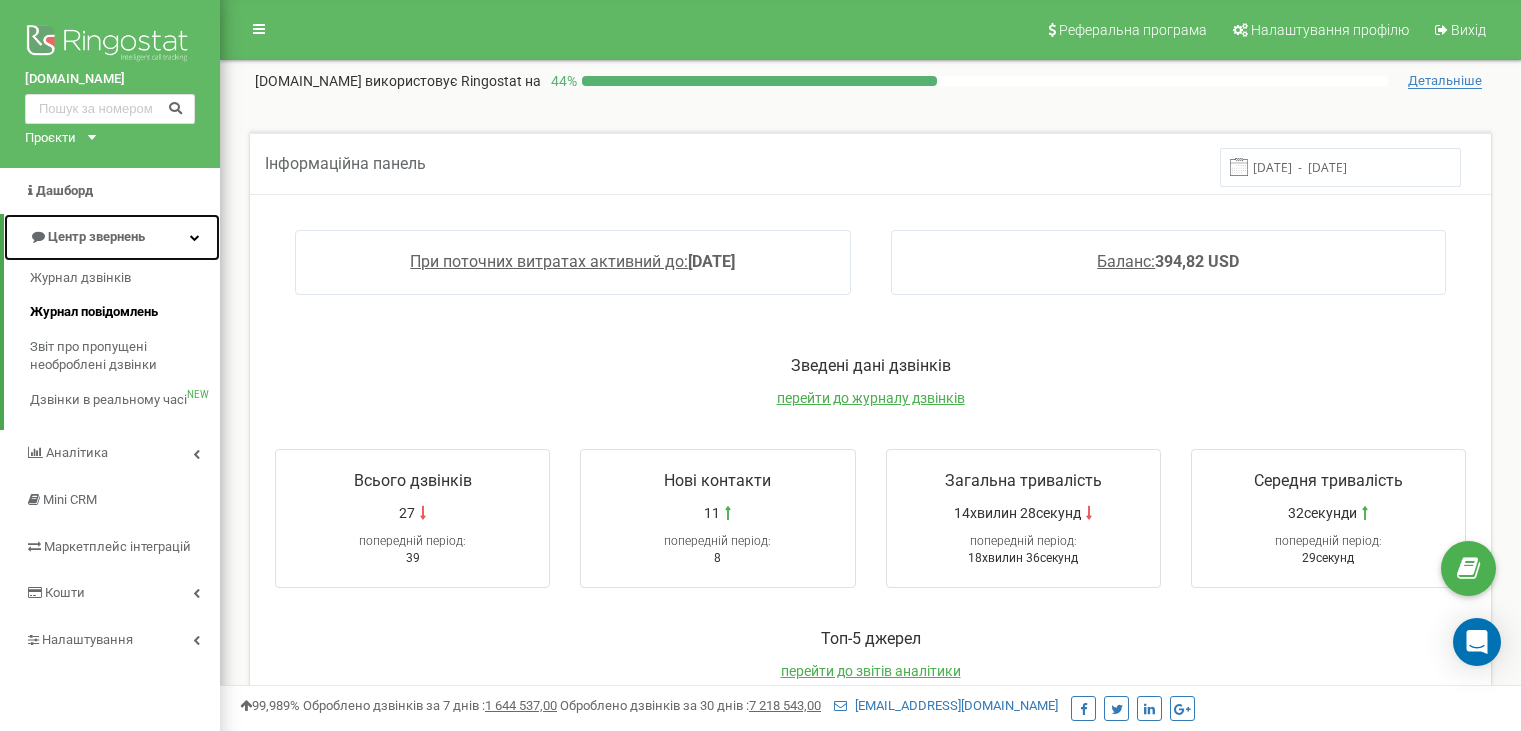 scroll, scrollTop: 0, scrollLeft: 0, axis: both 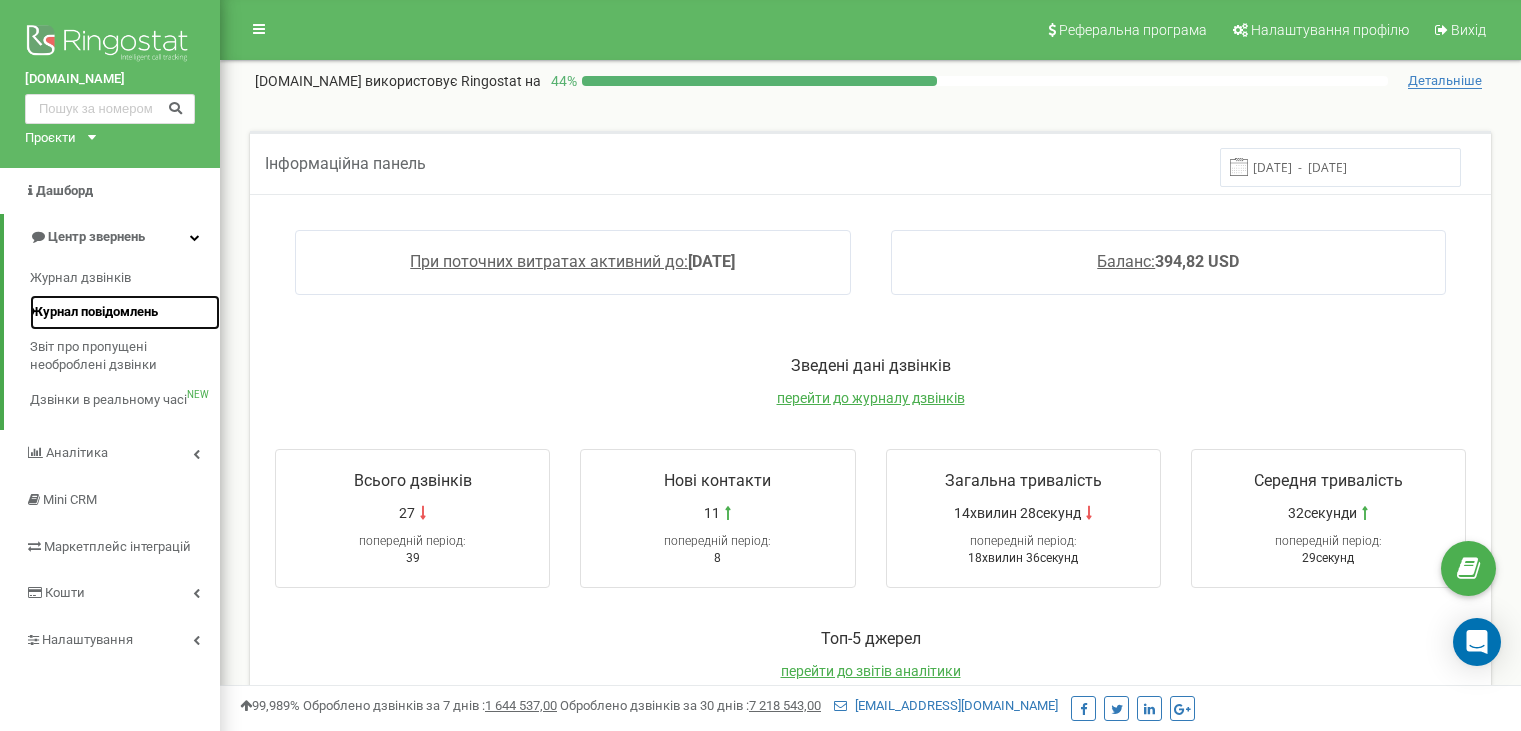 click on "Журнал повідомлень" at bounding box center [94, 312] 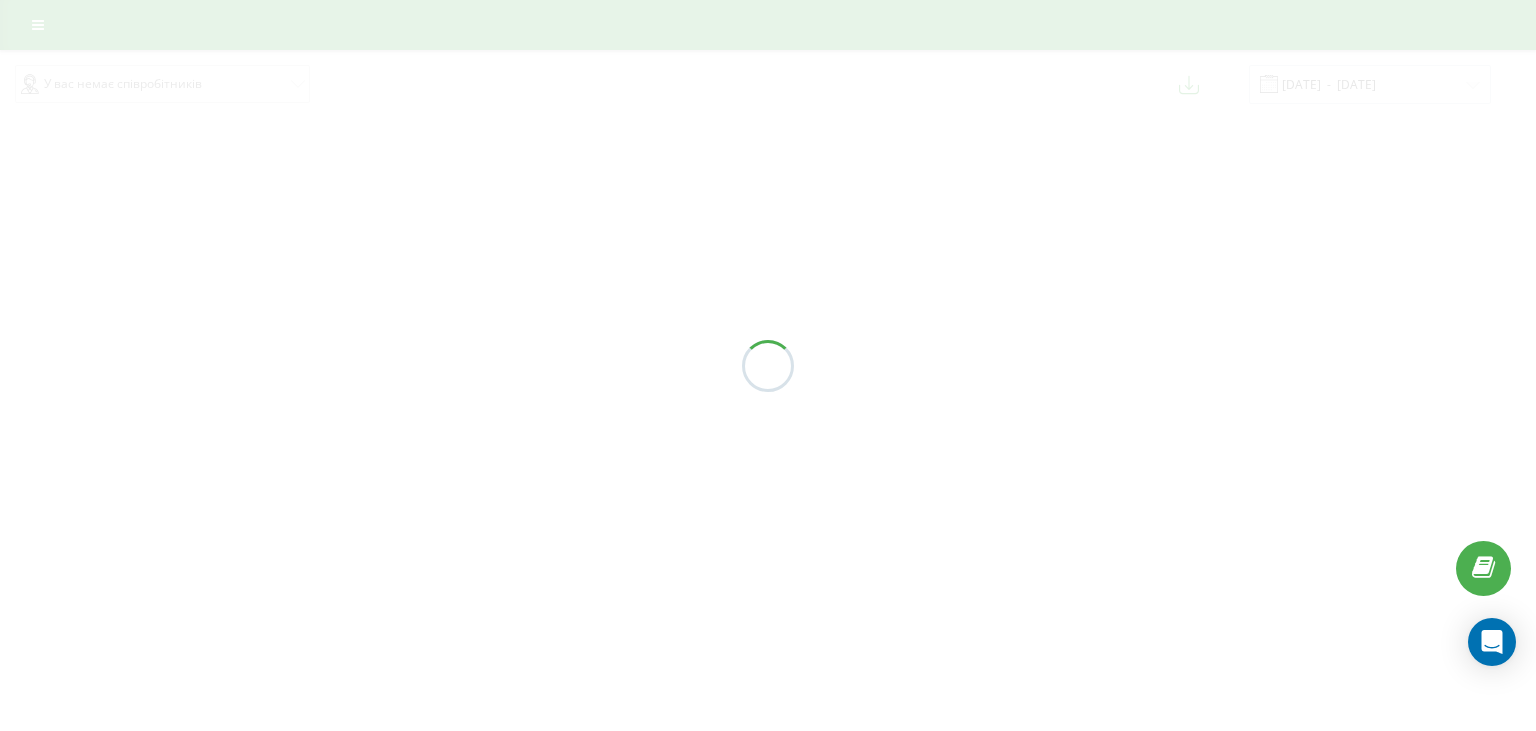 scroll, scrollTop: 0, scrollLeft: 0, axis: both 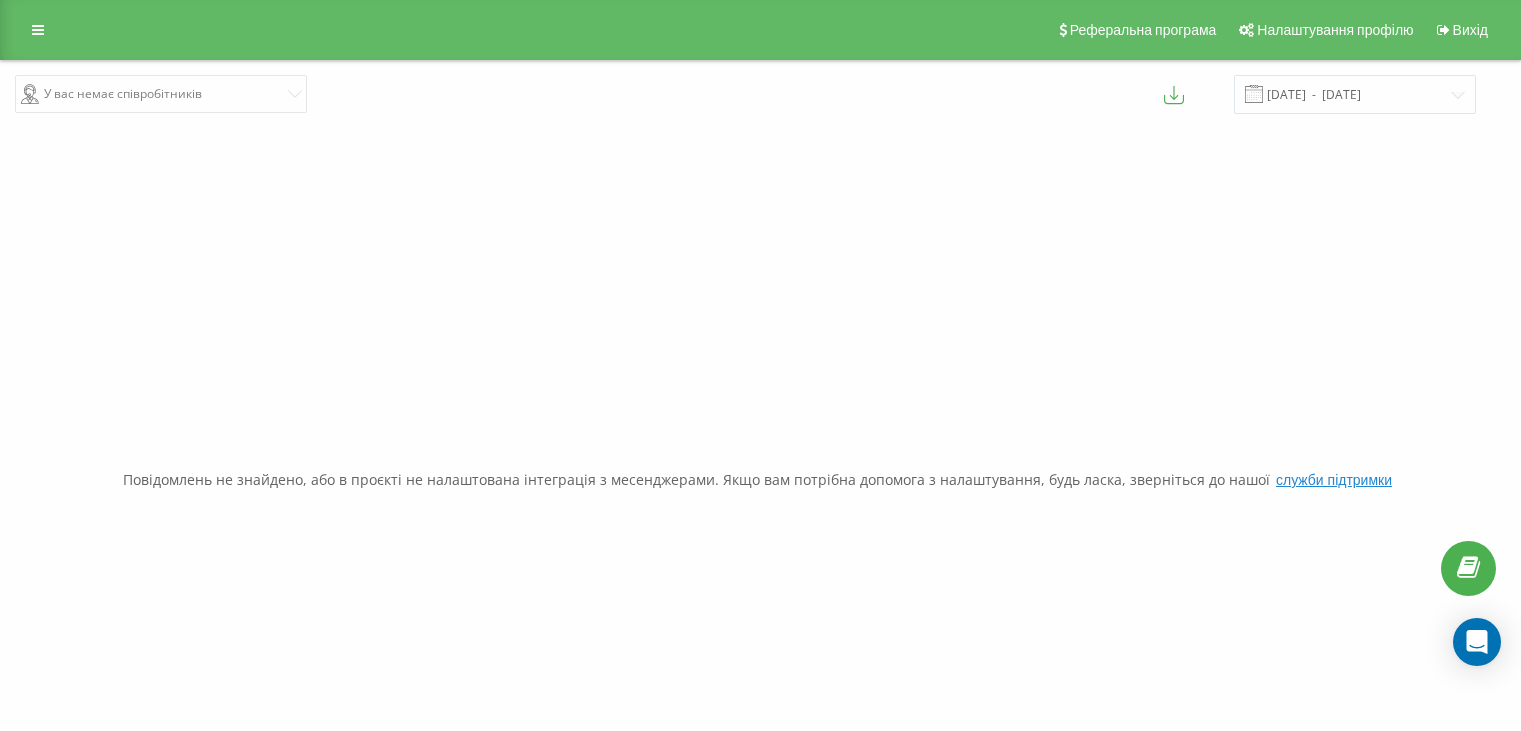 click on "У вас немає співробітників" at bounding box center (380, 94) 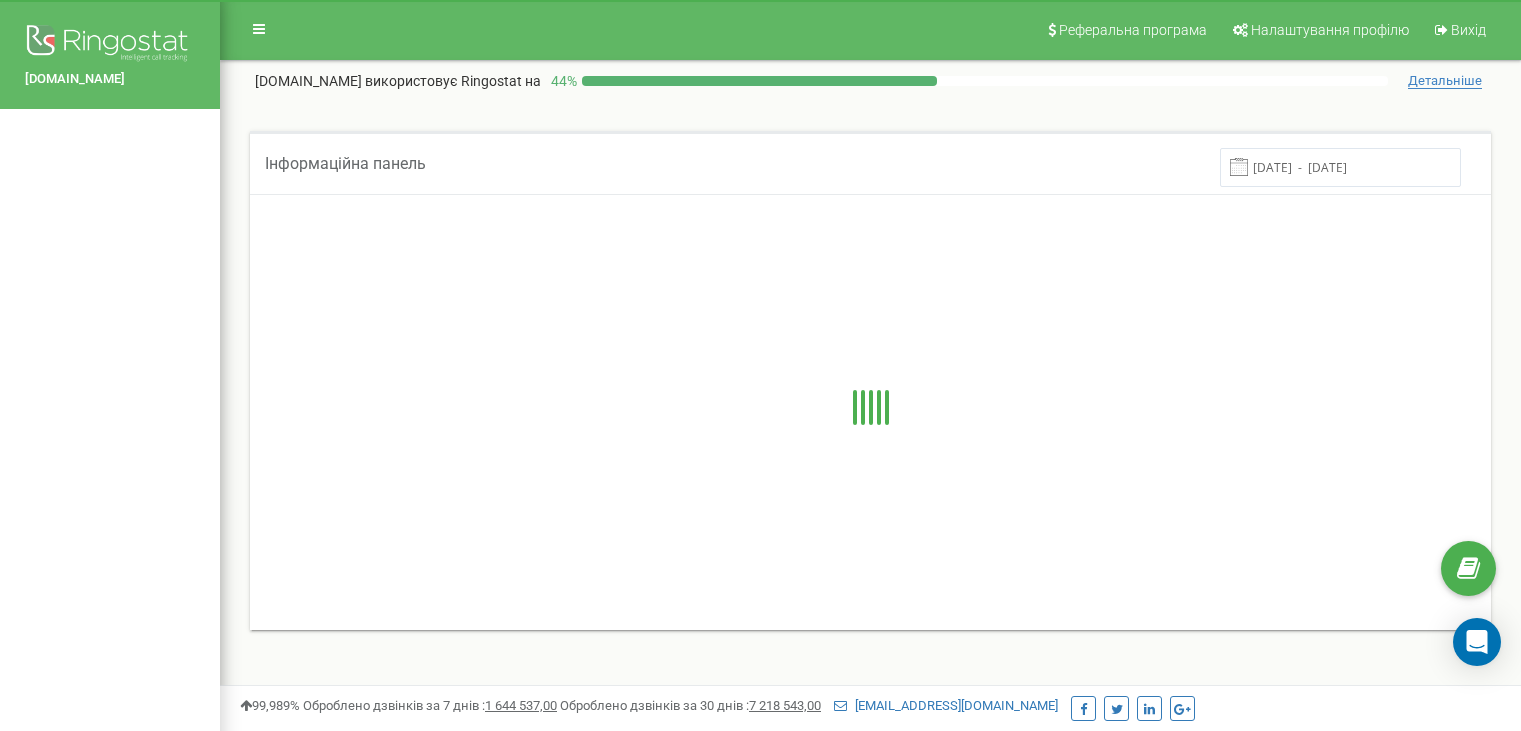 scroll, scrollTop: 0, scrollLeft: 0, axis: both 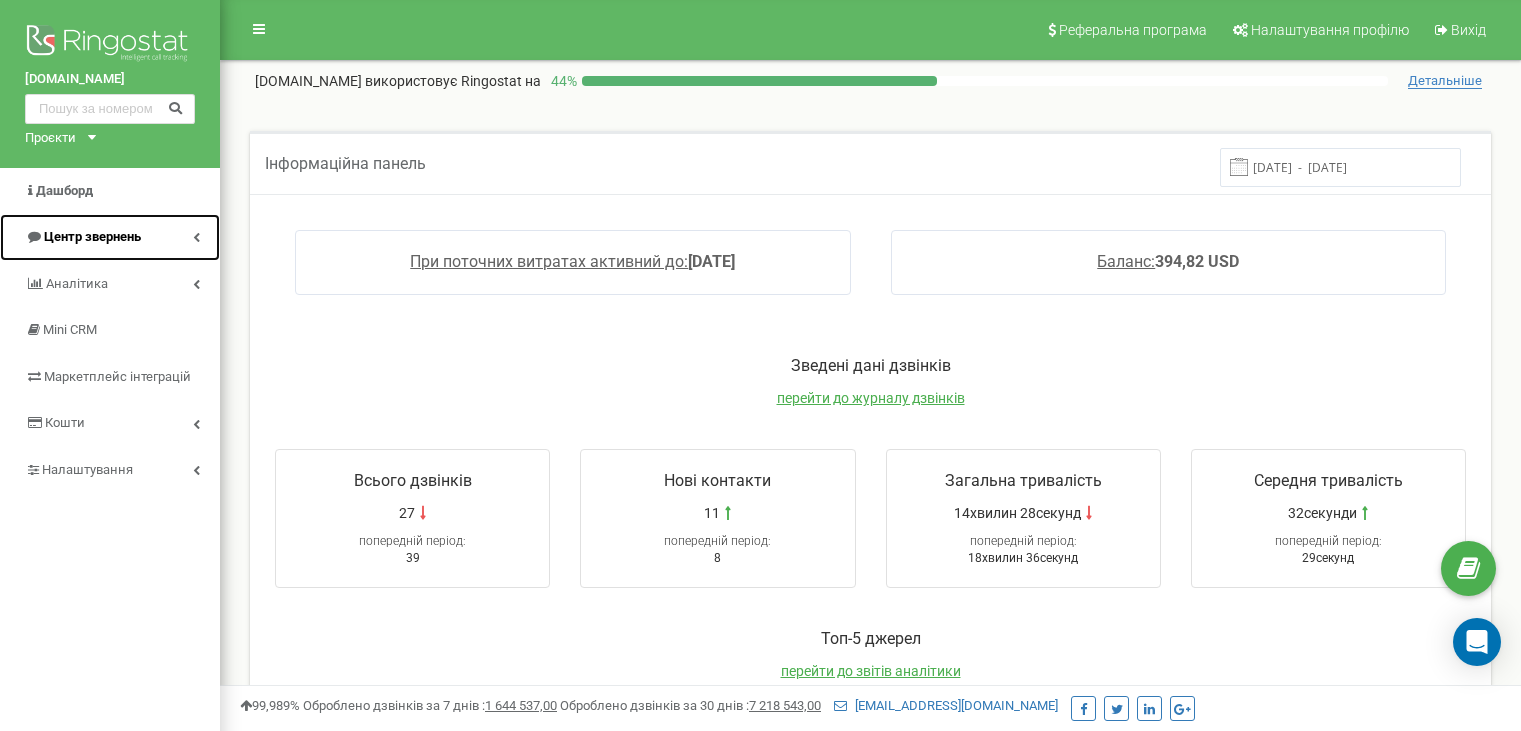 click on "Центр звернень" at bounding box center [92, 236] 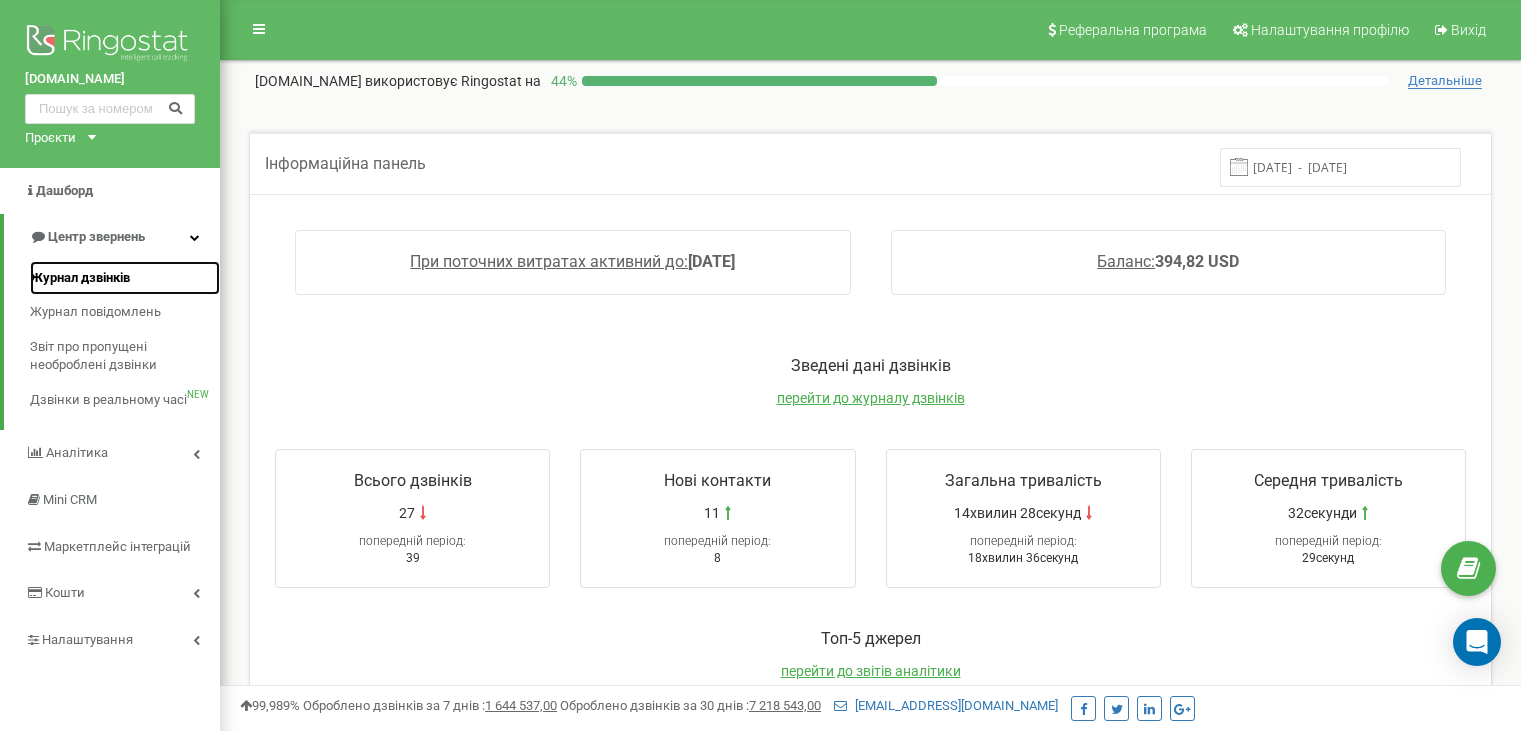 click on "Журнал дзвінків" at bounding box center (80, 278) 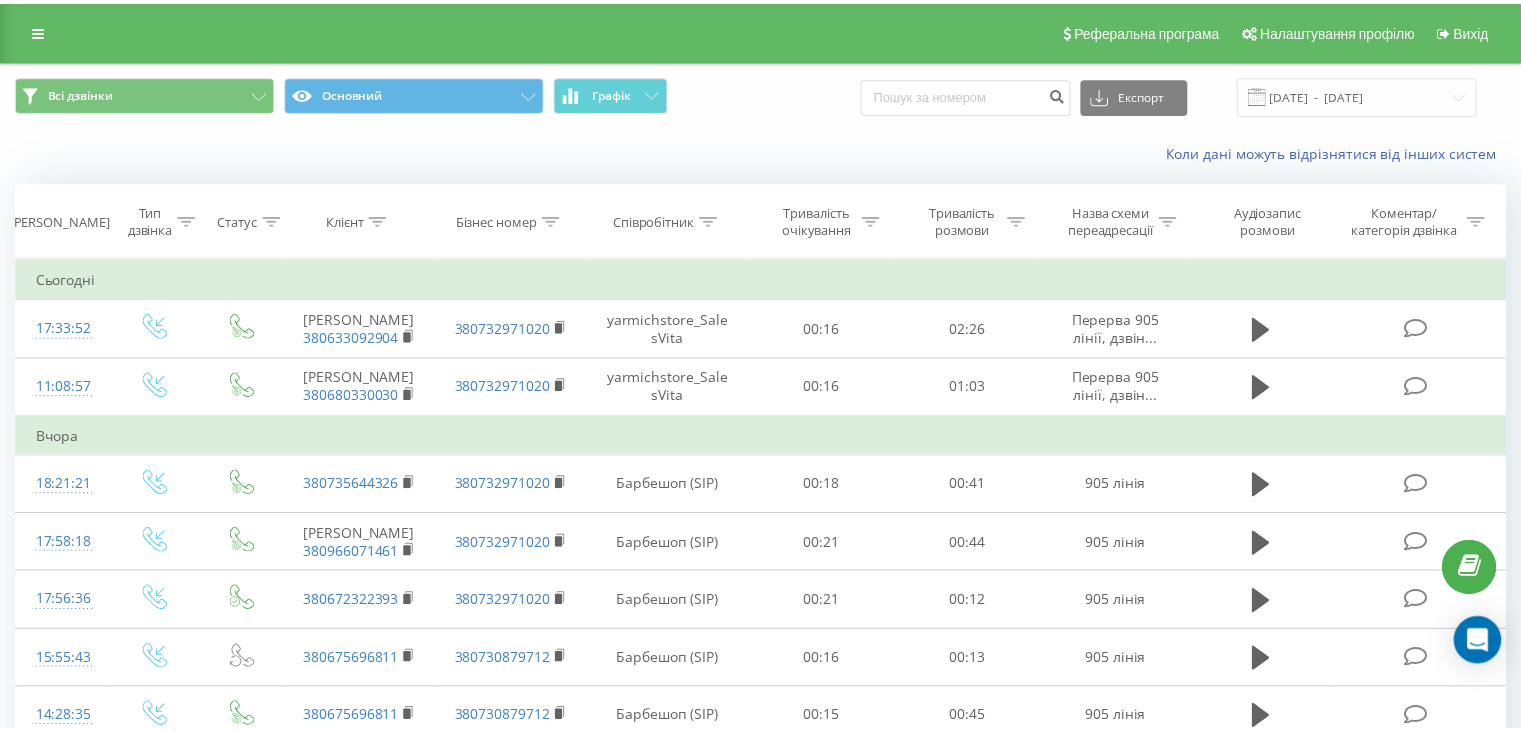 scroll, scrollTop: 0, scrollLeft: 0, axis: both 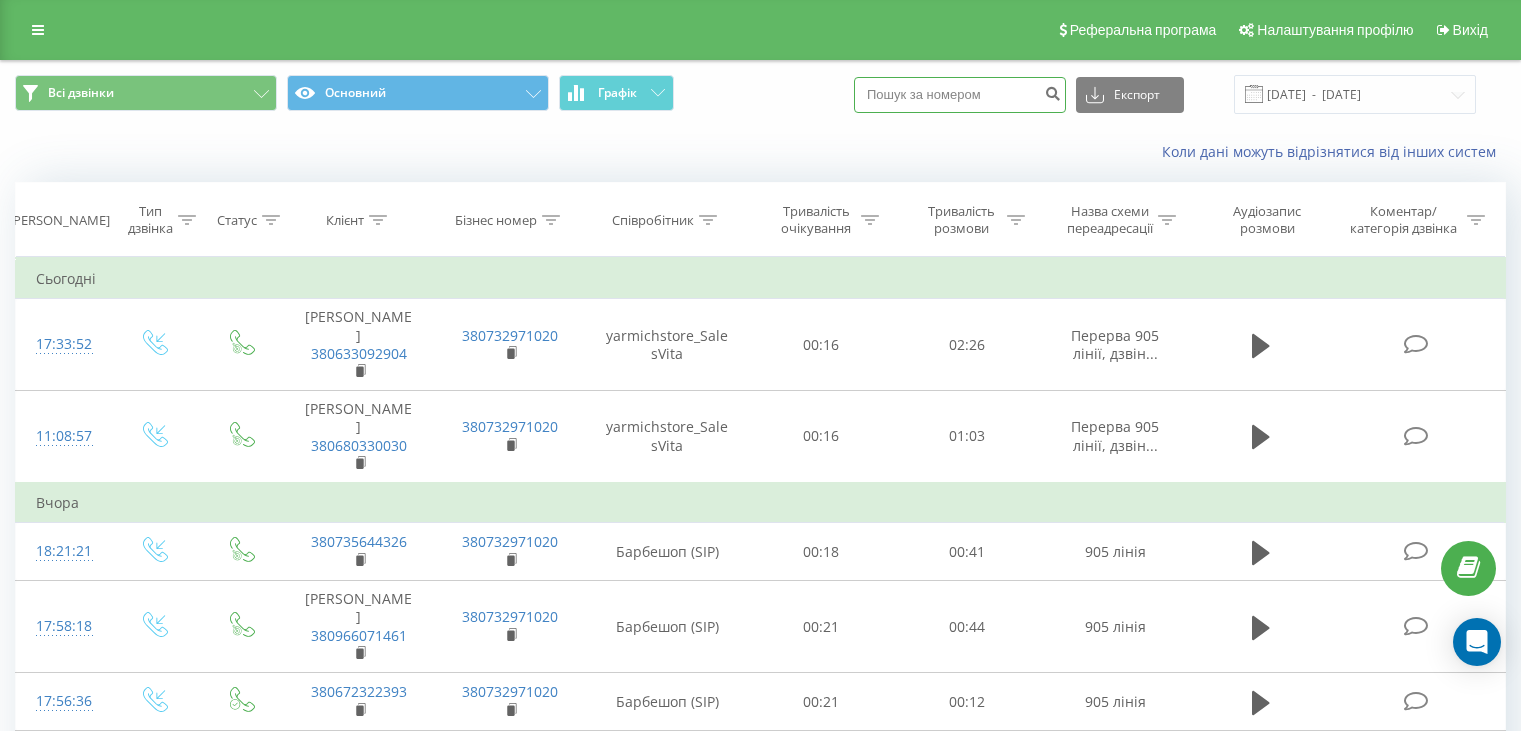 click at bounding box center (960, 95) 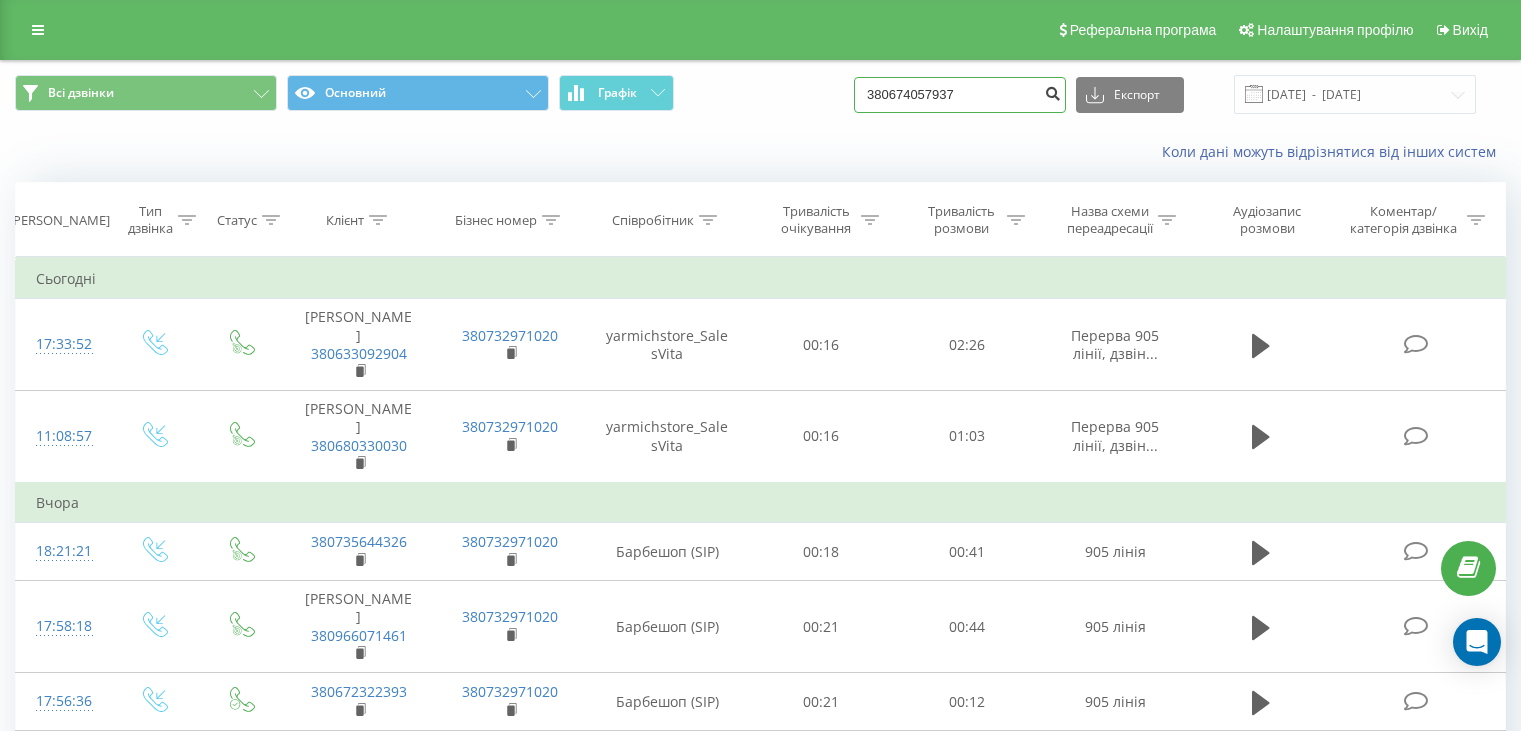 type on "380674057937" 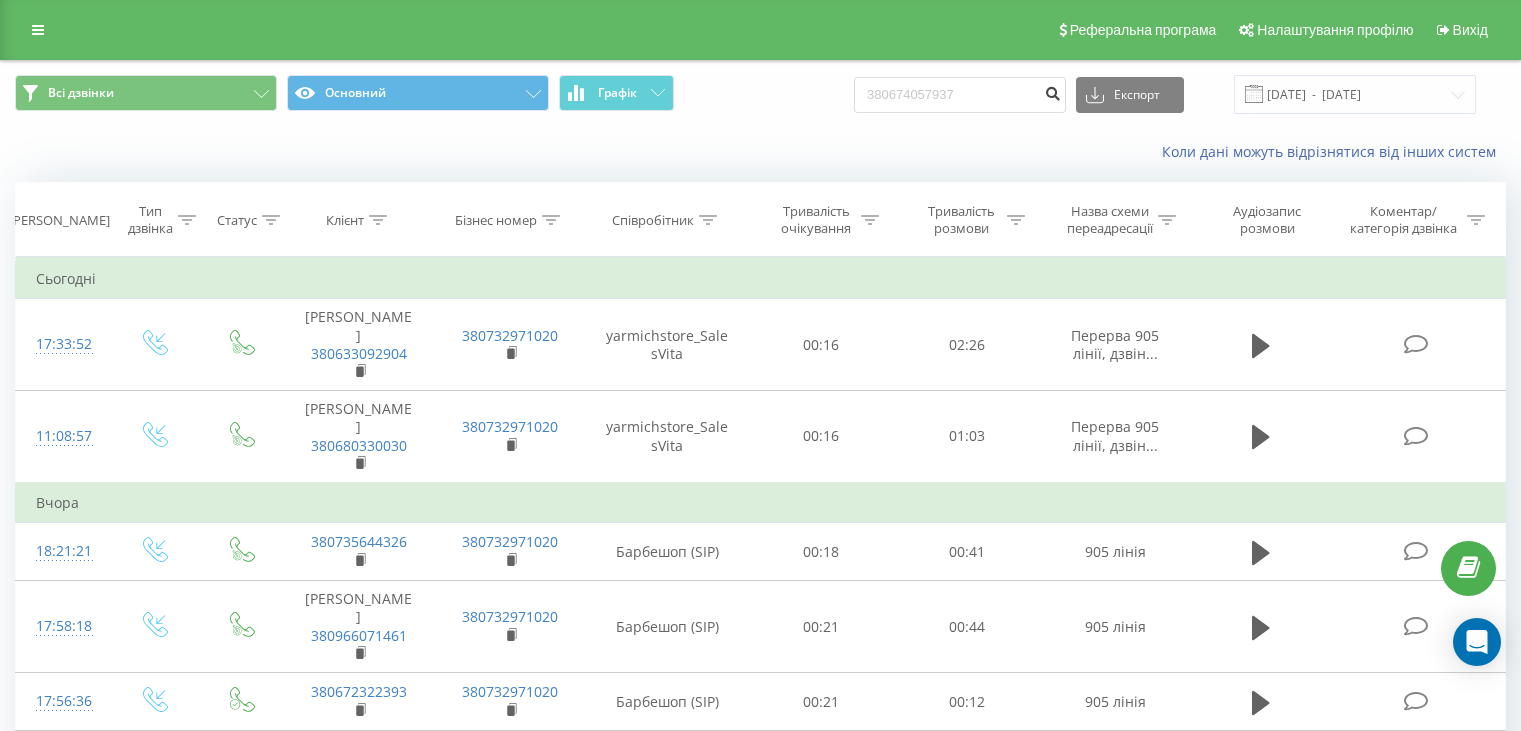 click at bounding box center (1052, 91) 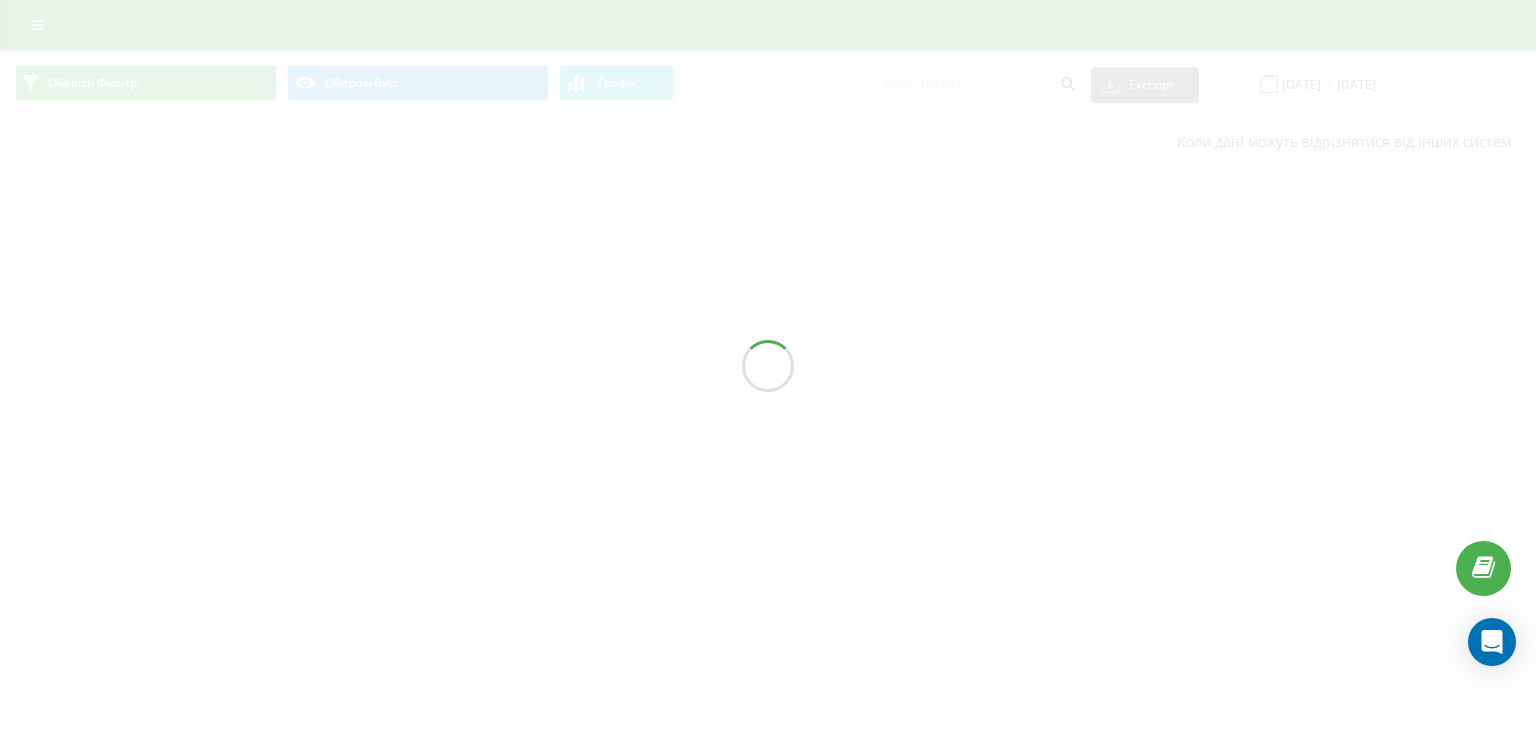 scroll, scrollTop: 0, scrollLeft: 0, axis: both 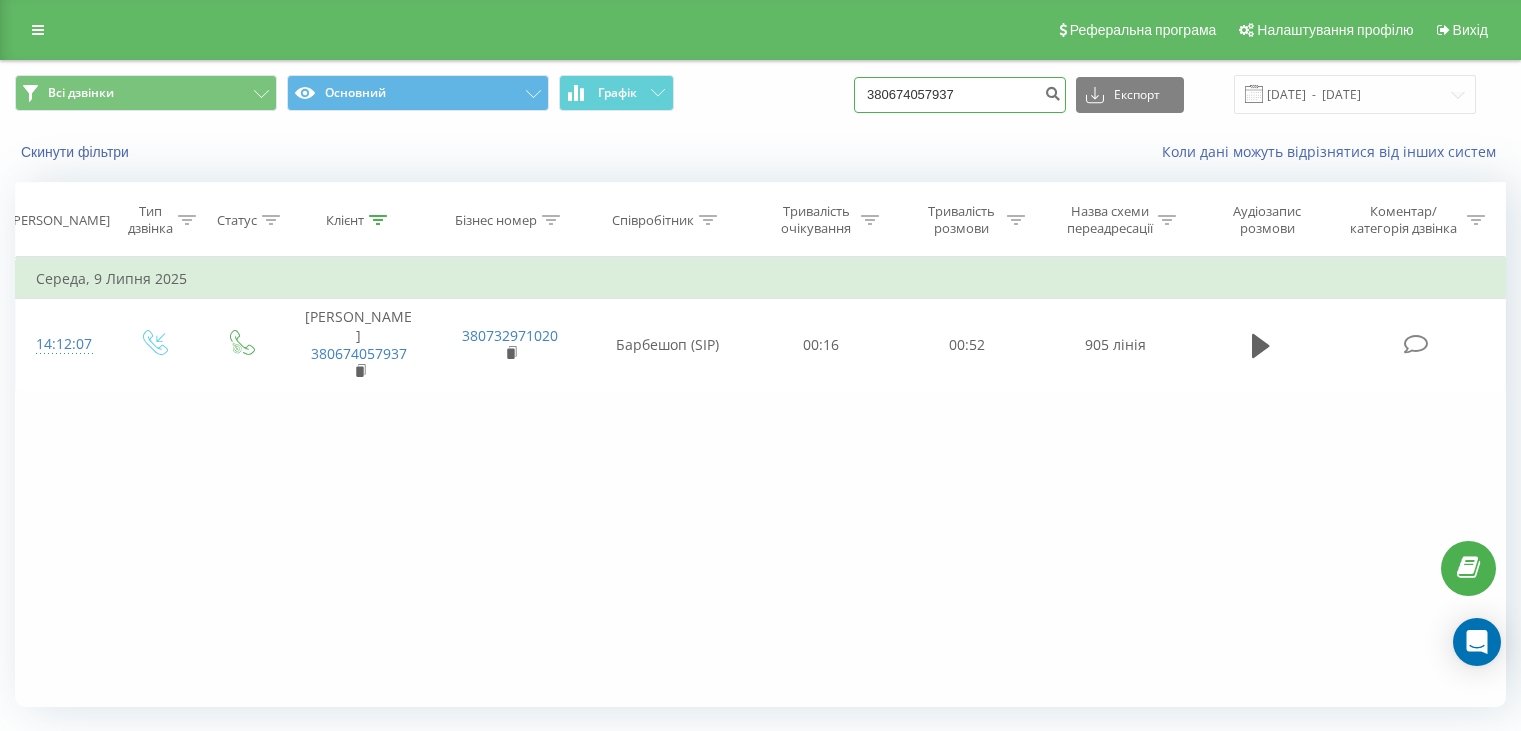 click on "380674057937" at bounding box center (960, 95) 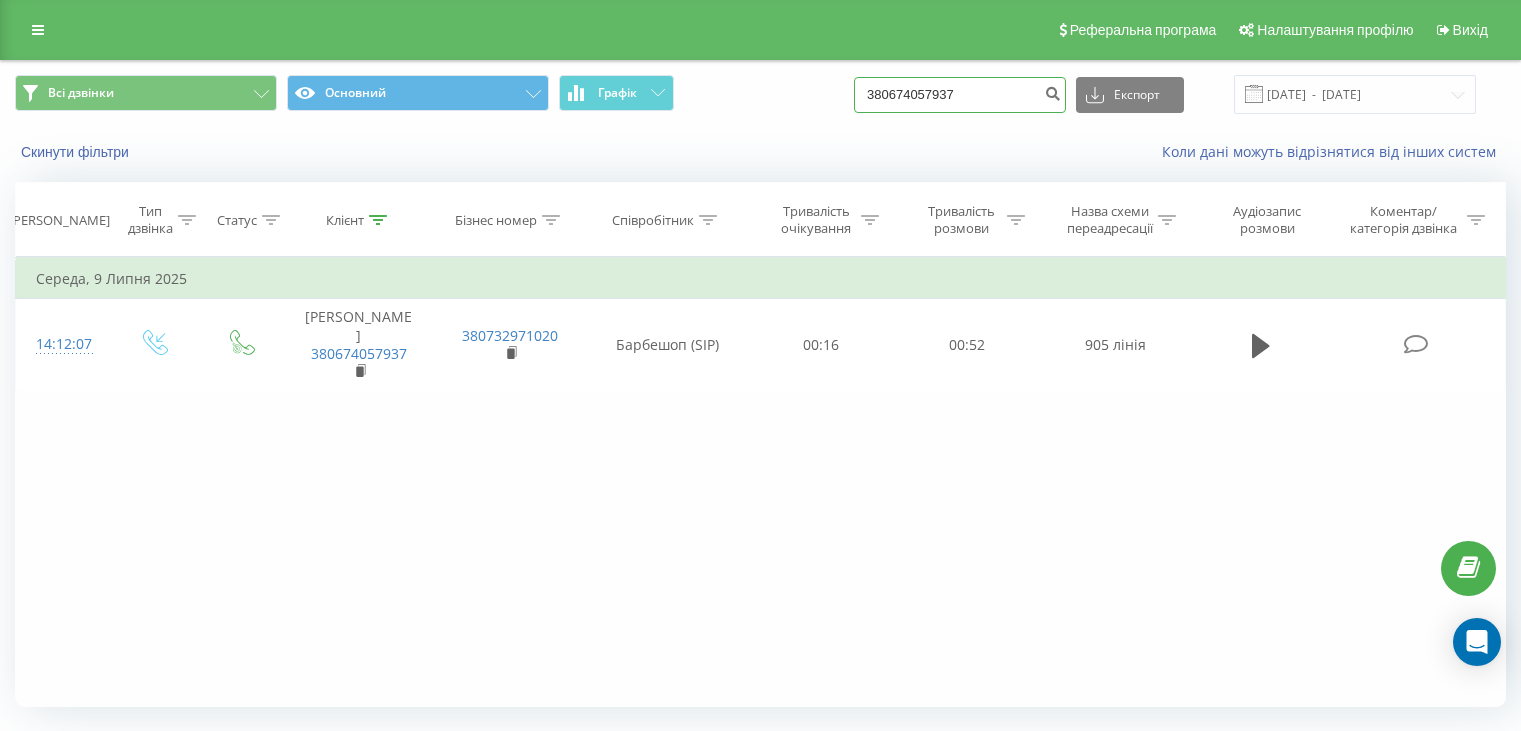 paste on "442327208" 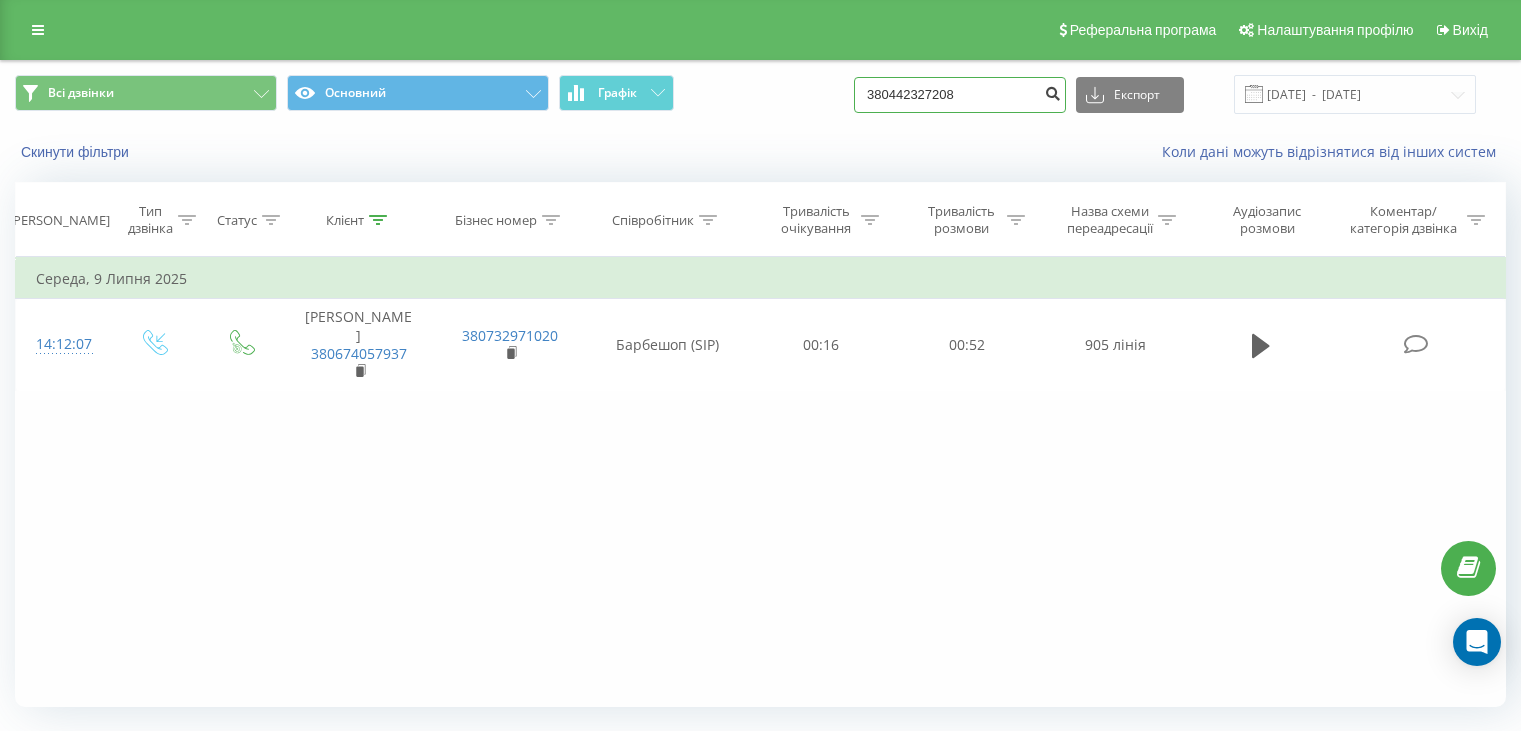 type on "380442327208" 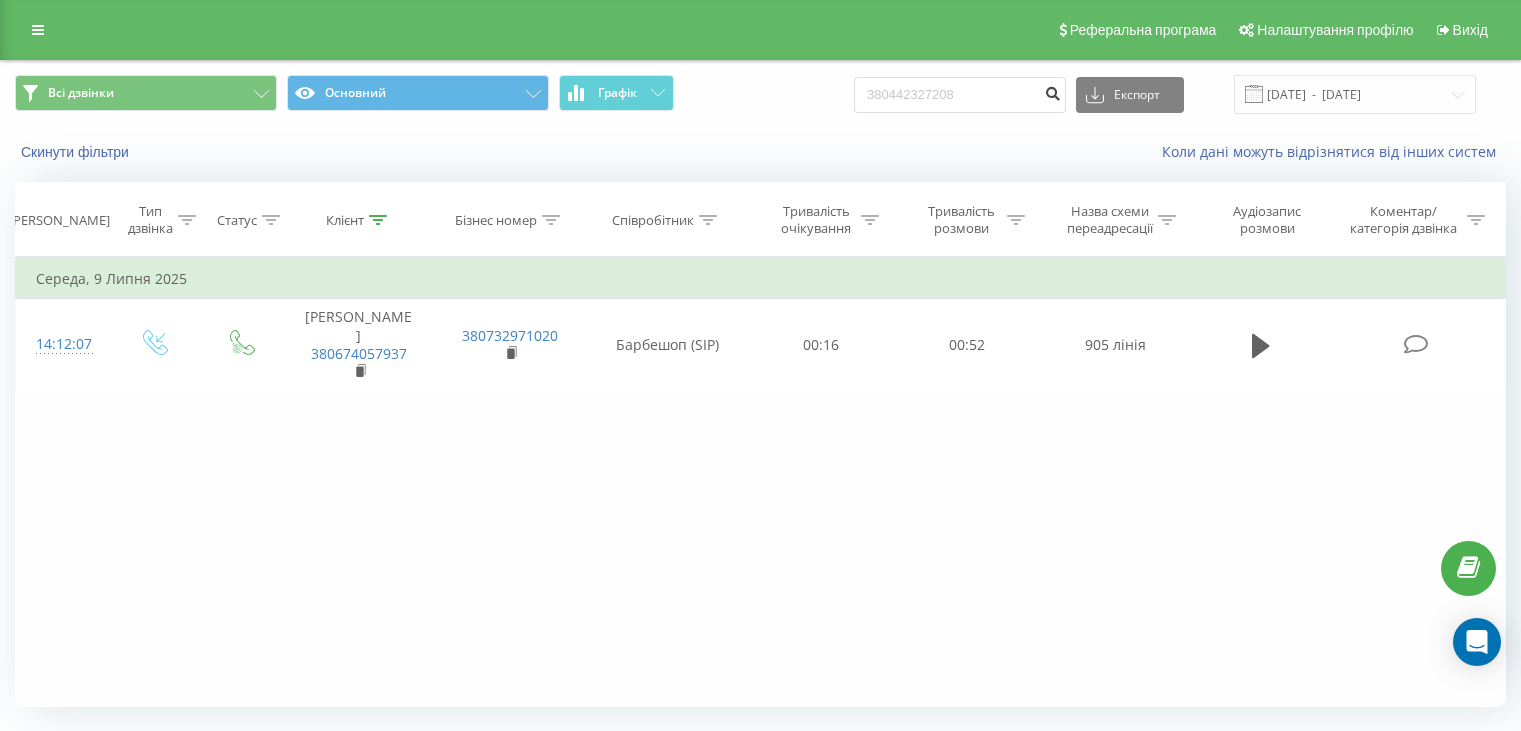 click at bounding box center (1052, 91) 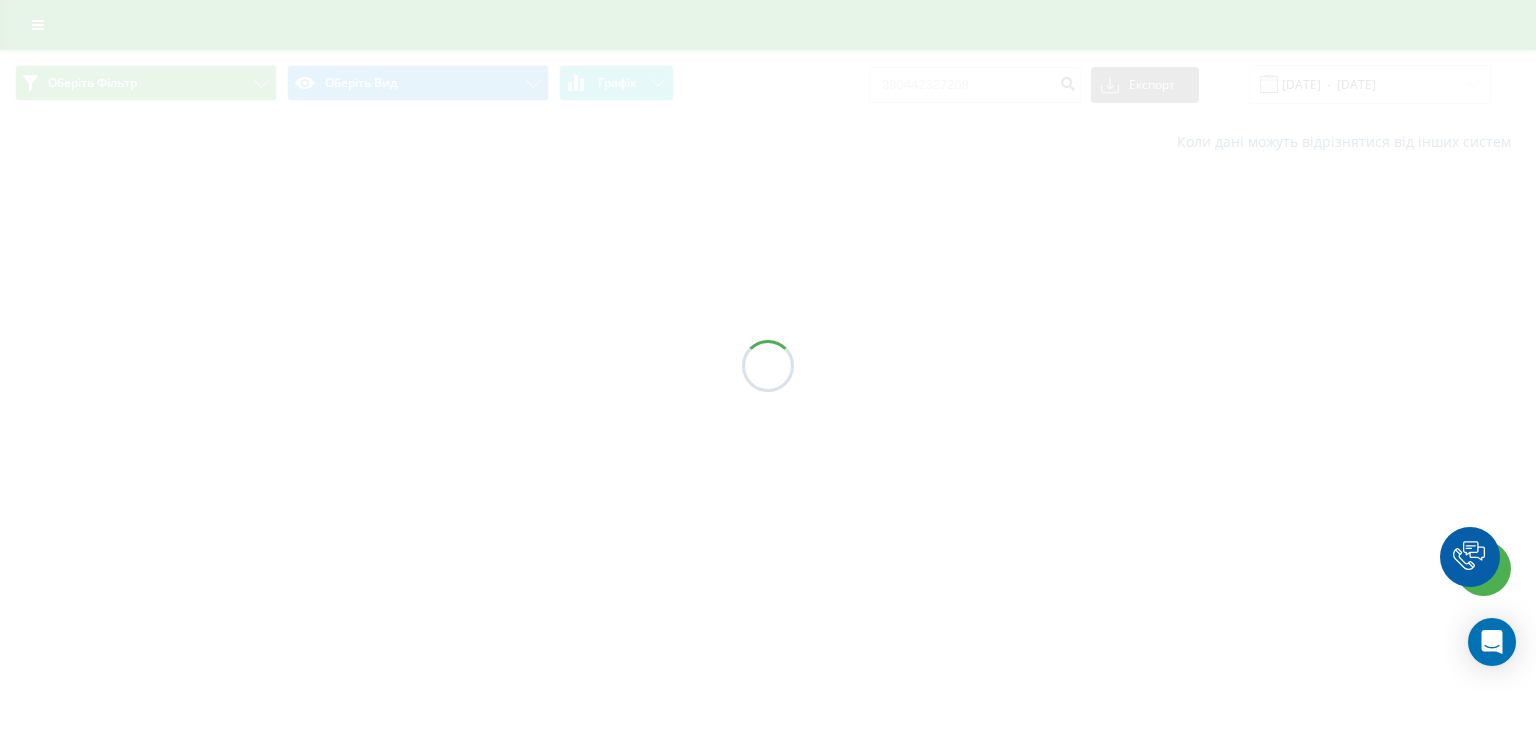 scroll, scrollTop: 0, scrollLeft: 0, axis: both 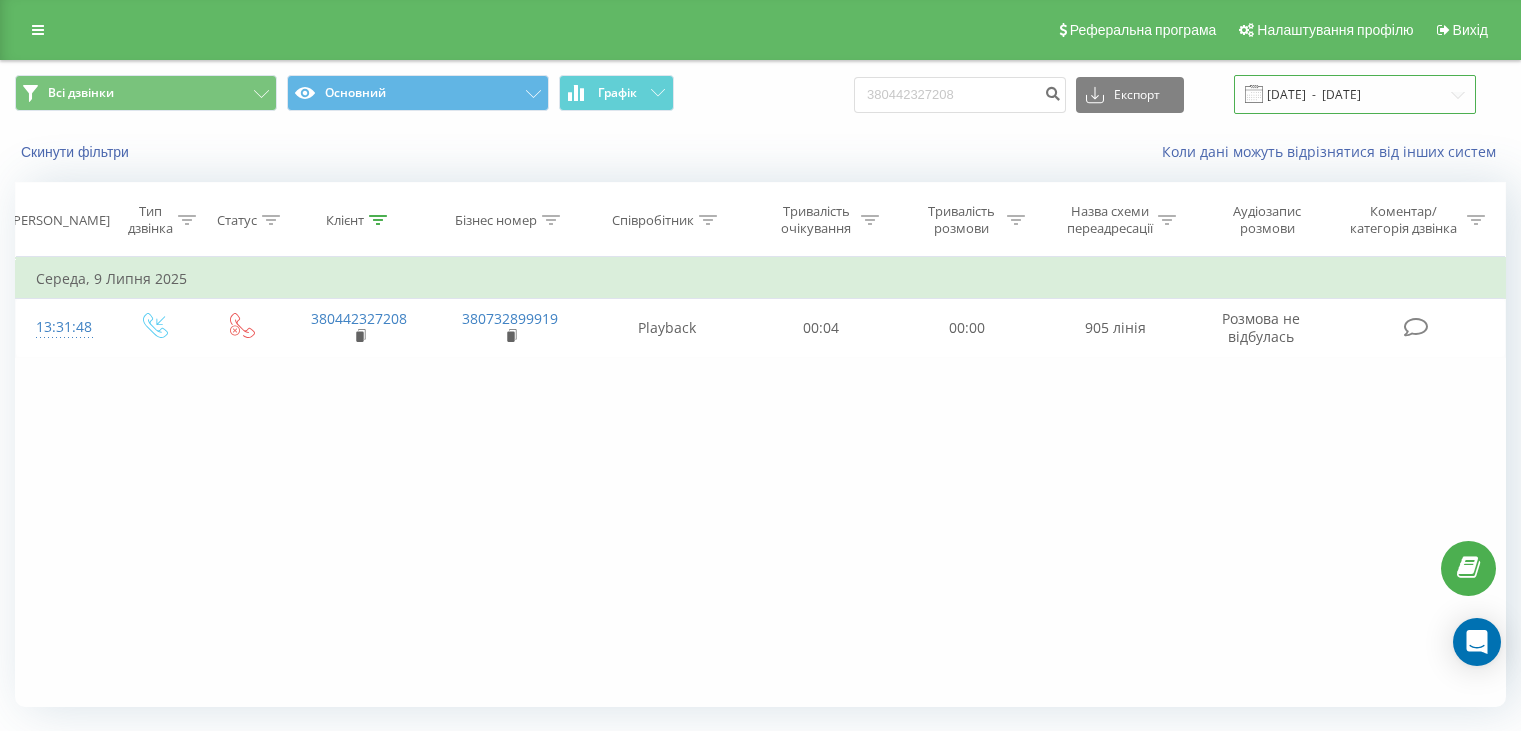 click on "[DATE]  -  [DATE]" at bounding box center [1355, 94] 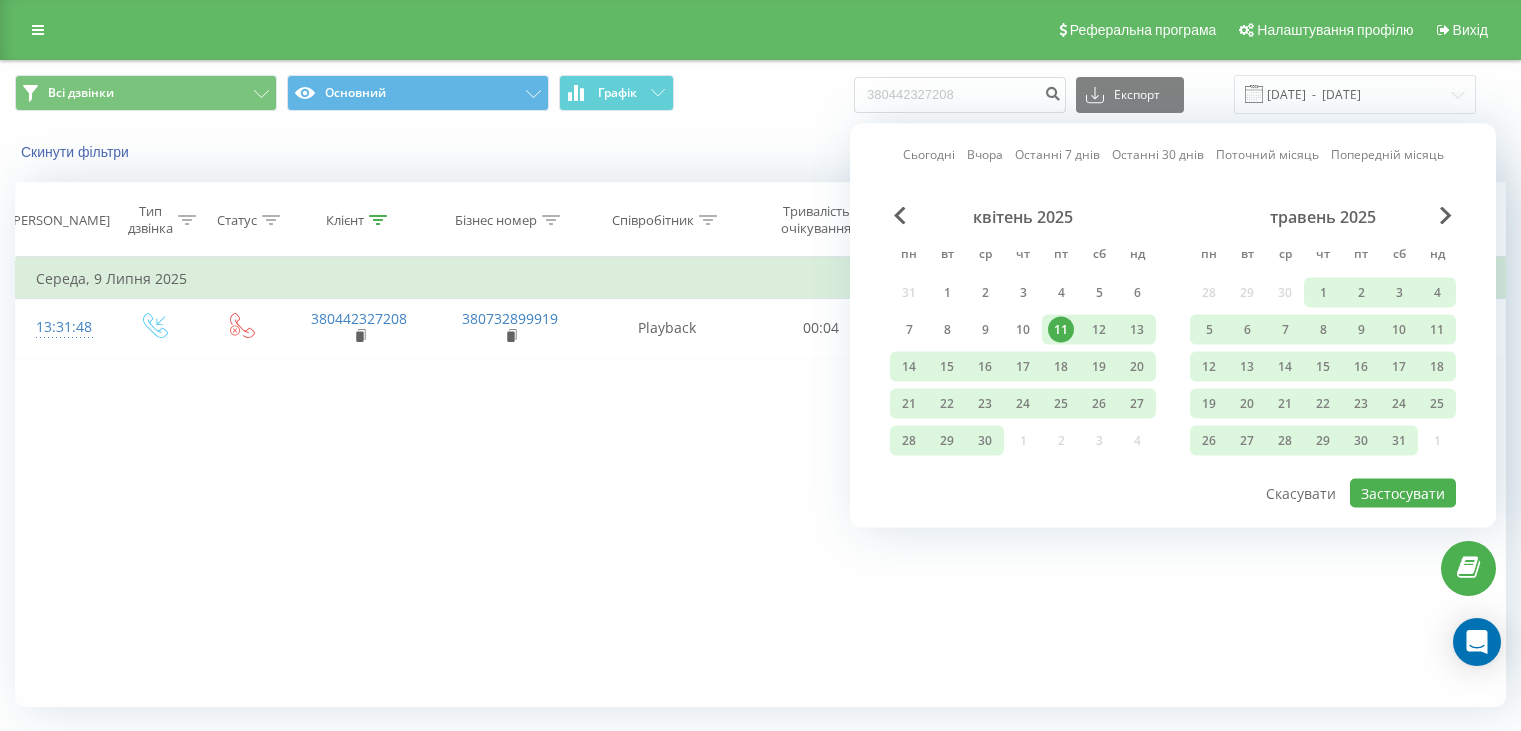 click on "квітень 2025" at bounding box center (1023, 217) 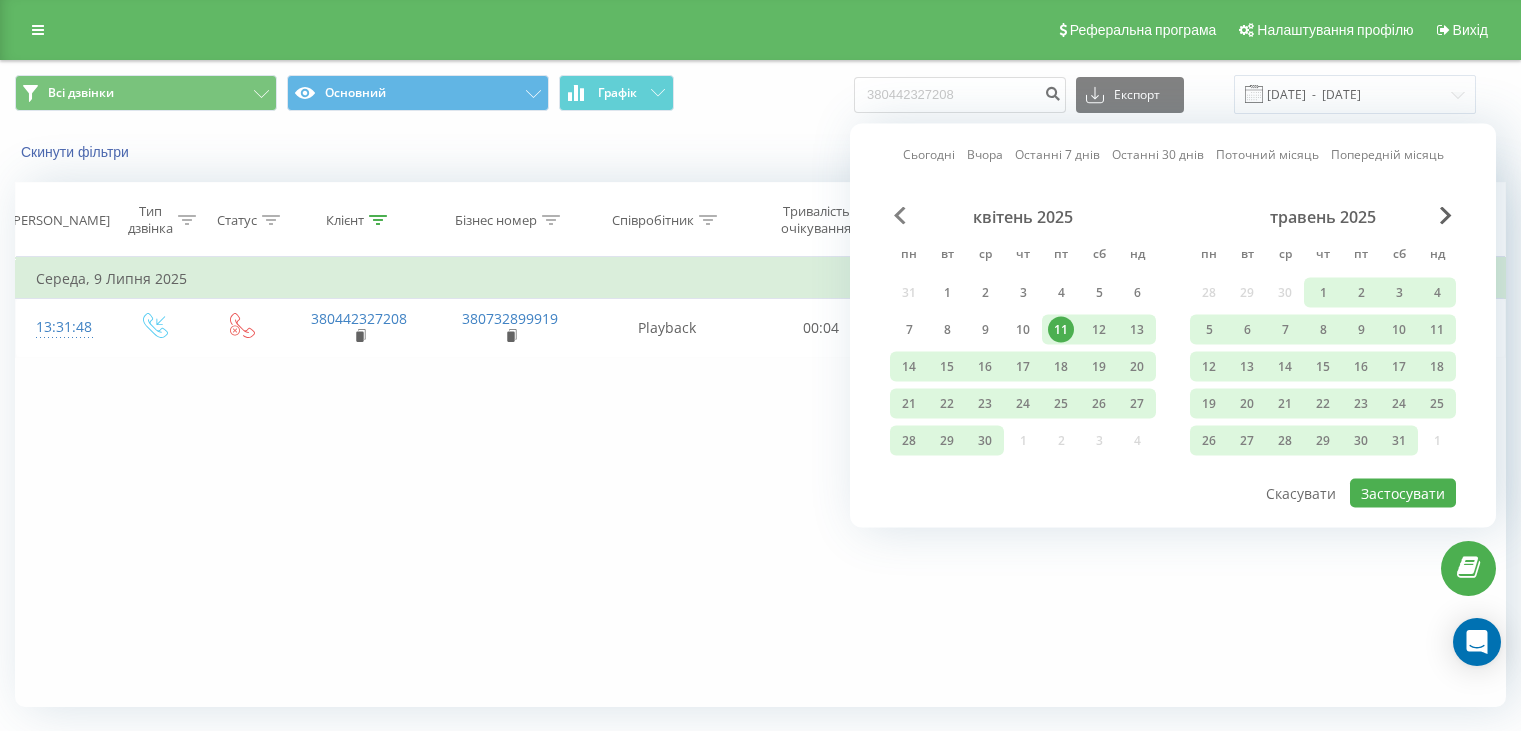 click at bounding box center (900, 216) 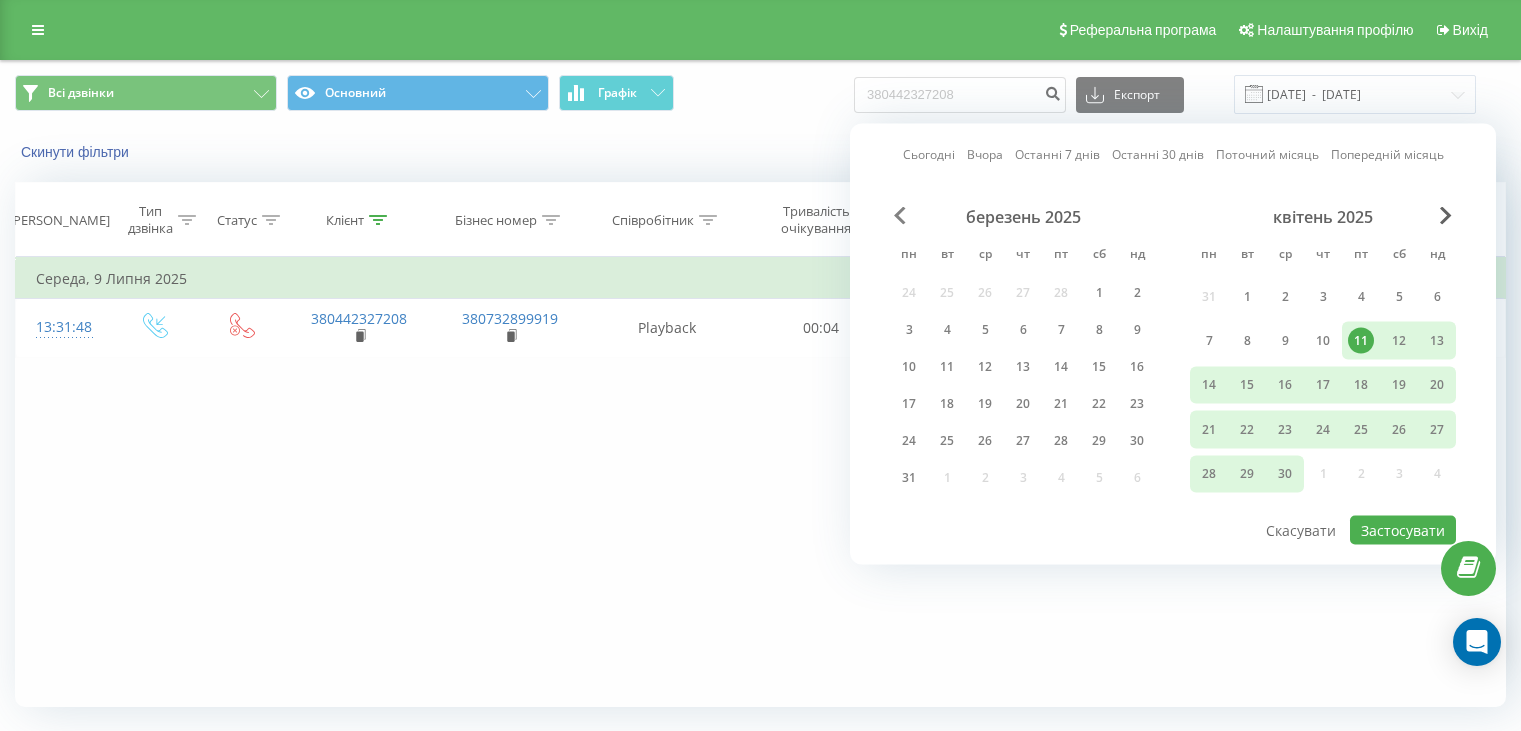 click at bounding box center [900, 216] 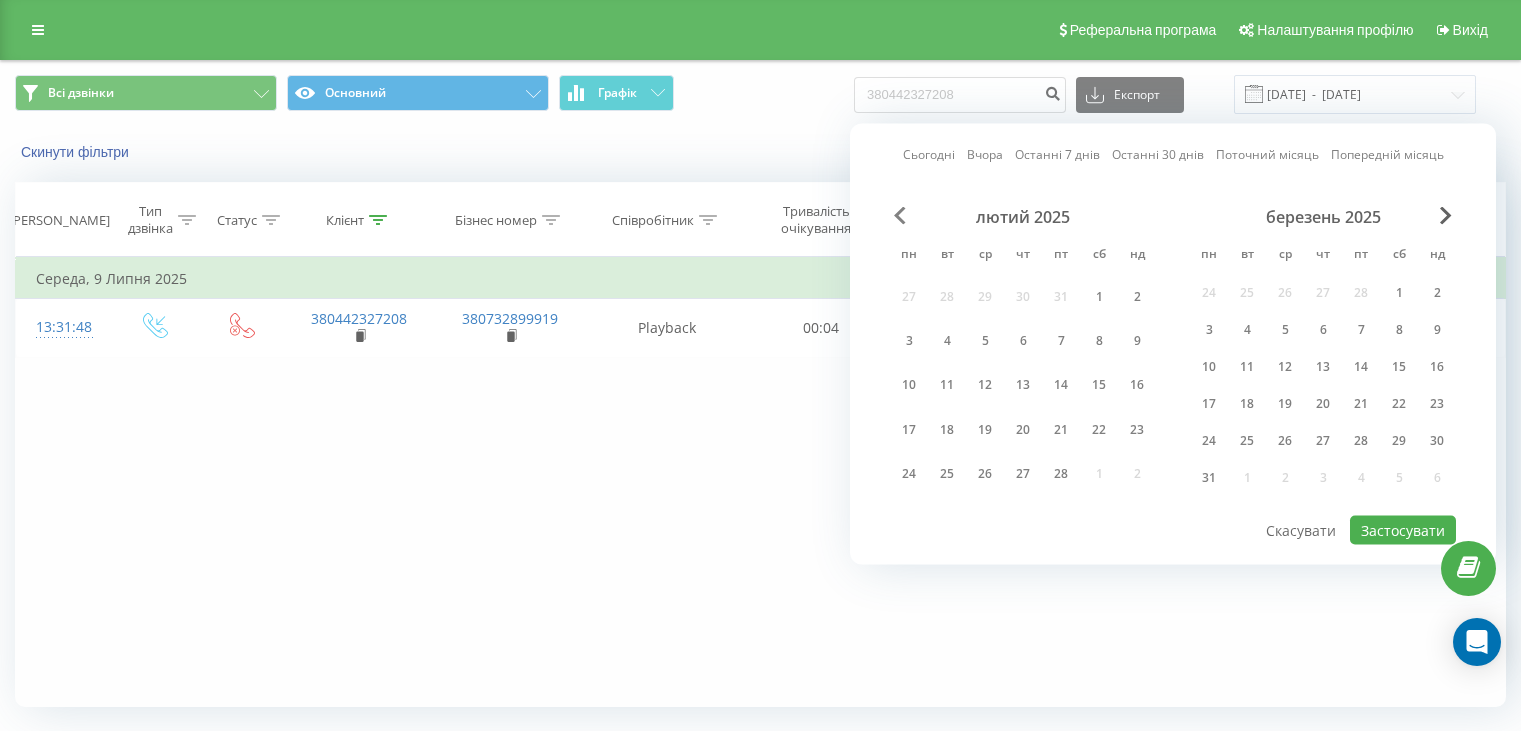 click at bounding box center (900, 216) 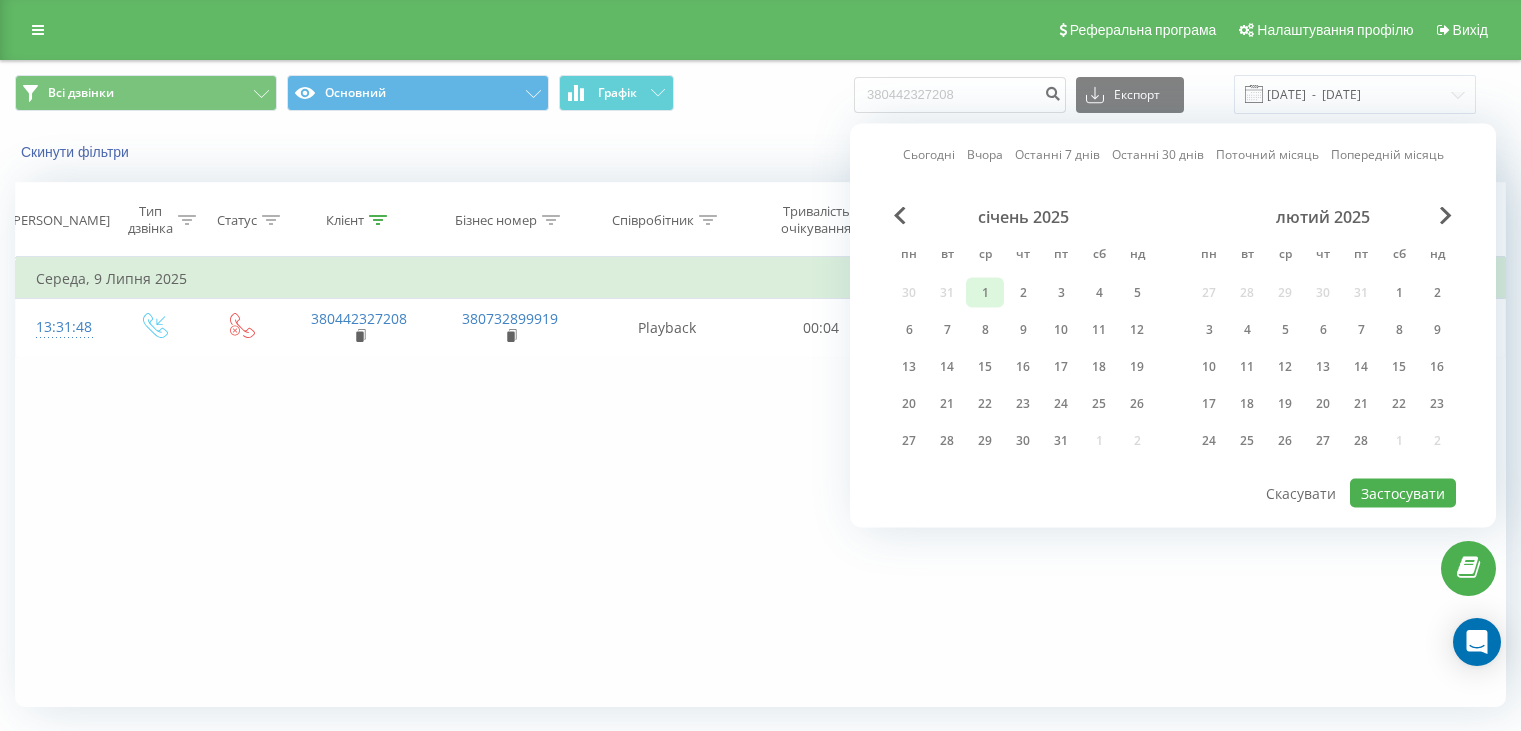 click on "1" at bounding box center (985, 293) 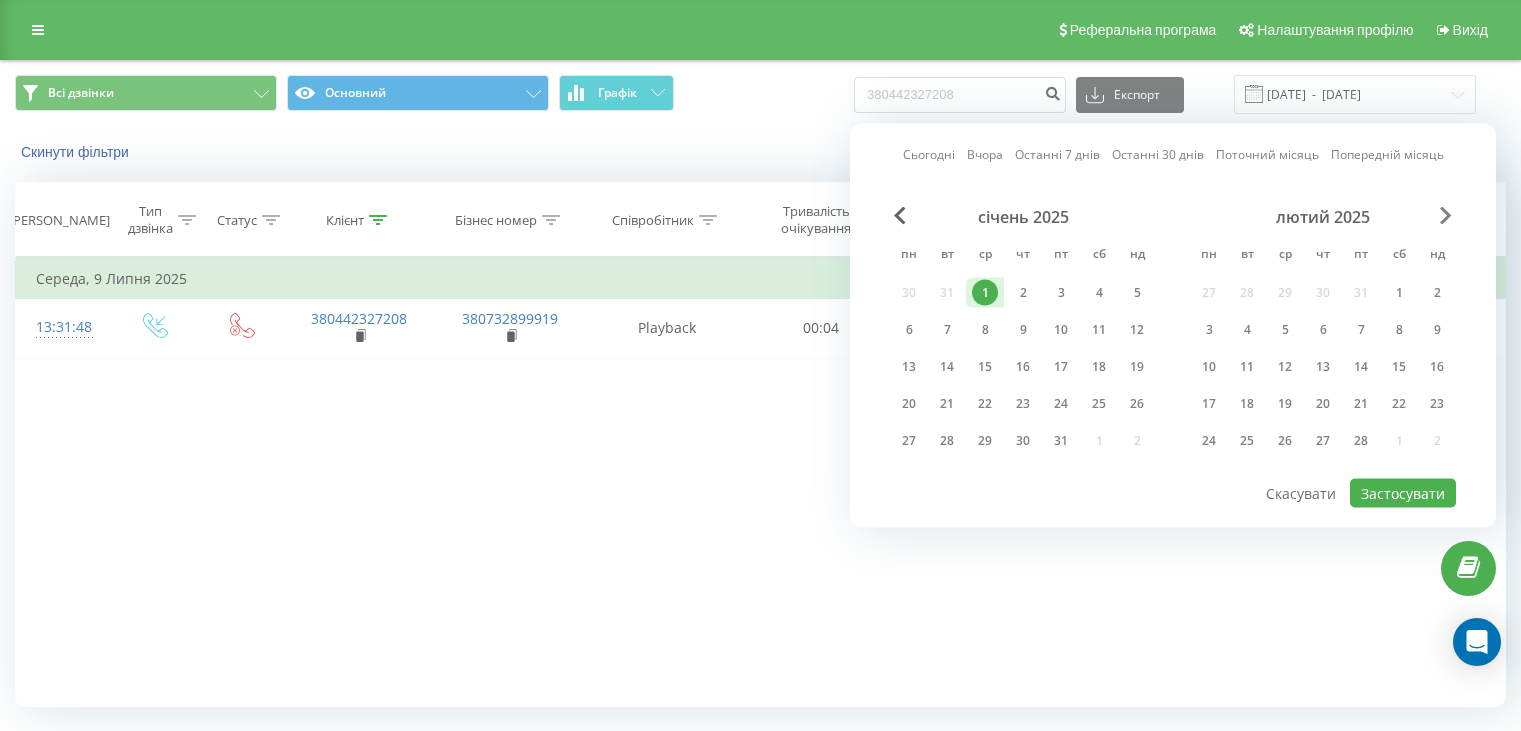 click at bounding box center (1446, 216) 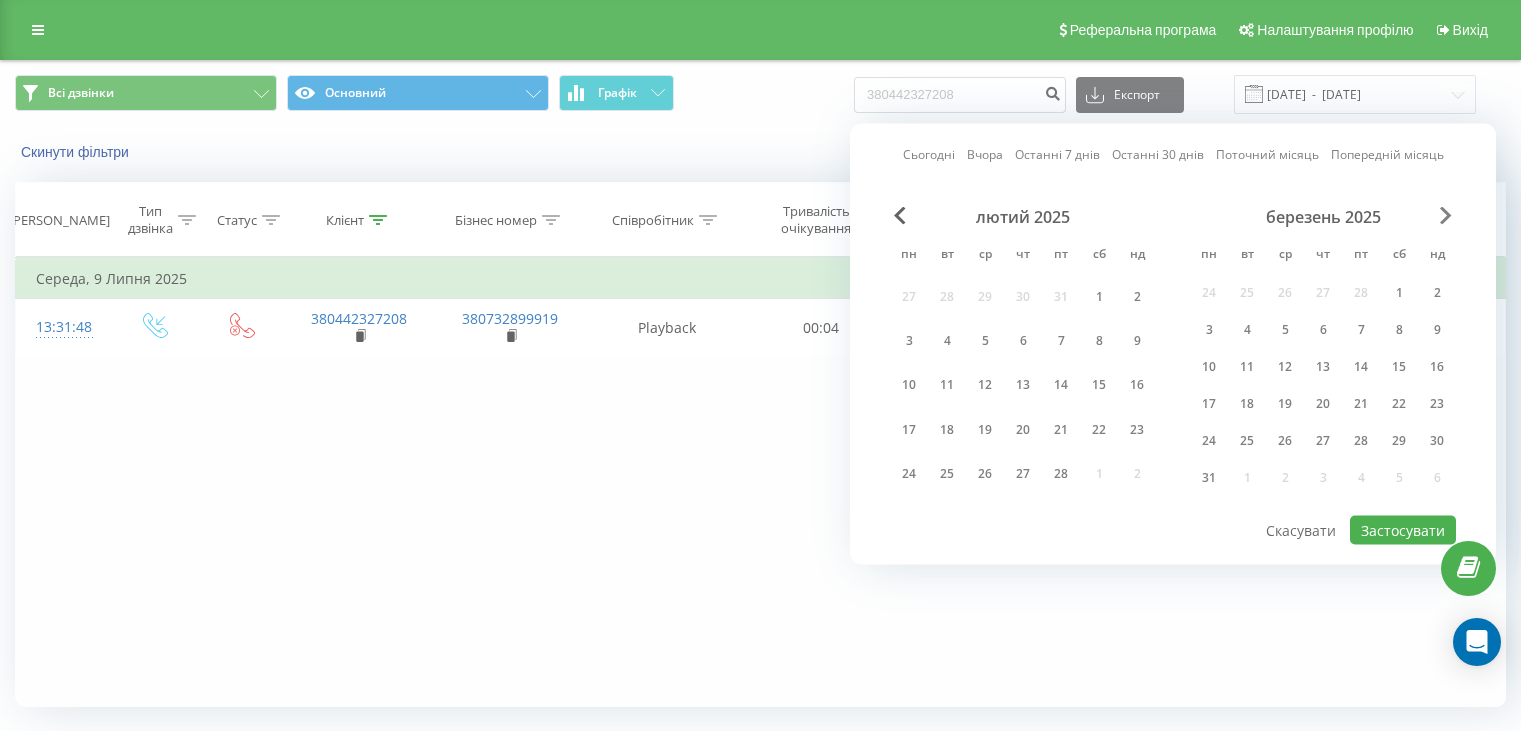 click at bounding box center [1446, 216] 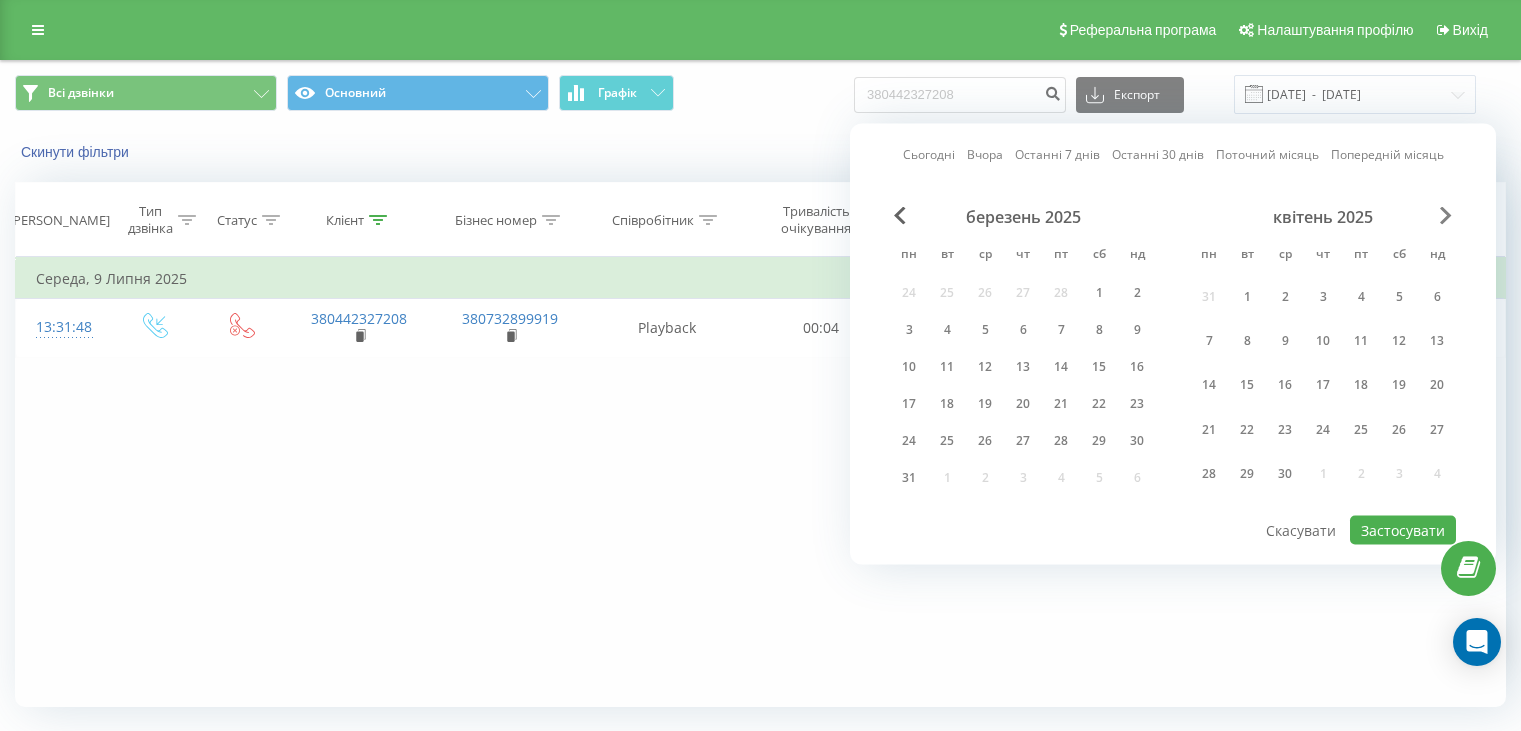 click at bounding box center [1446, 216] 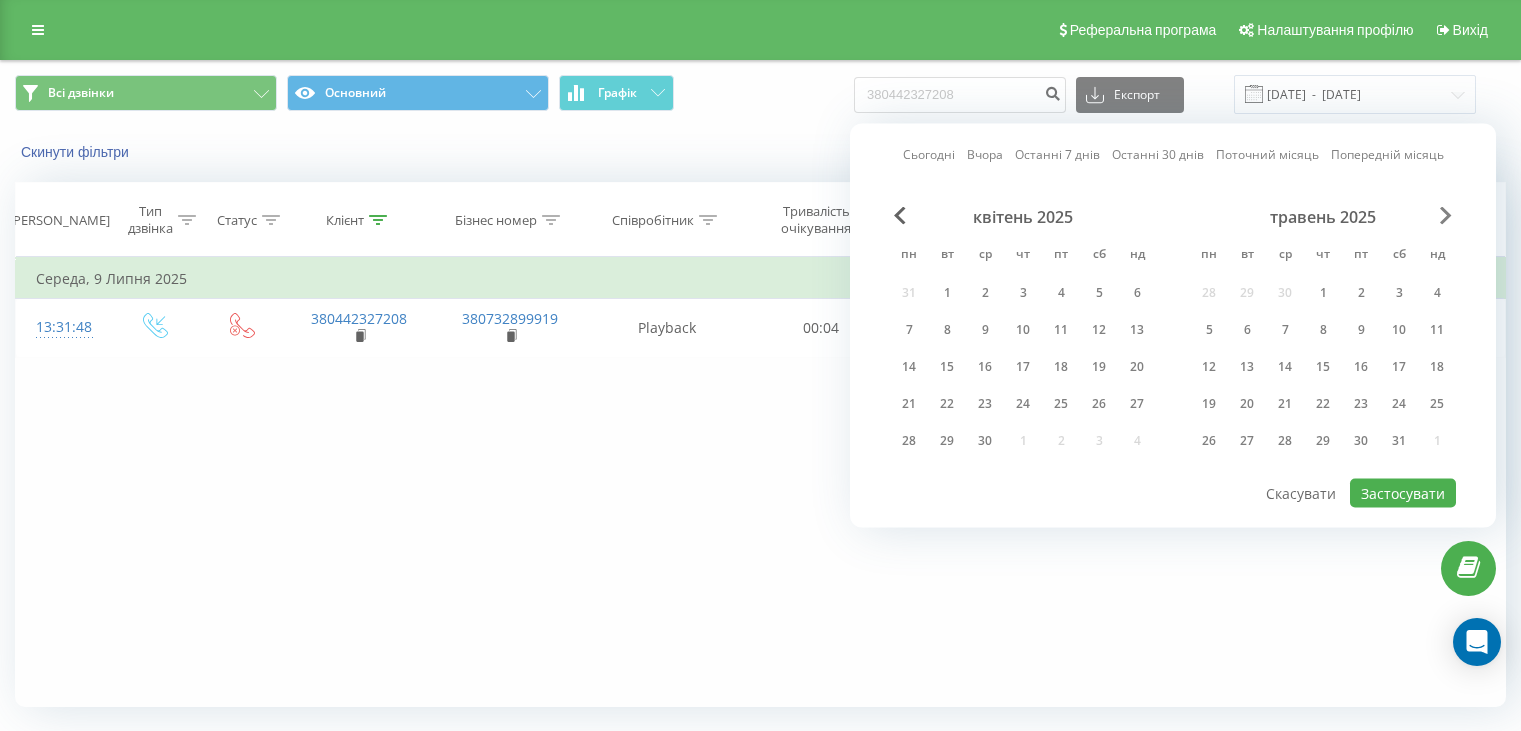 click at bounding box center [1446, 216] 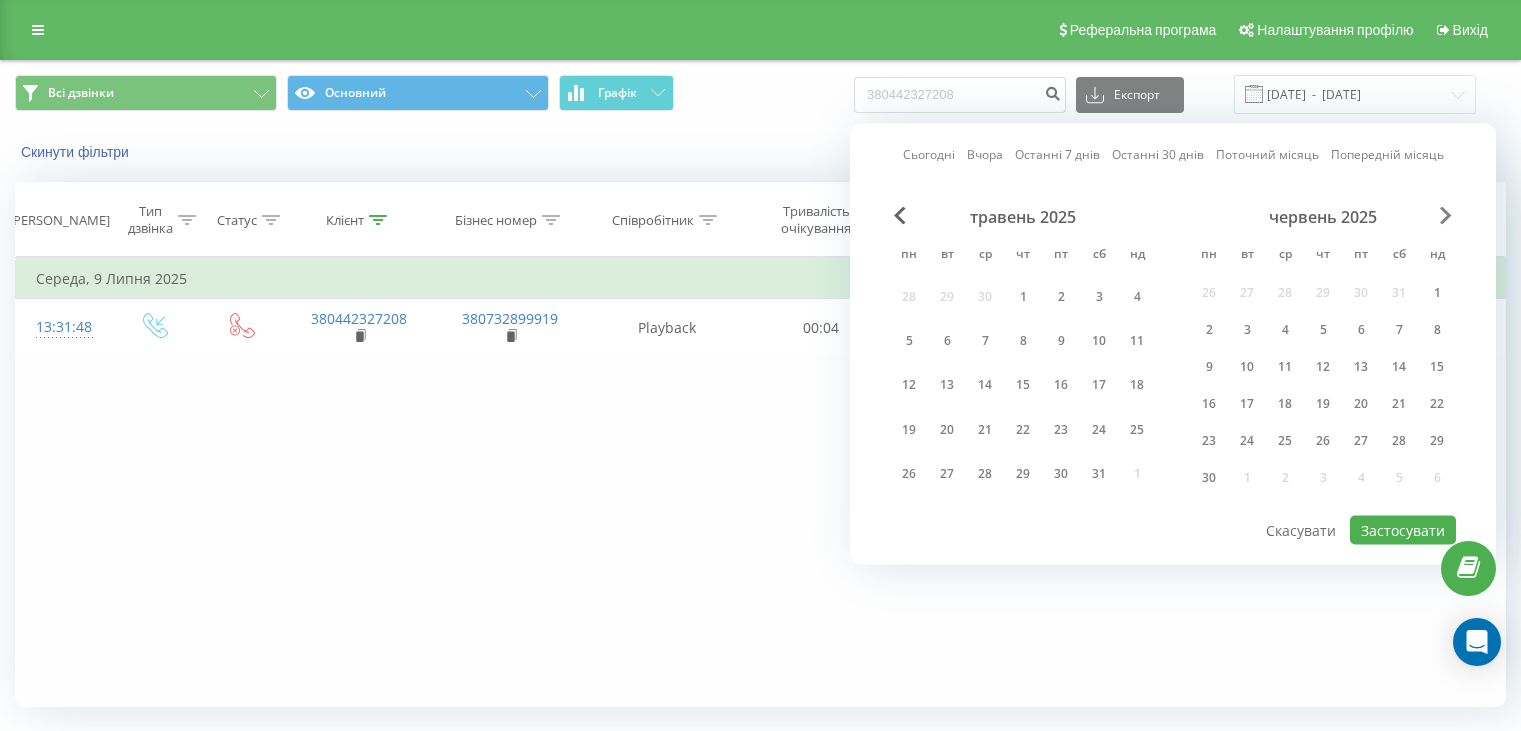 click at bounding box center [1446, 216] 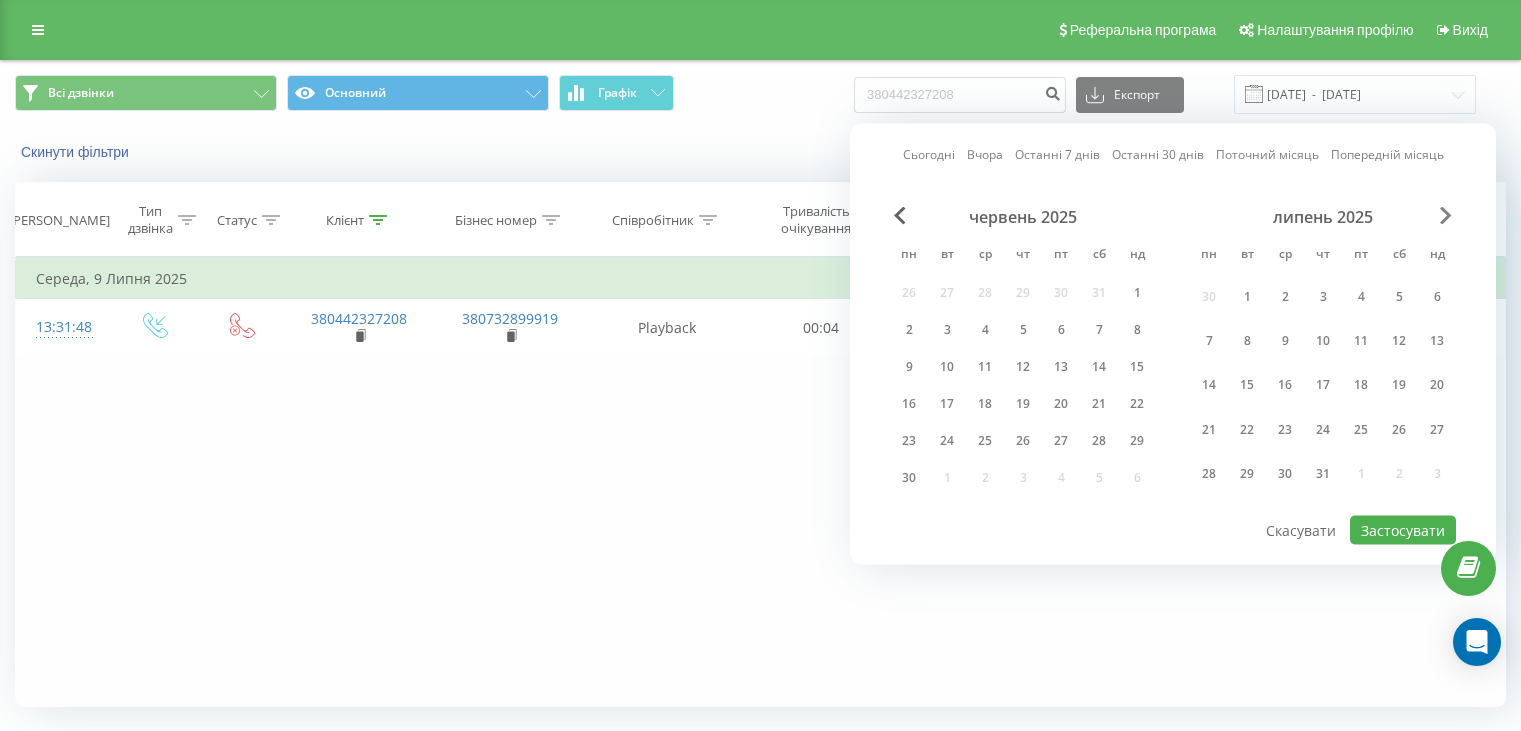 click at bounding box center (1446, 216) 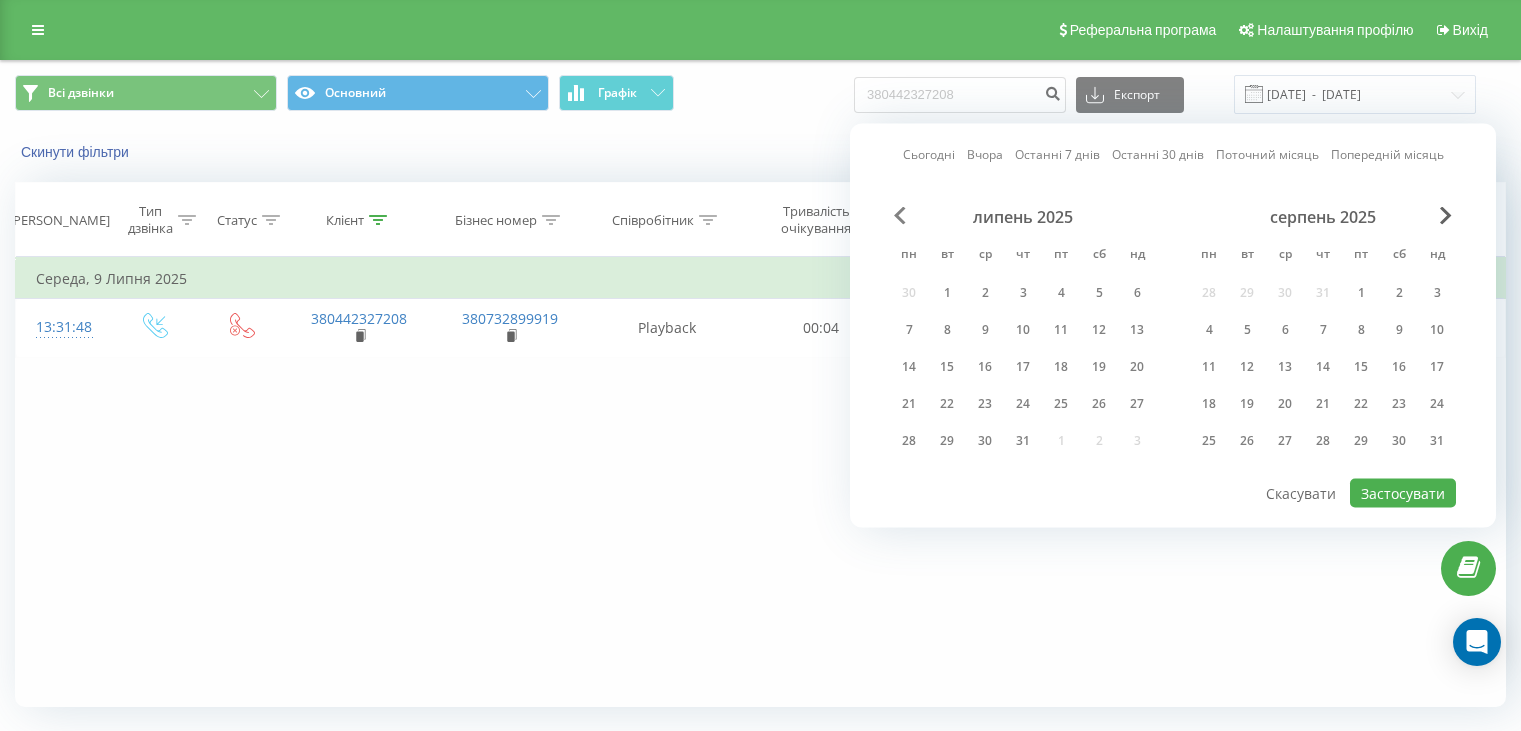 click at bounding box center (900, 216) 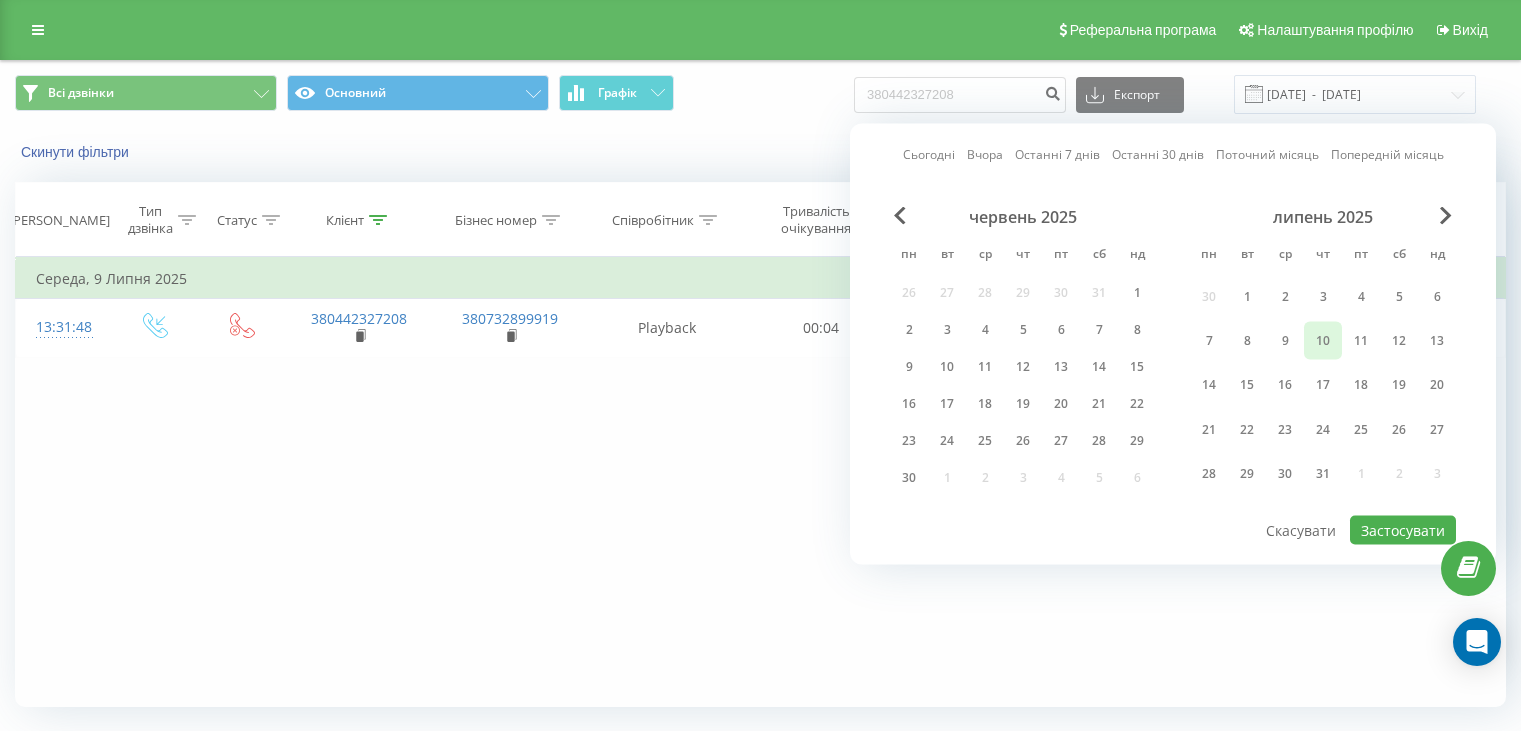 click on "10" at bounding box center (1323, 341) 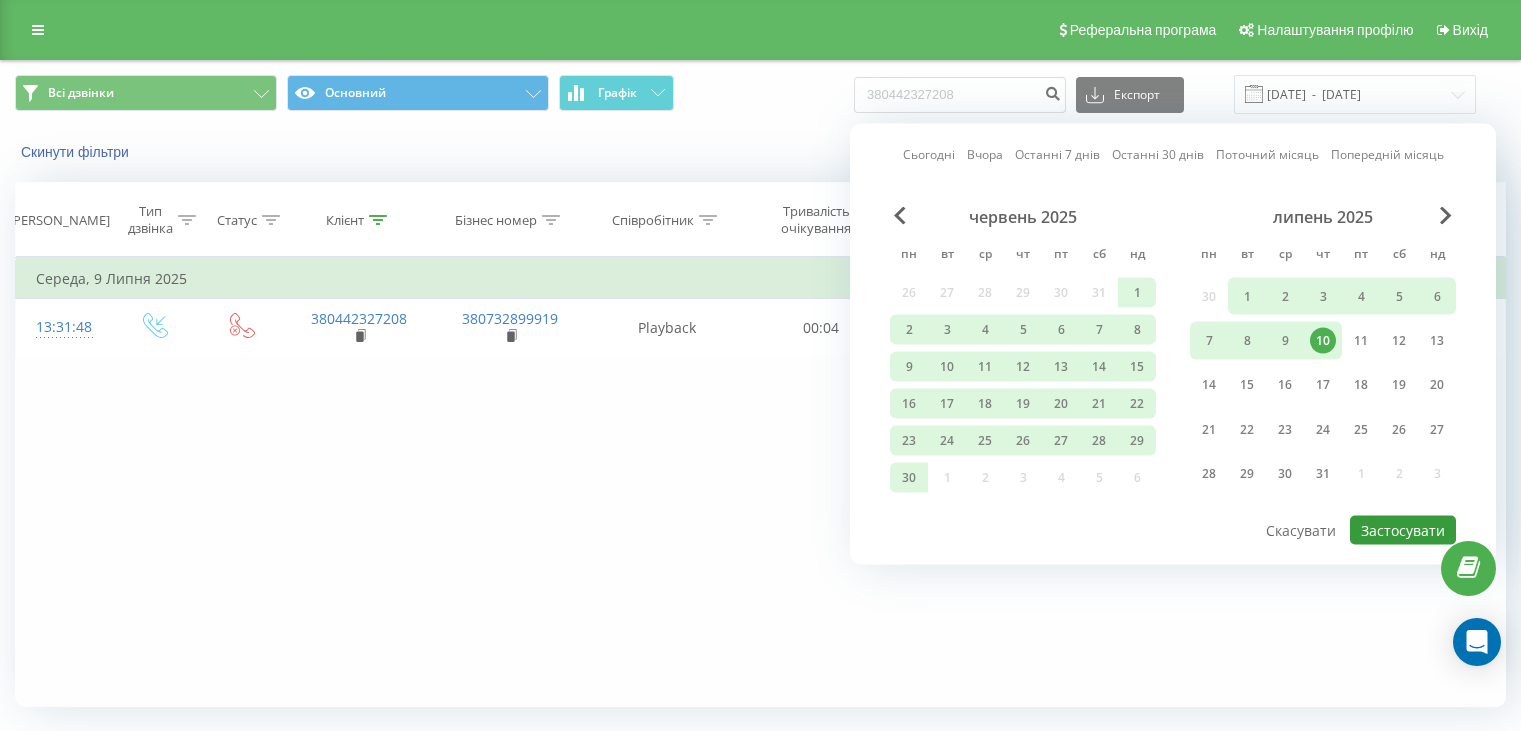 click on "Застосувати" at bounding box center (1403, 530) 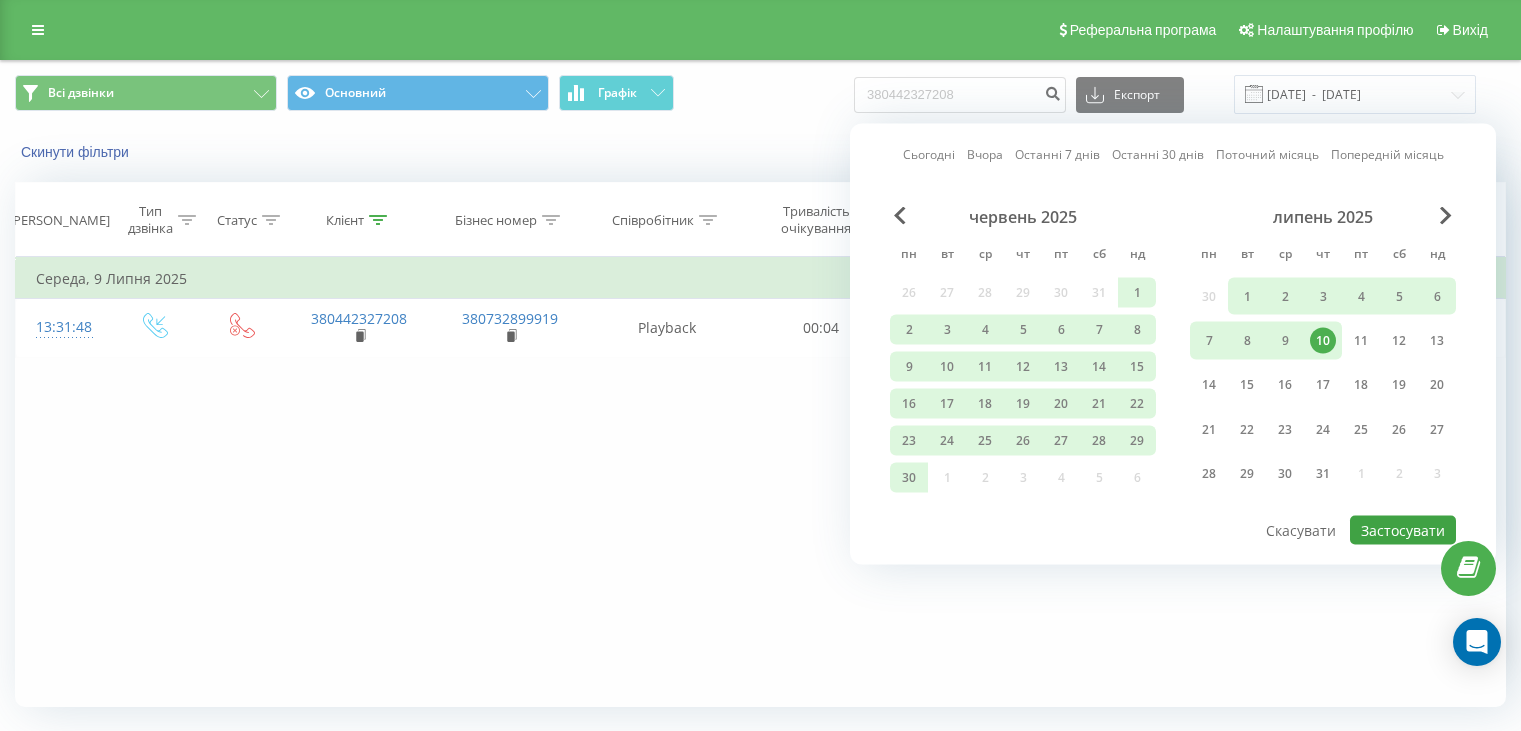 type on "01.01.2025  -  10.07.2025" 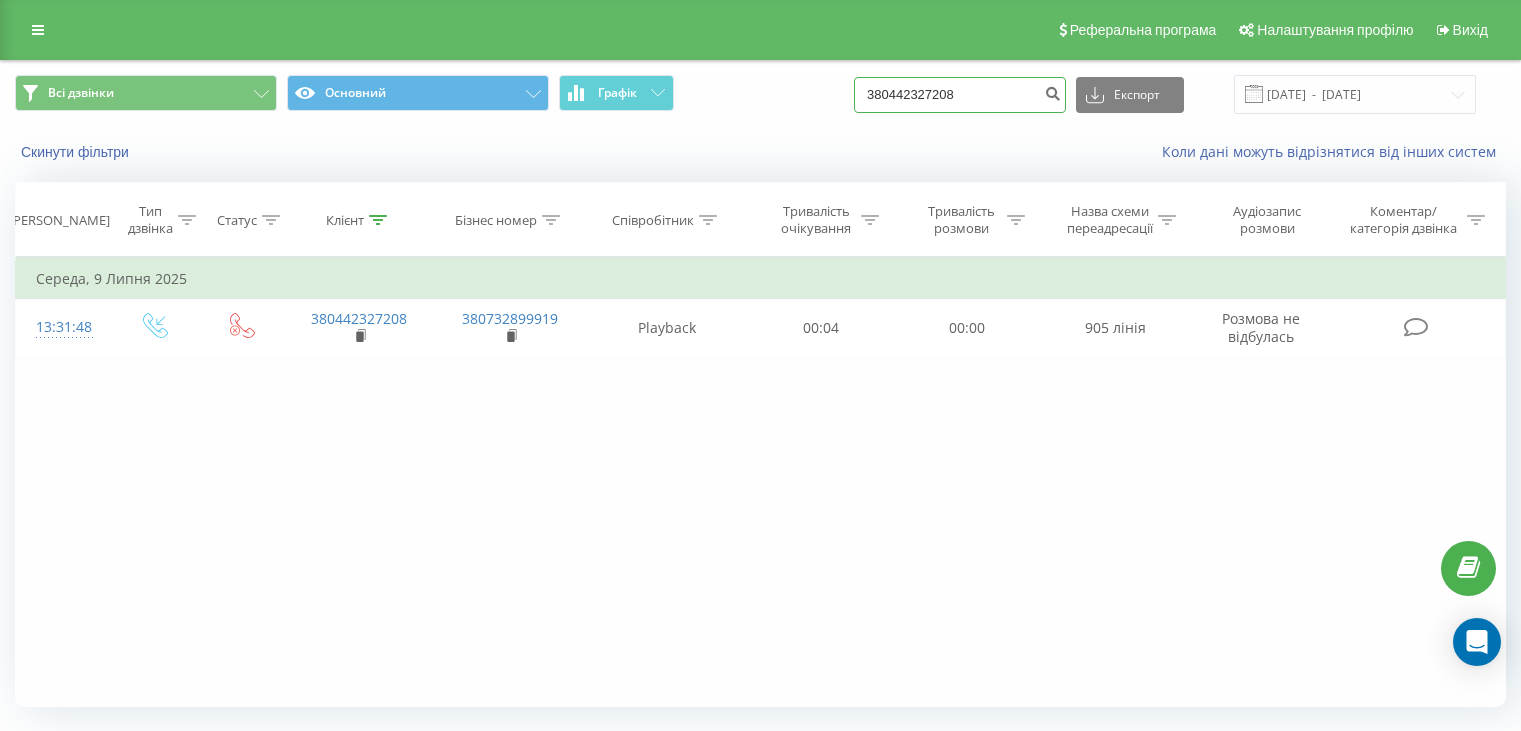 click on "380442327208" at bounding box center (960, 95) 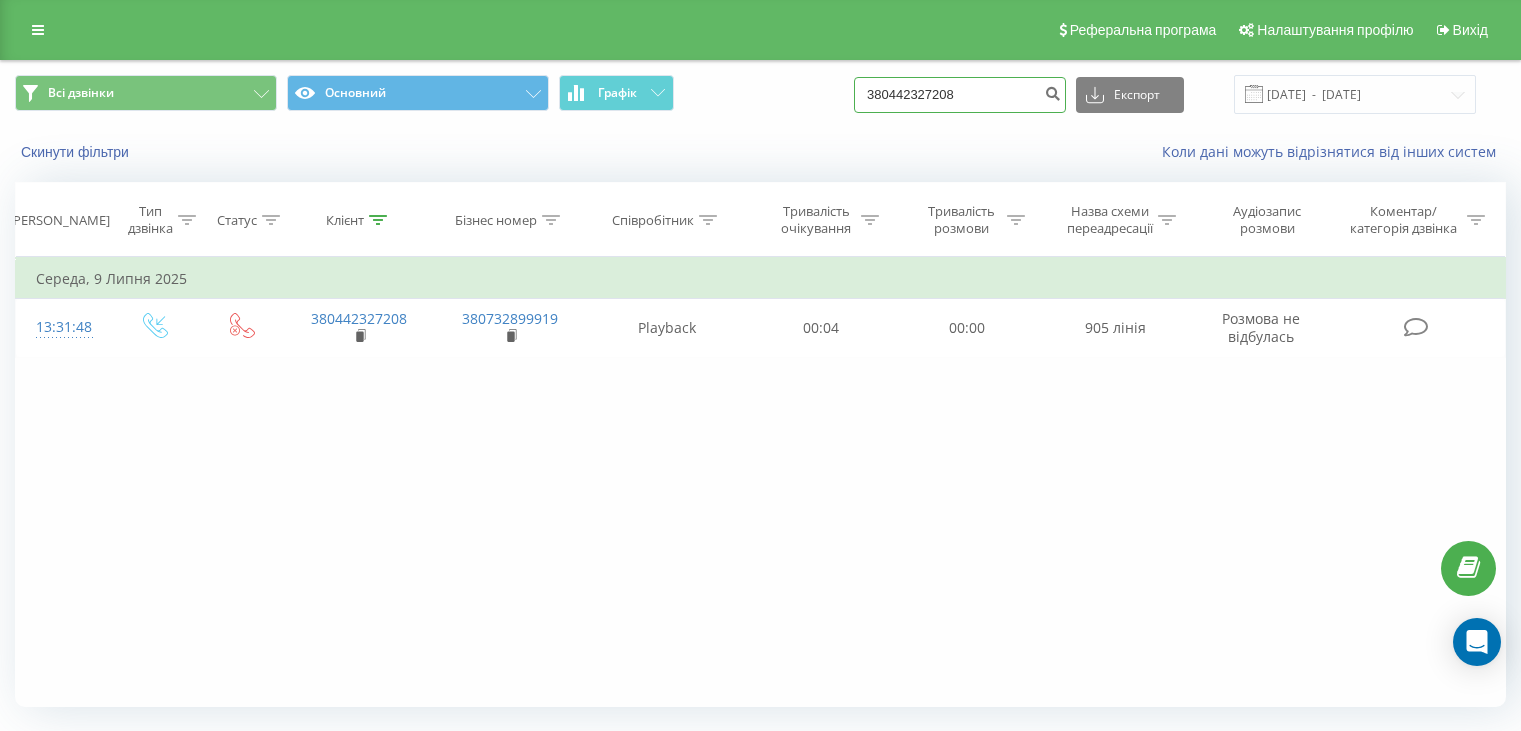 paste on "674057937" 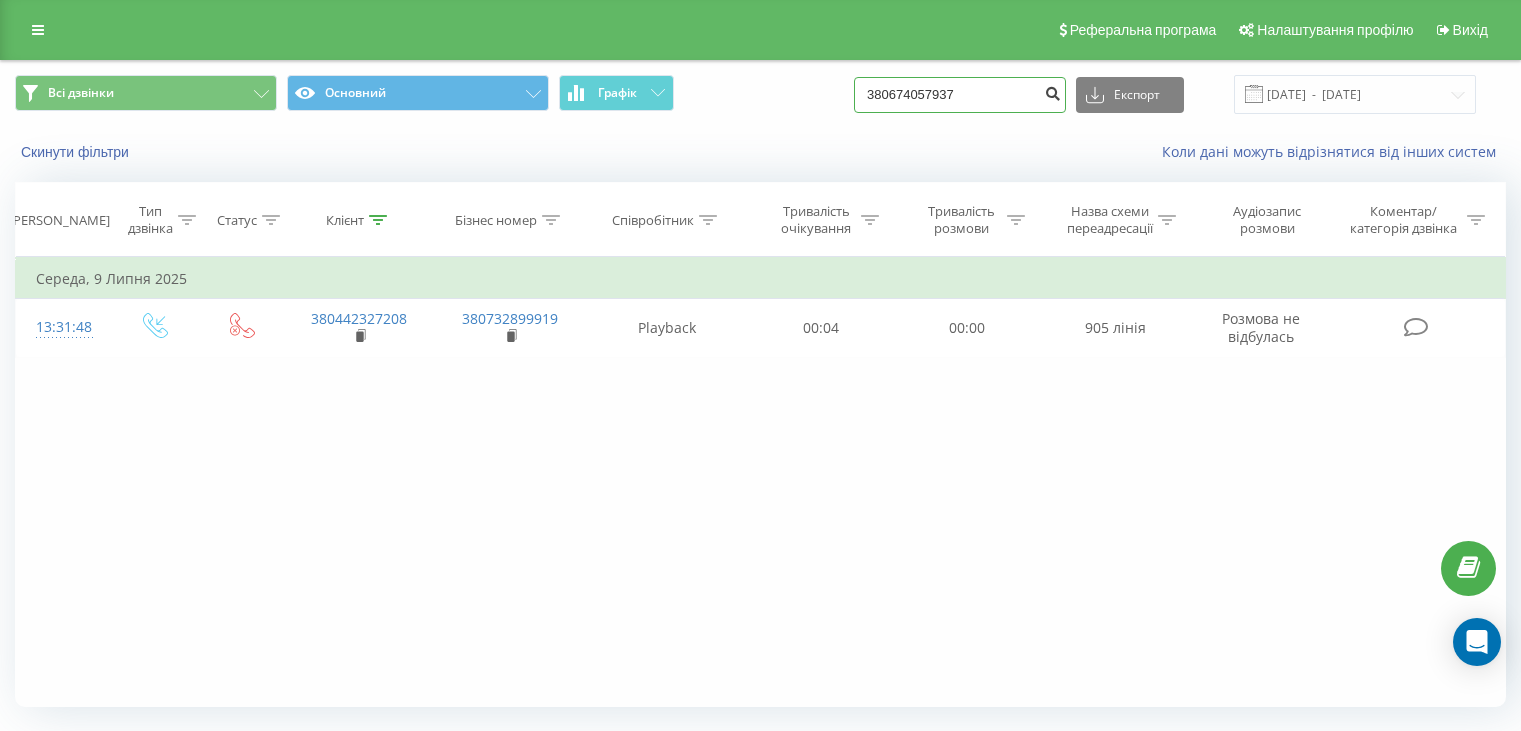 type on "380674057937" 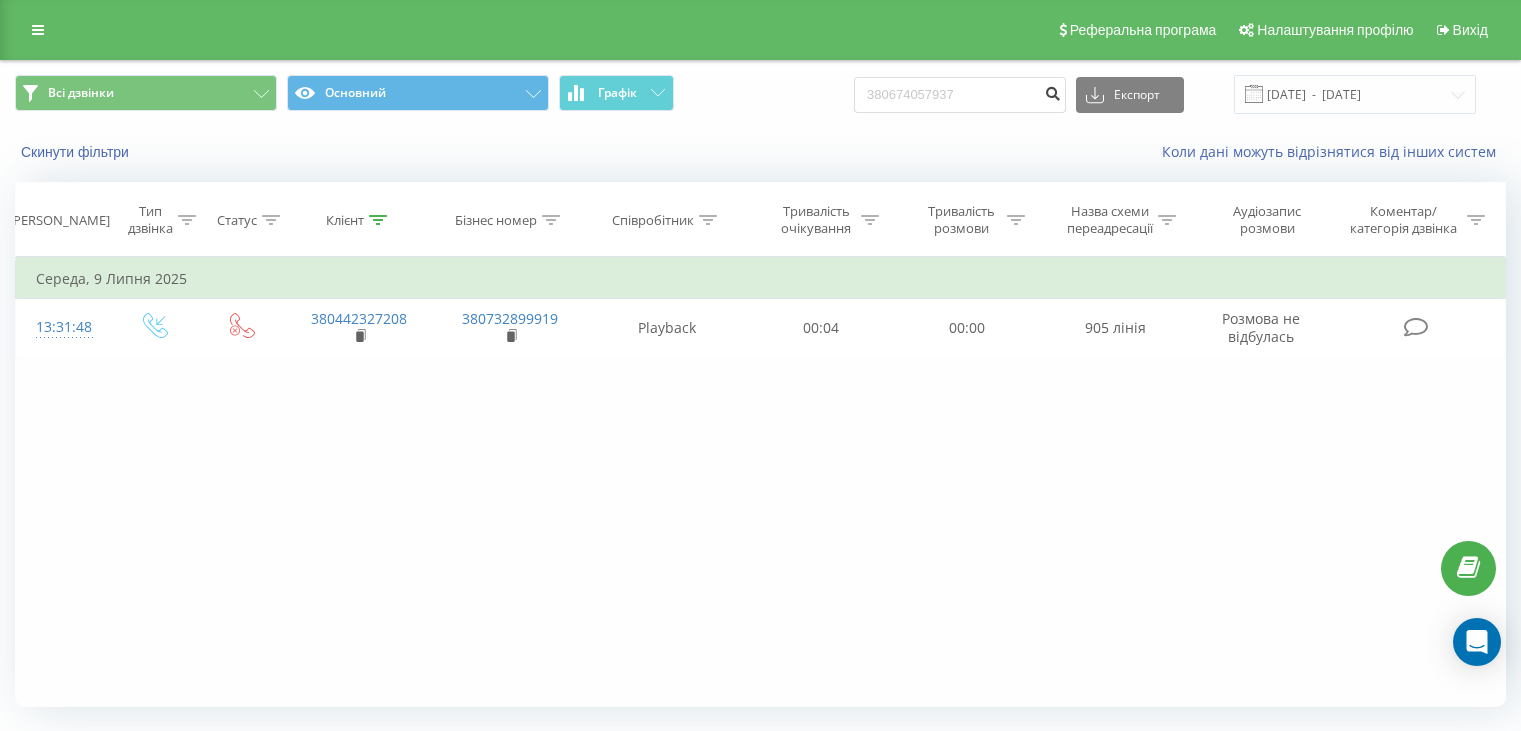 click at bounding box center [1052, 91] 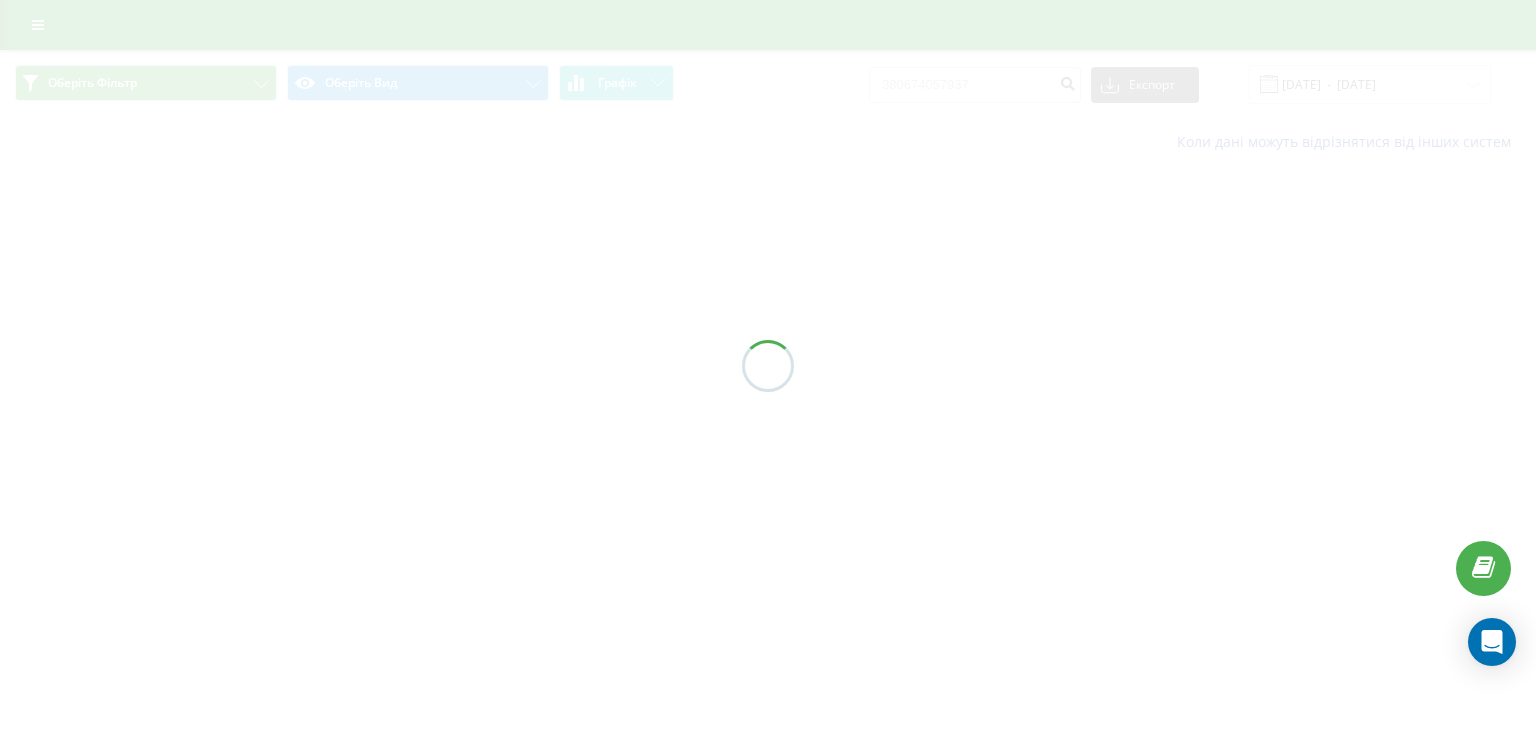 scroll, scrollTop: 0, scrollLeft: 0, axis: both 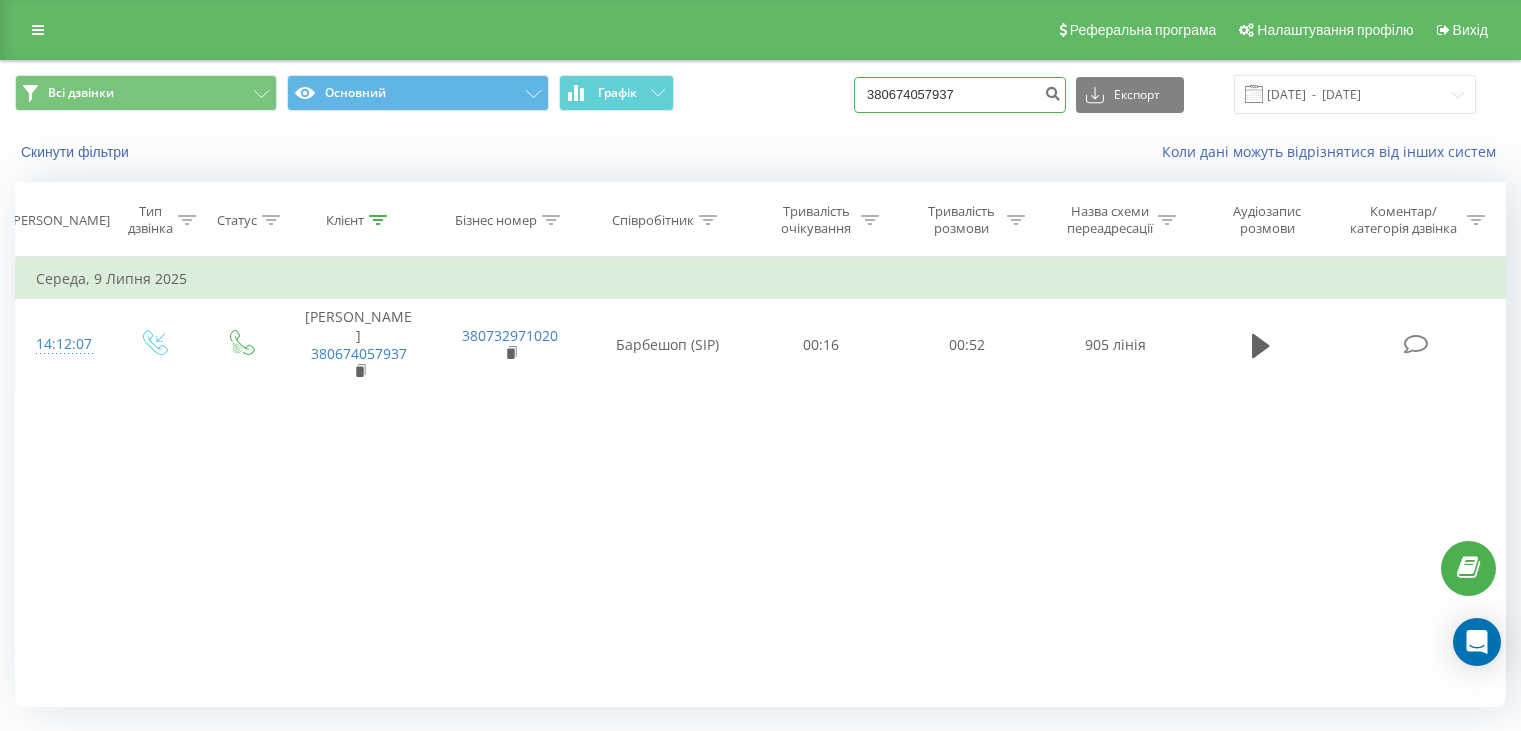 click on "380674057937" at bounding box center [960, 95] 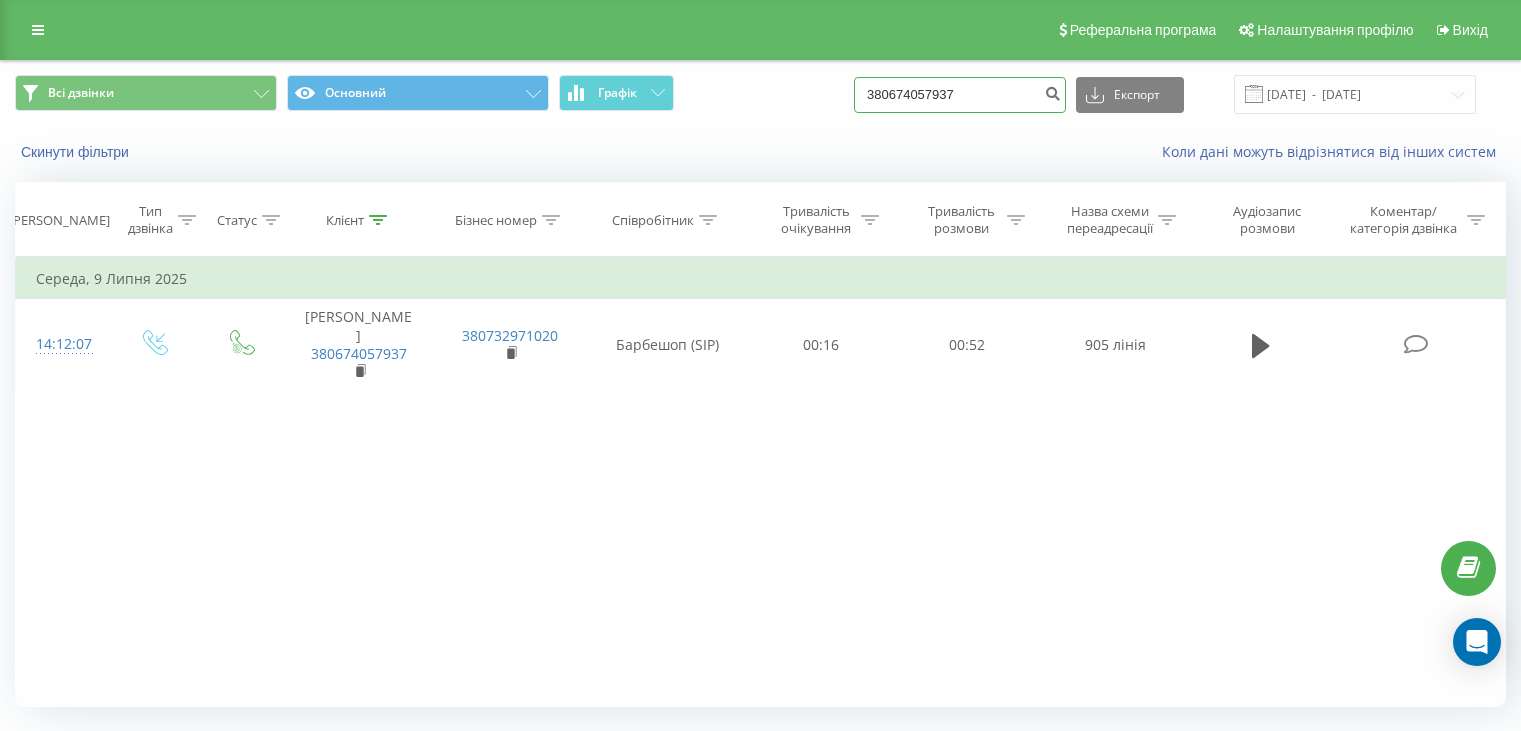 paste on "958952344" 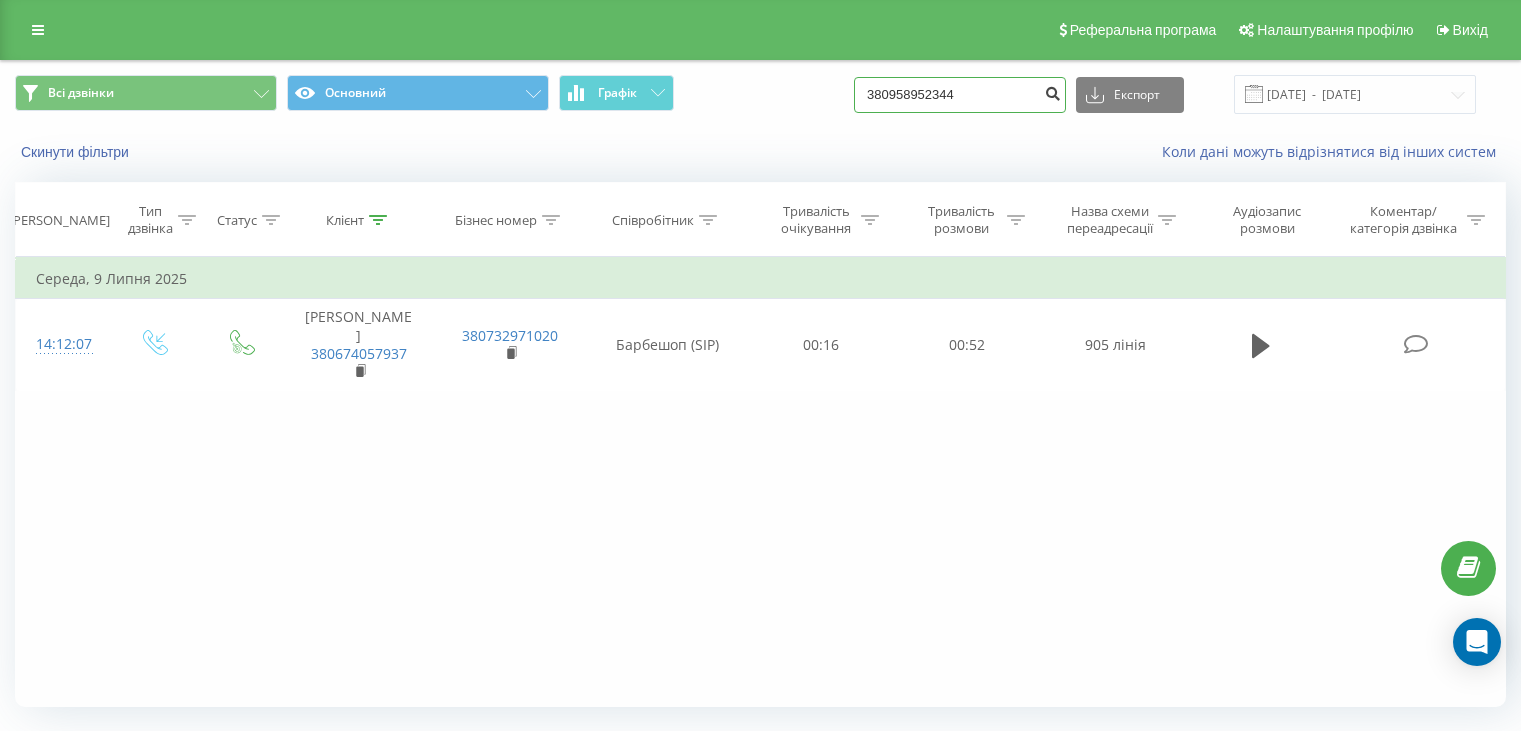 type on "380958952344" 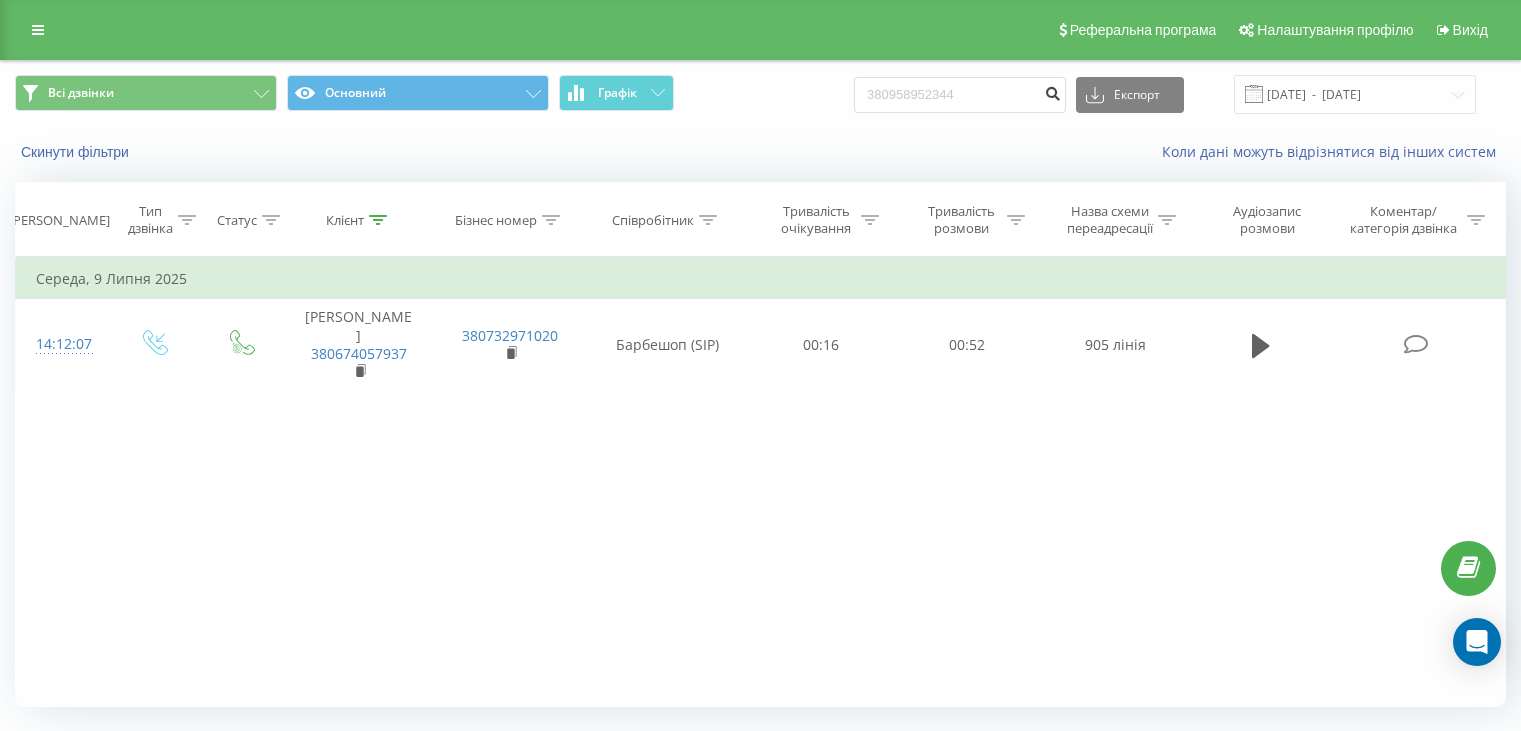 click at bounding box center (1052, 91) 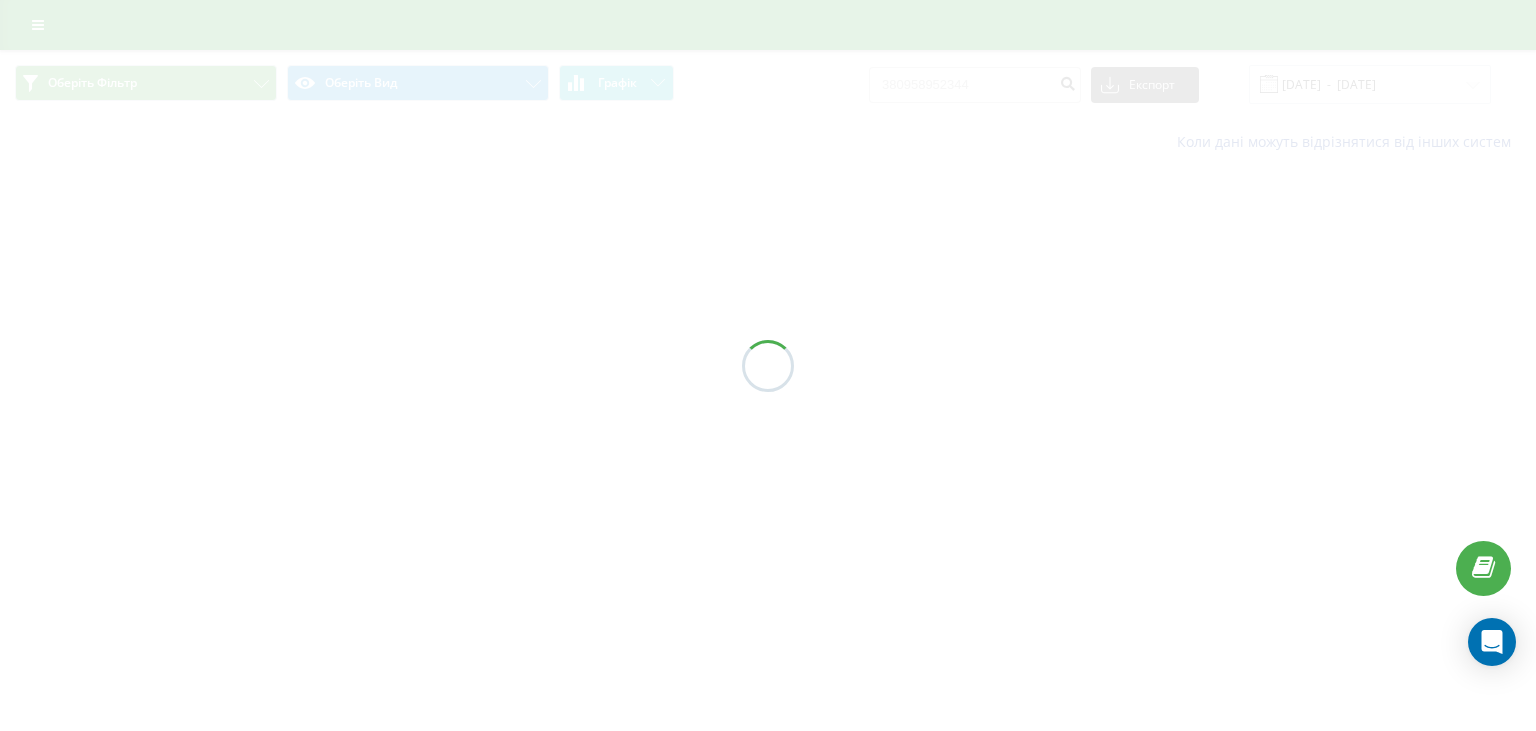 scroll, scrollTop: 0, scrollLeft: 0, axis: both 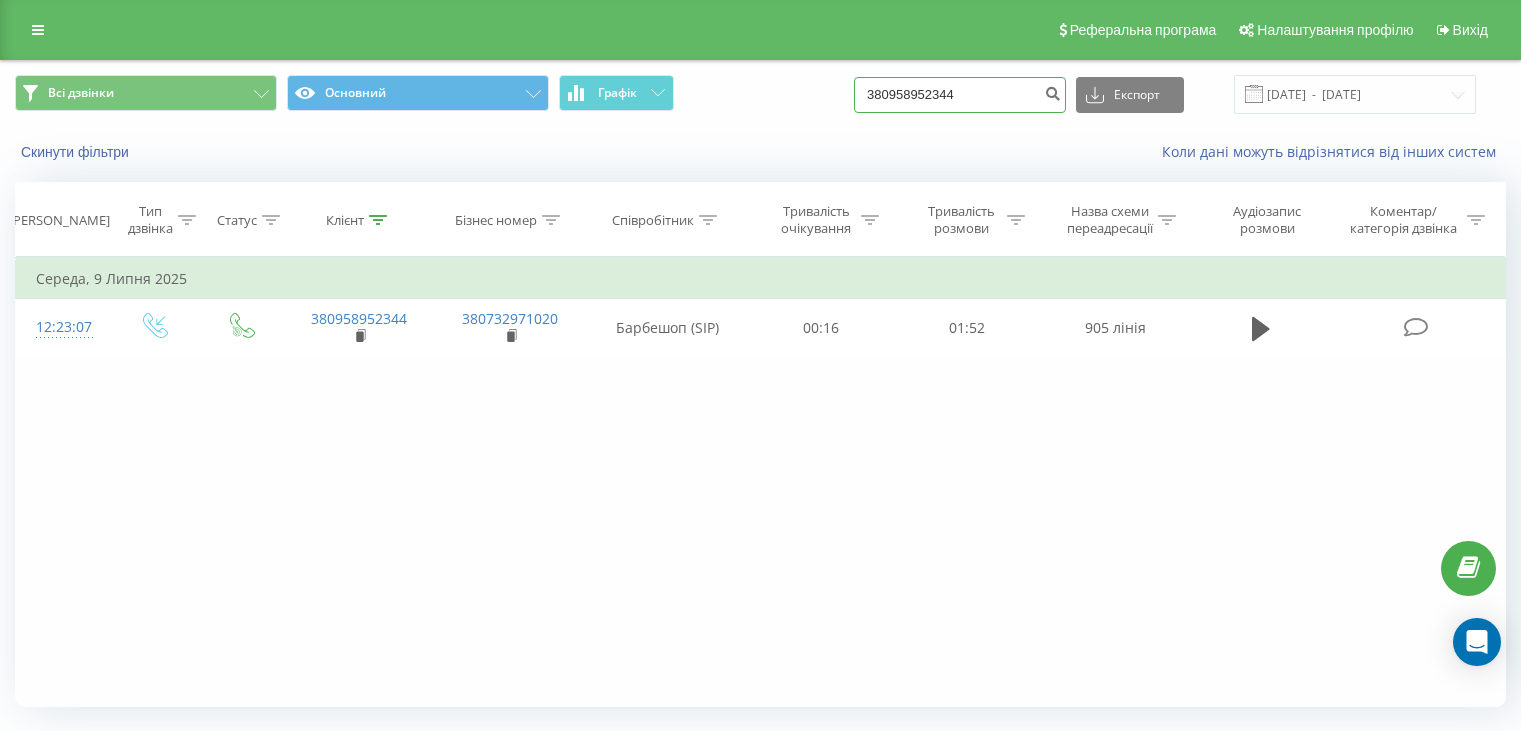 click on "380958952344" at bounding box center (960, 95) 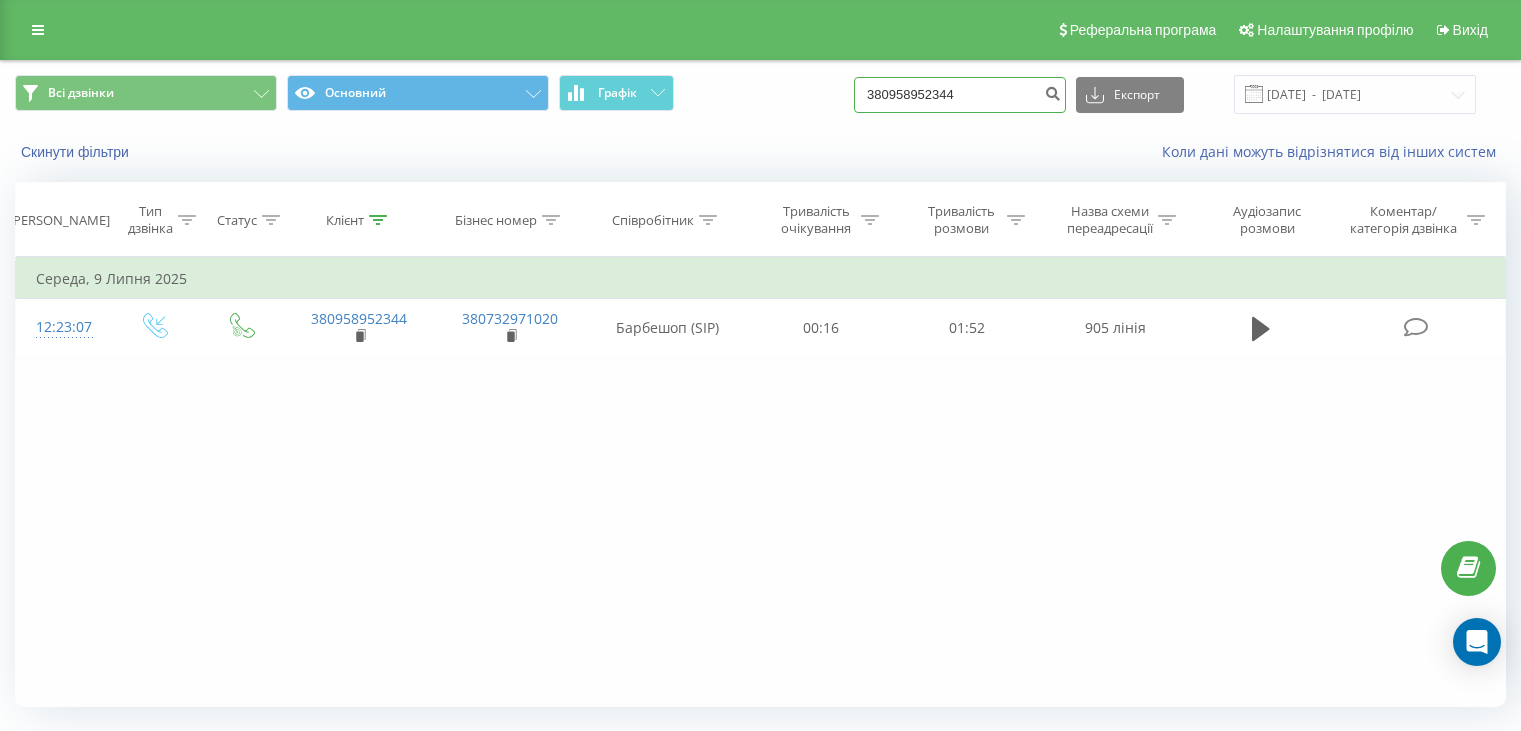 paste on "637543213" 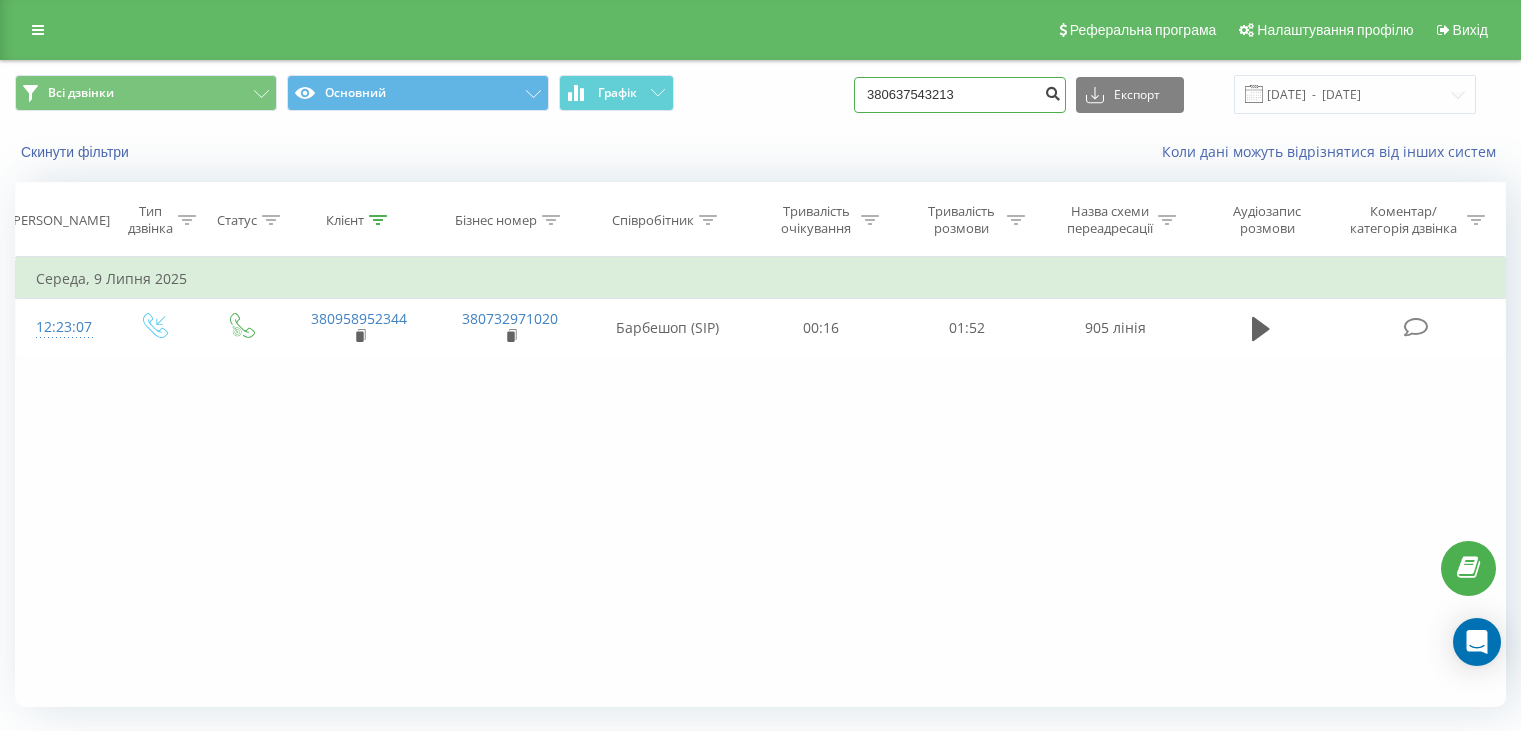 type on "380637543213" 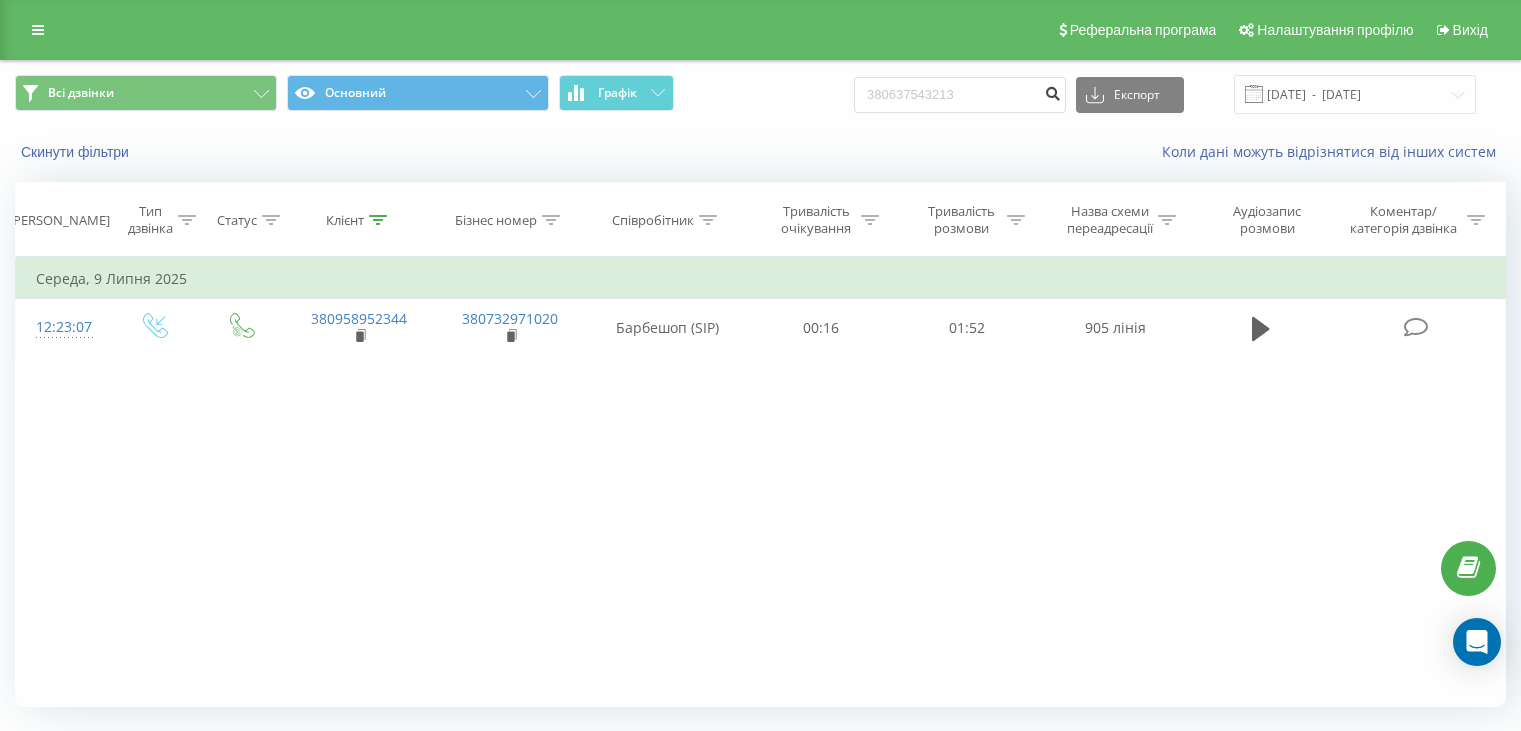 click at bounding box center (1052, 91) 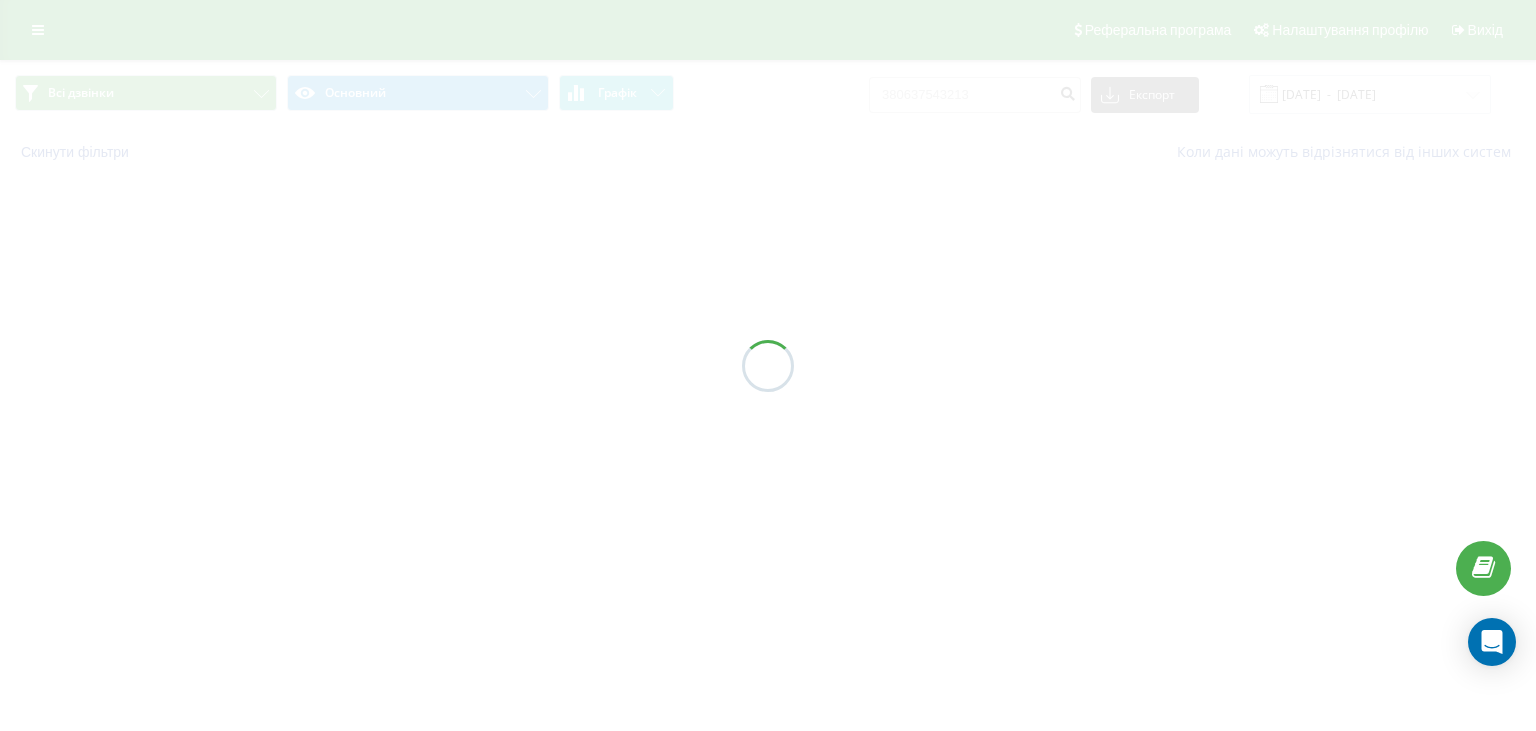 scroll, scrollTop: 0, scrollLeft: 0, axis: both 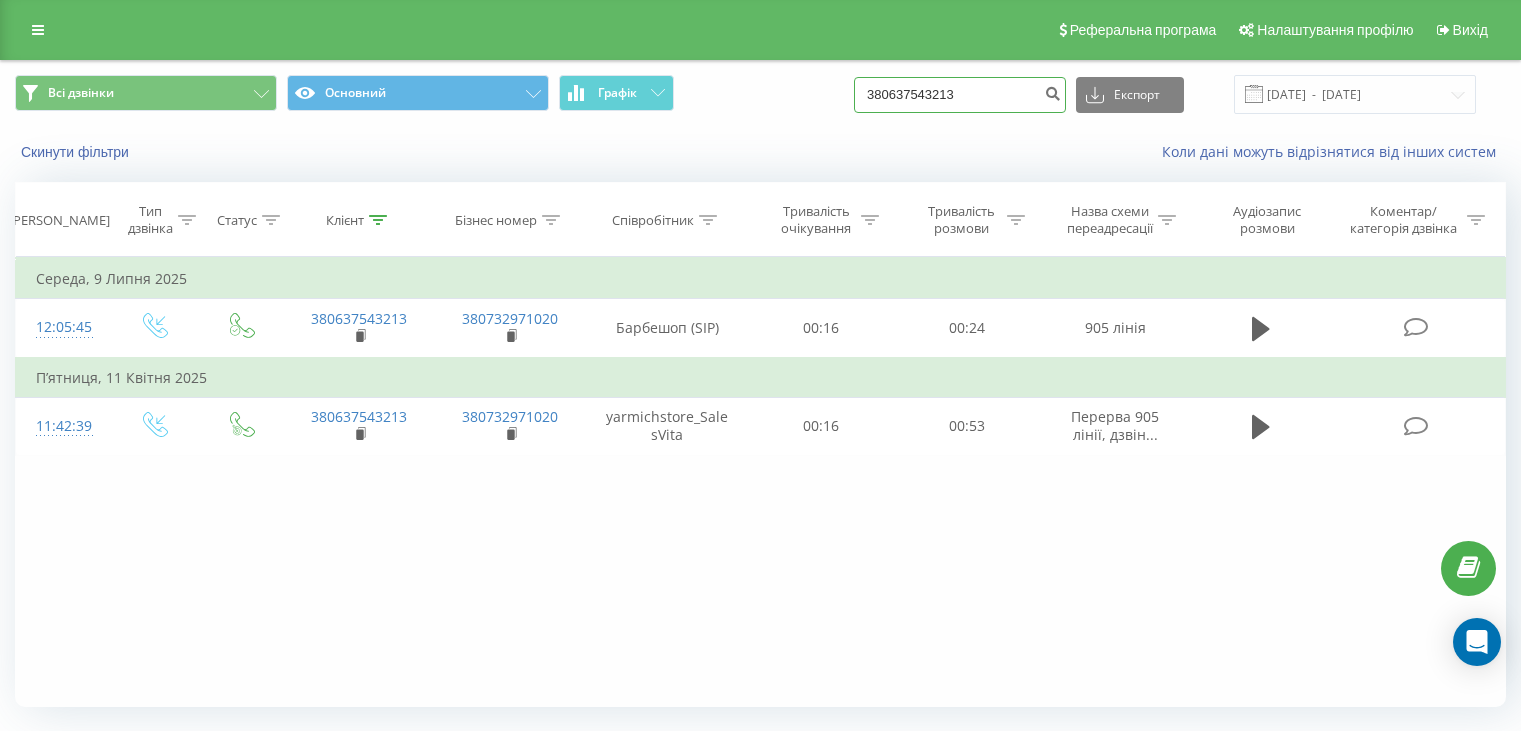 drag, startPoint x: 990, startPoint y: 85, endPoint x: 850, endPoint y: 88, distance: 140.03214 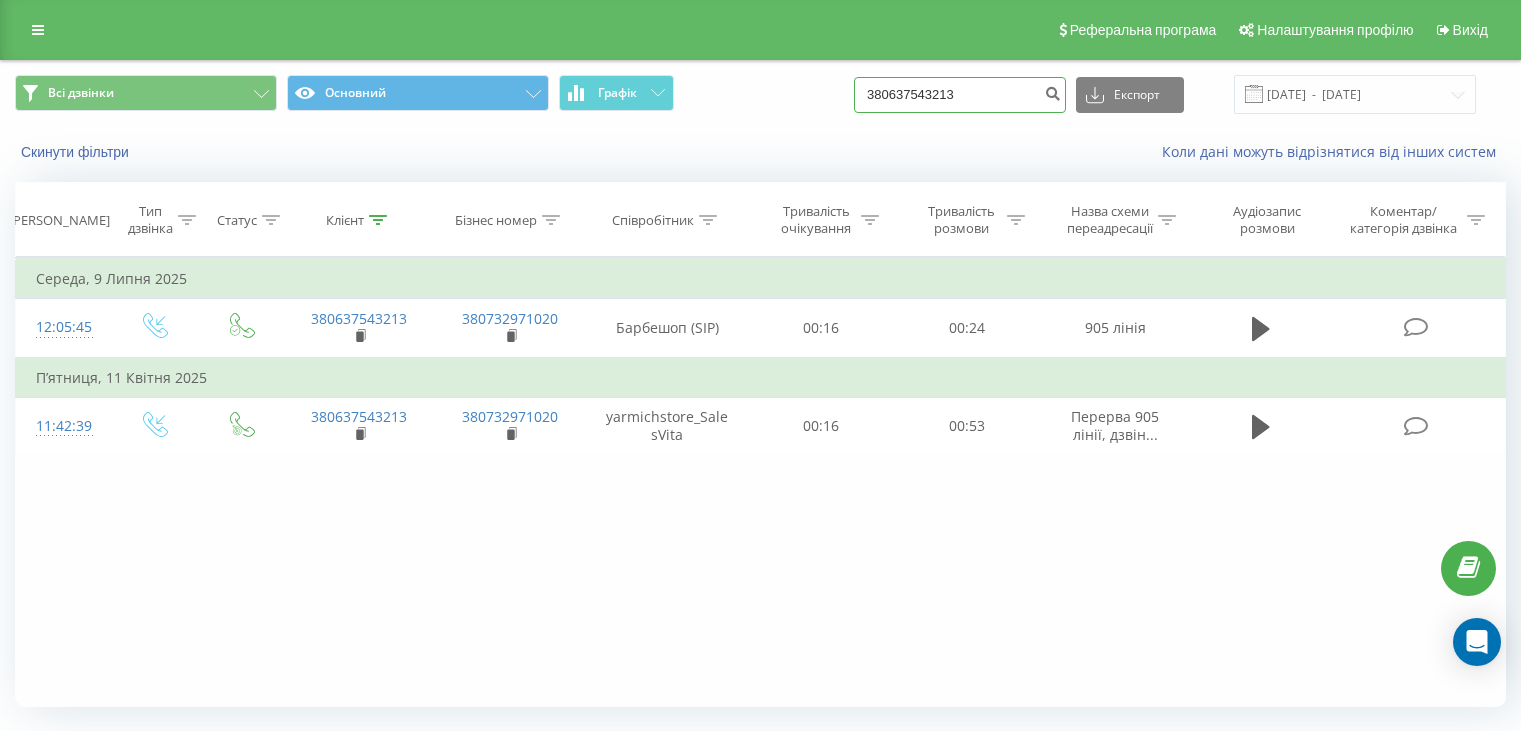 paste on "70000015" 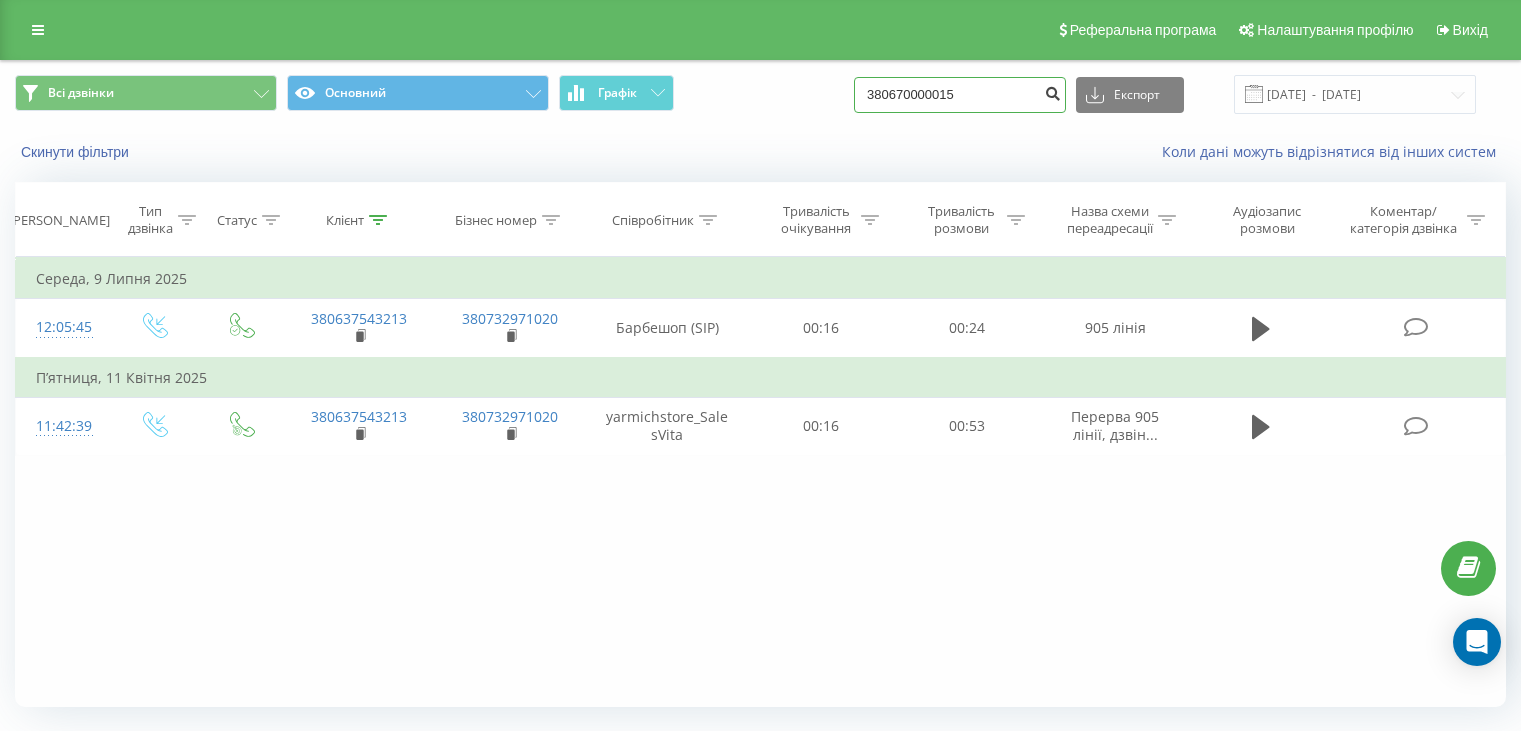 type on "380670000015" 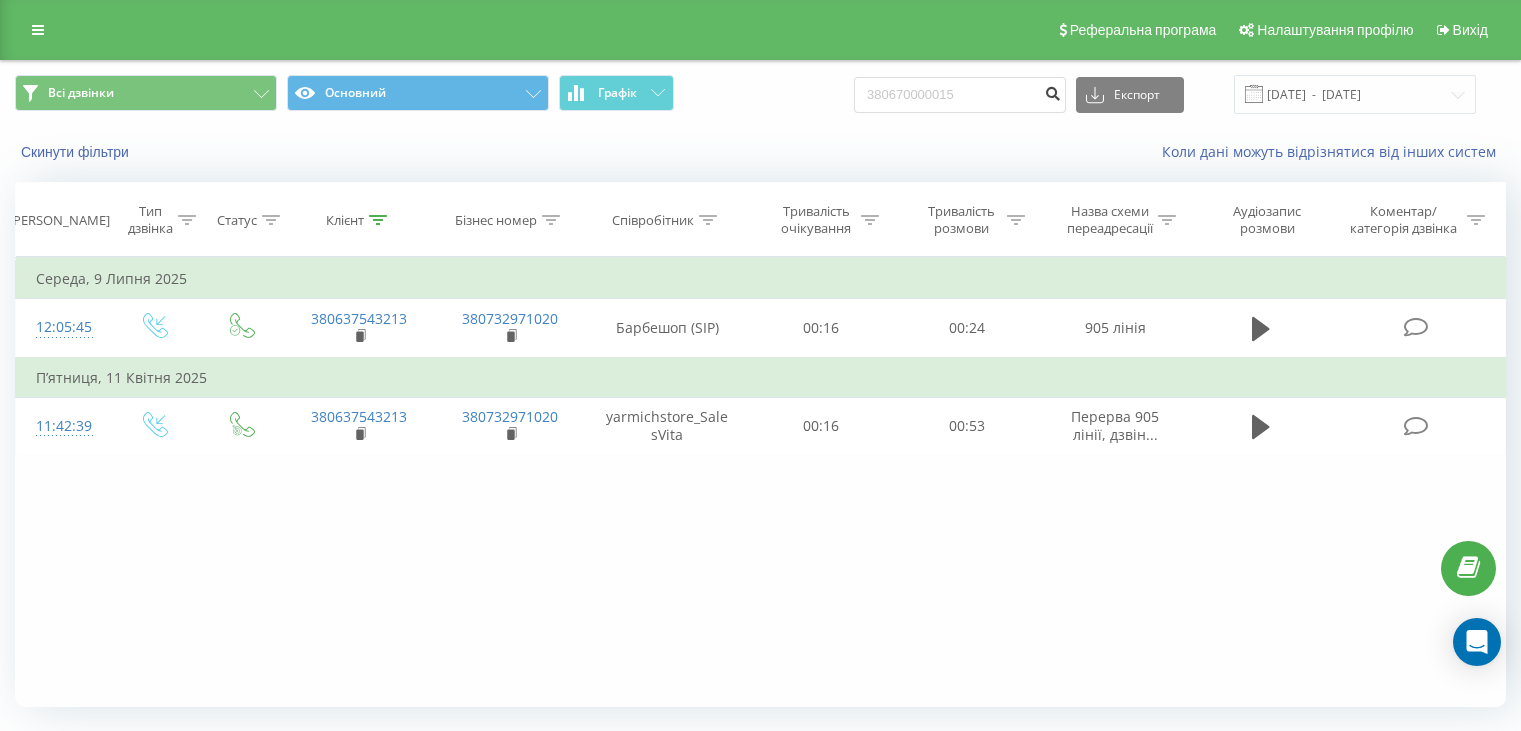 click at bounding box center (1052, 91) 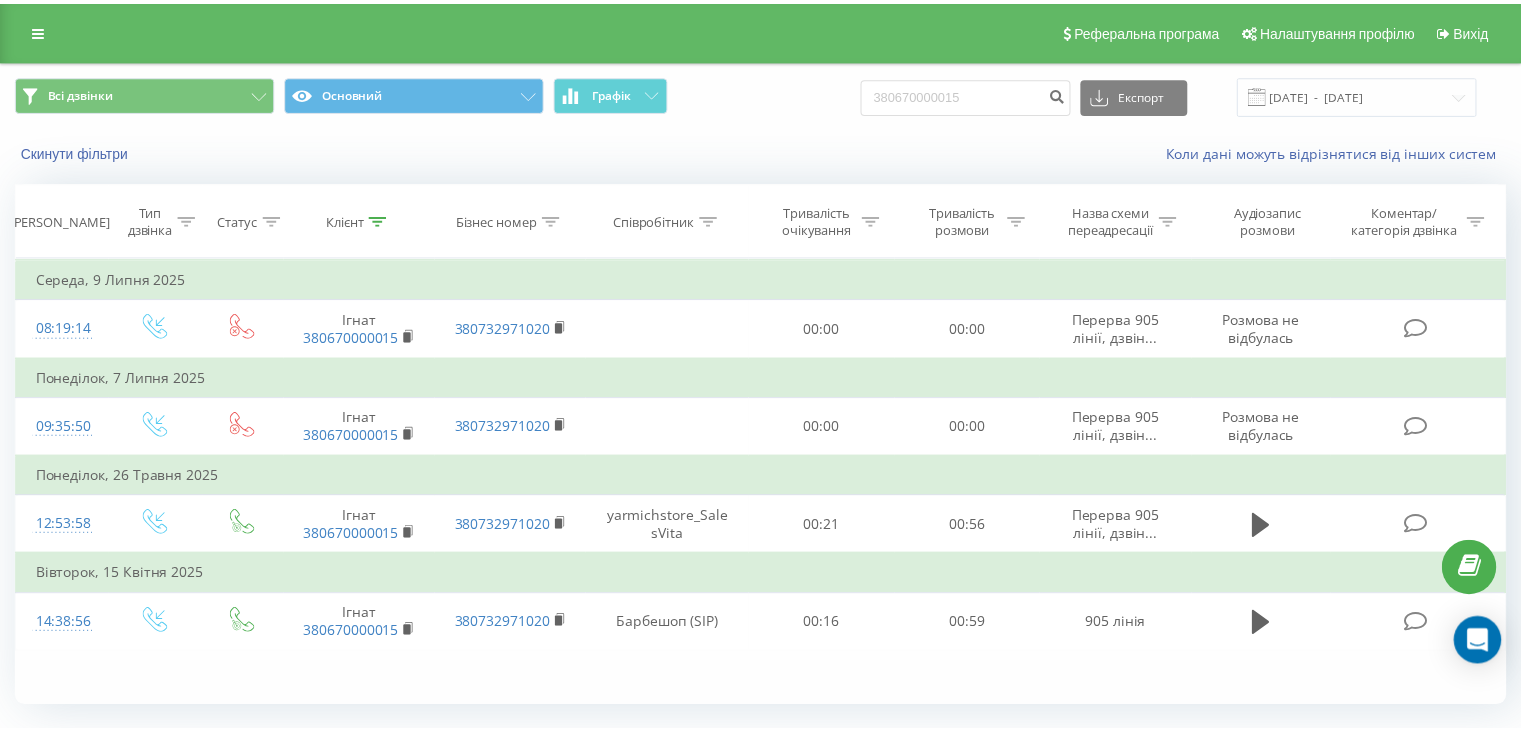 scroll, scrollTop: 0, scrollLeft: 0, axis: both 